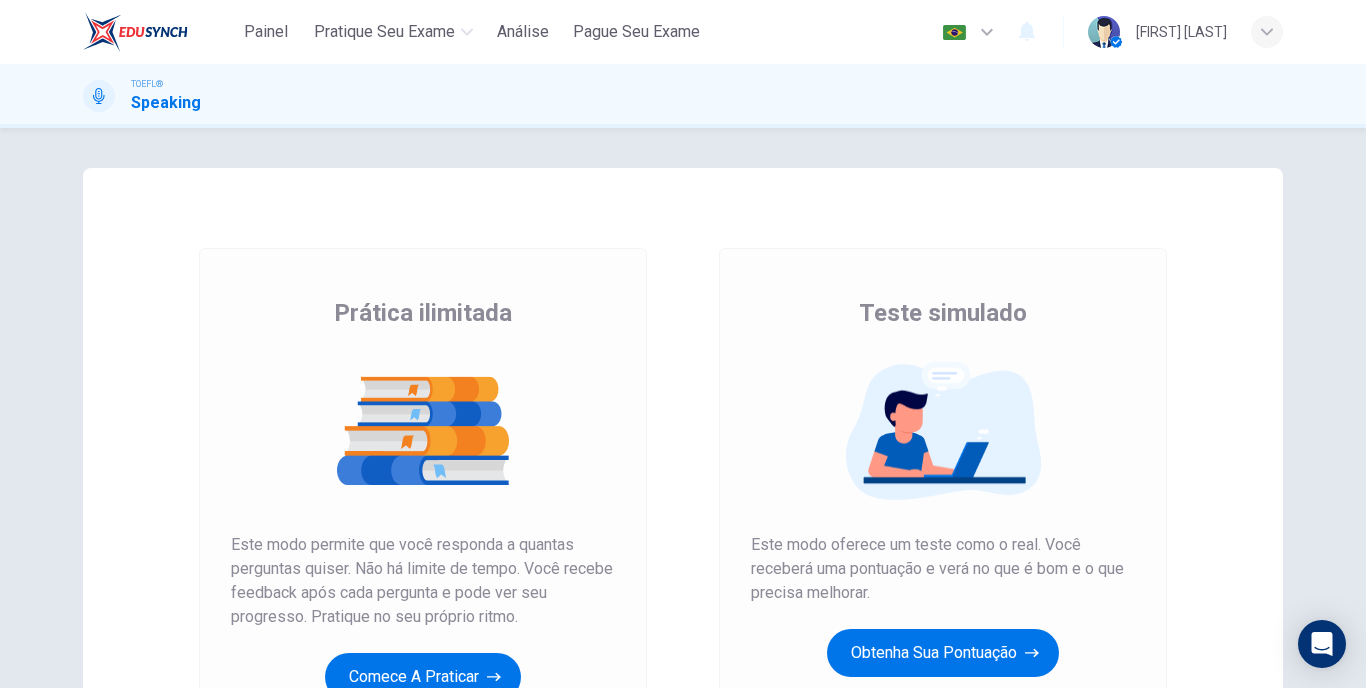 scroll, scrollTop: 0, scrollLeft: 0, axis: both 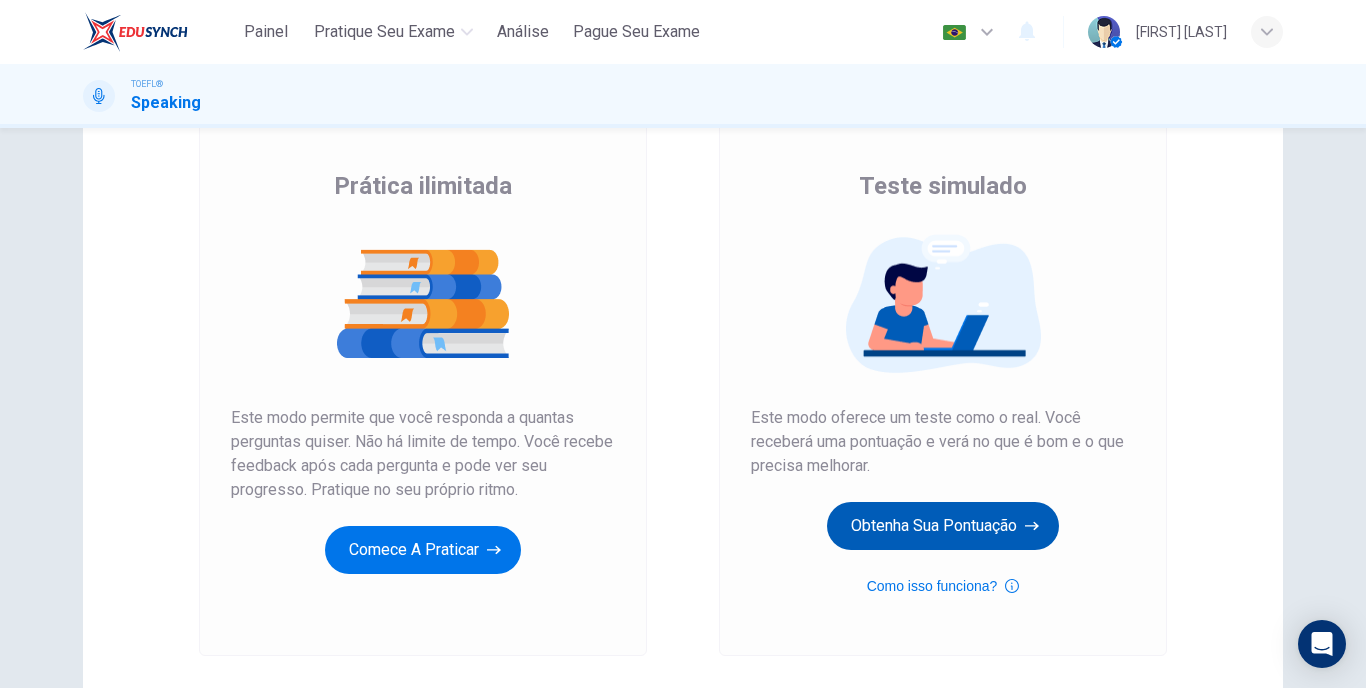 click on "Obtenha sua pontuação" at bounding box center [423, 550] 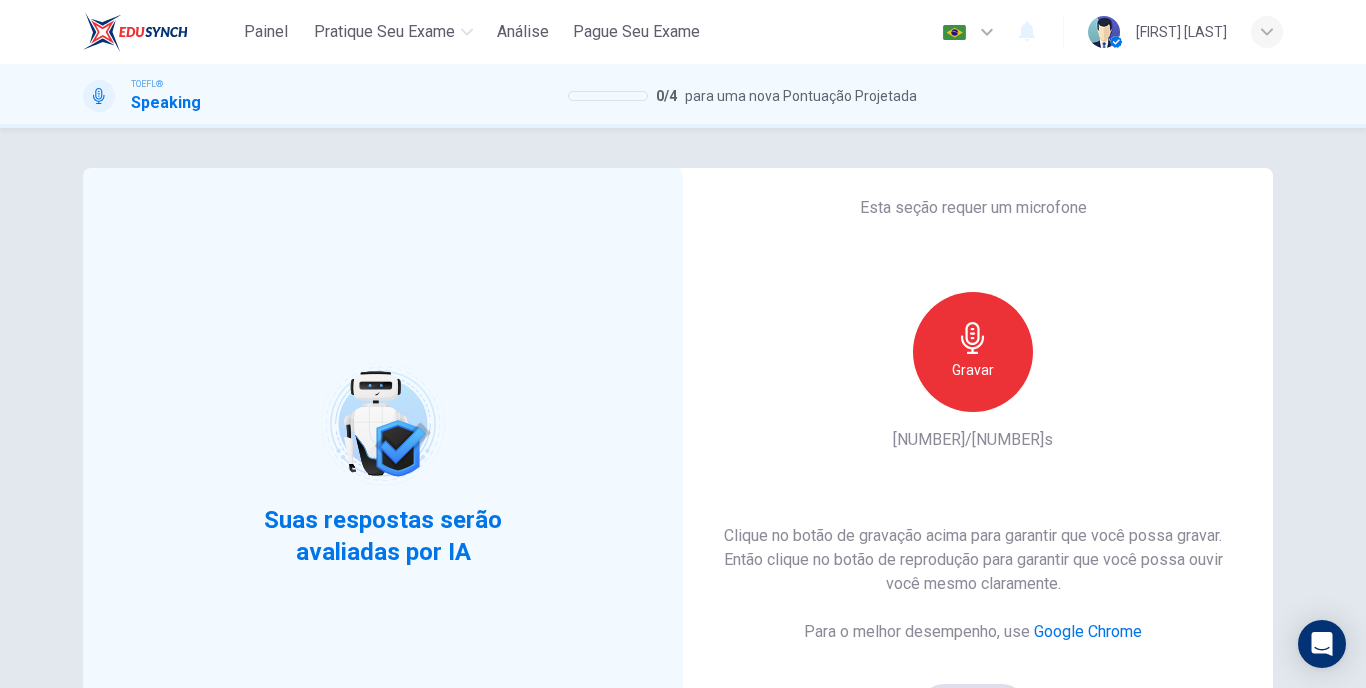 scroll, scrollTop: 80, scrollLeft: 0, axis: vertical 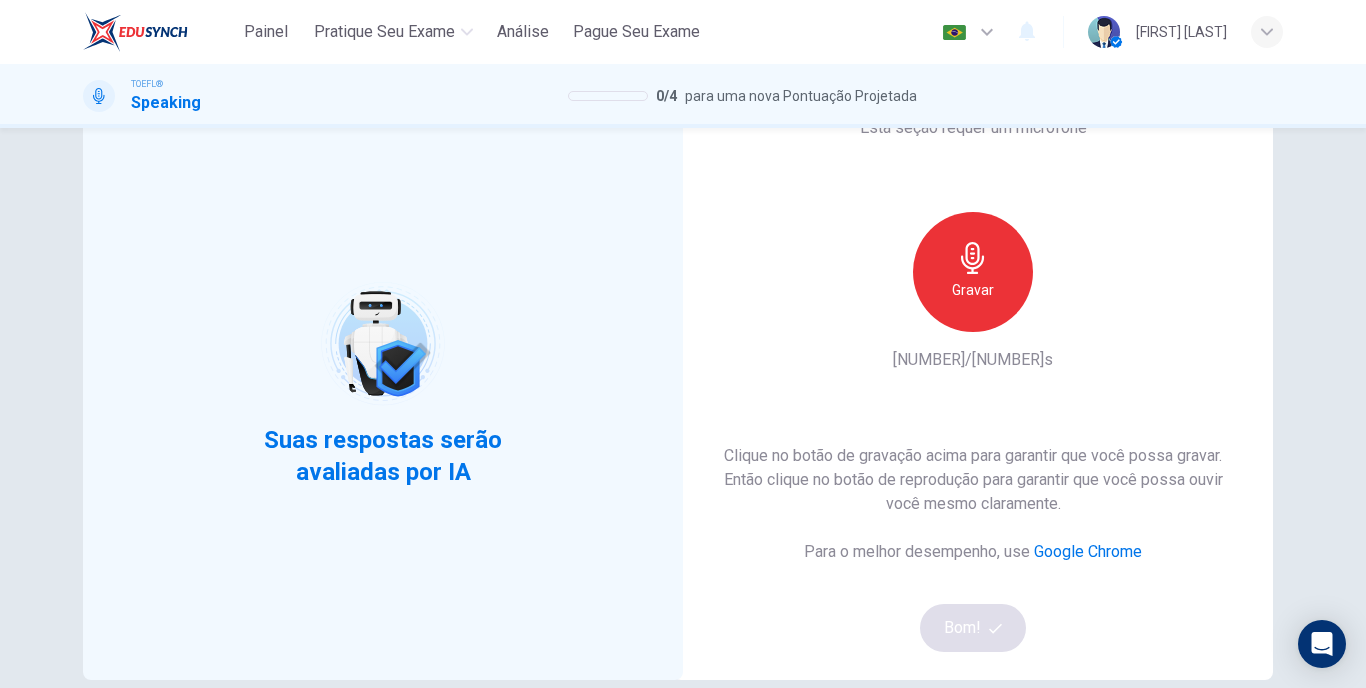 click on "Gravar" at bounding box center [973, 290] 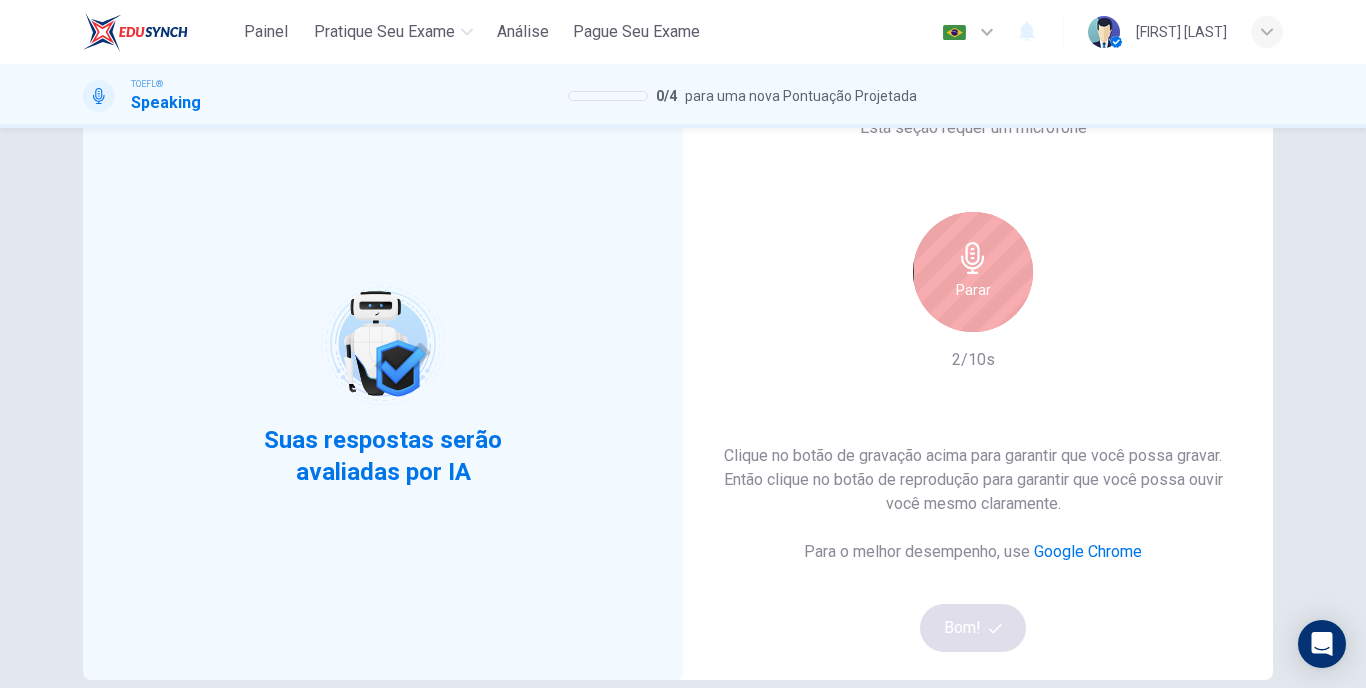 click at bounding box center [972, 258] 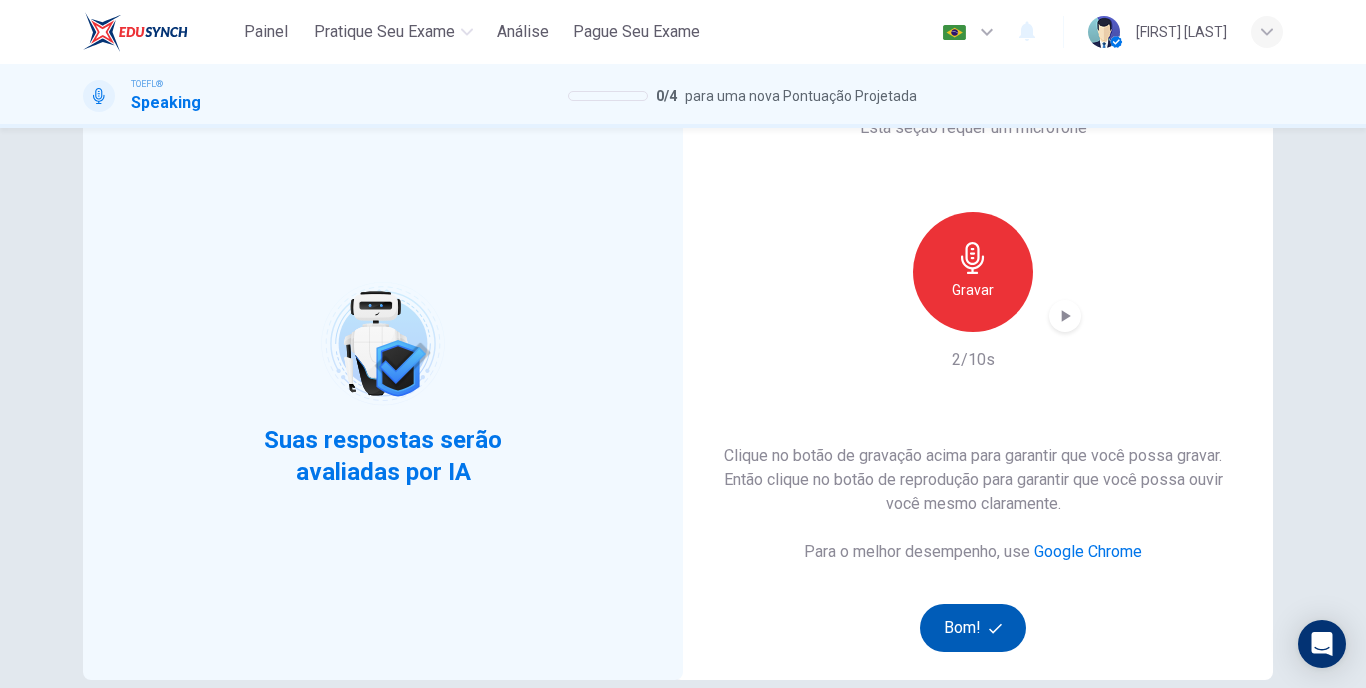 click on "Bom!" at bounding box center [973, 628] 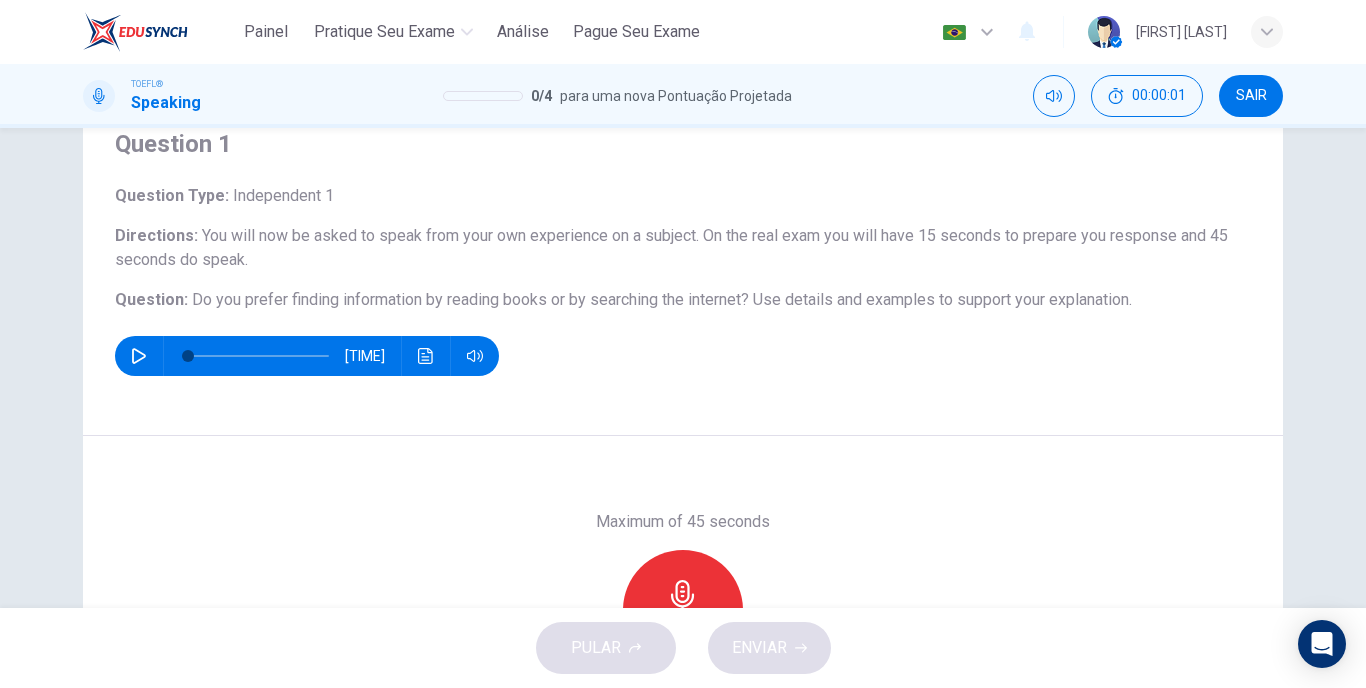 click at bounding box center (139, 356) 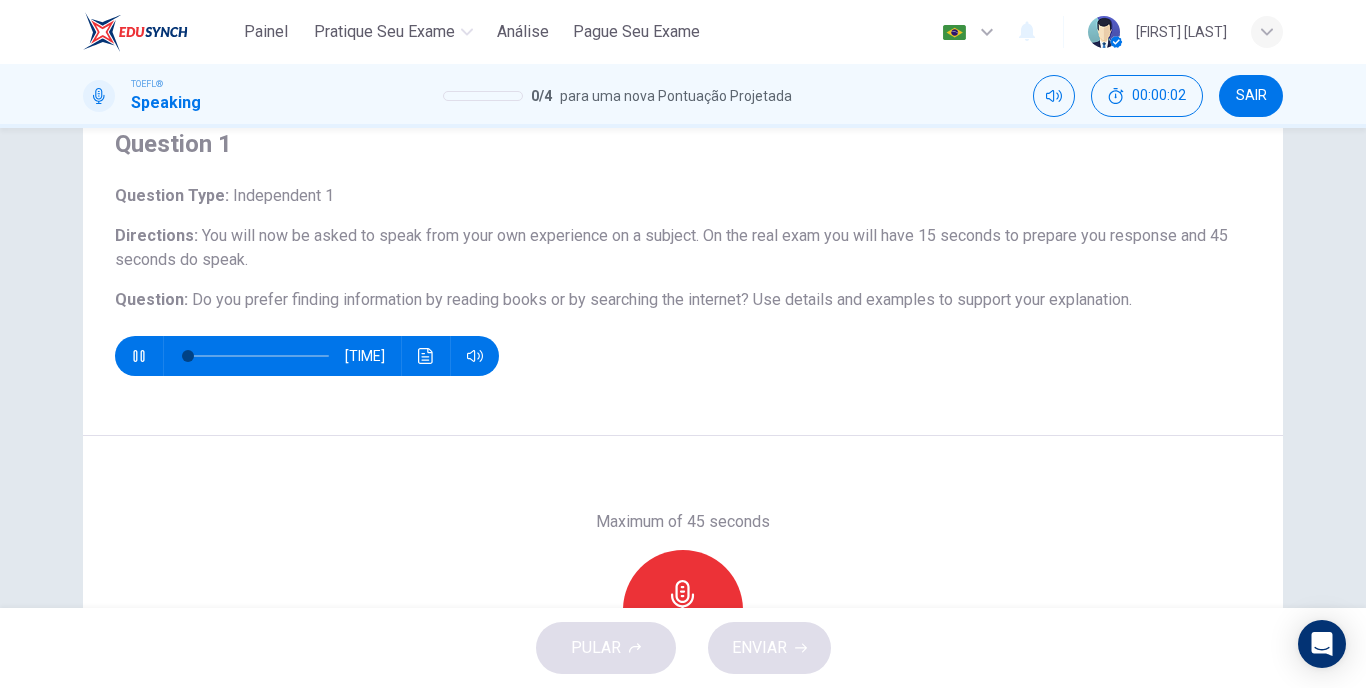 click at bounding box center (138, 356) 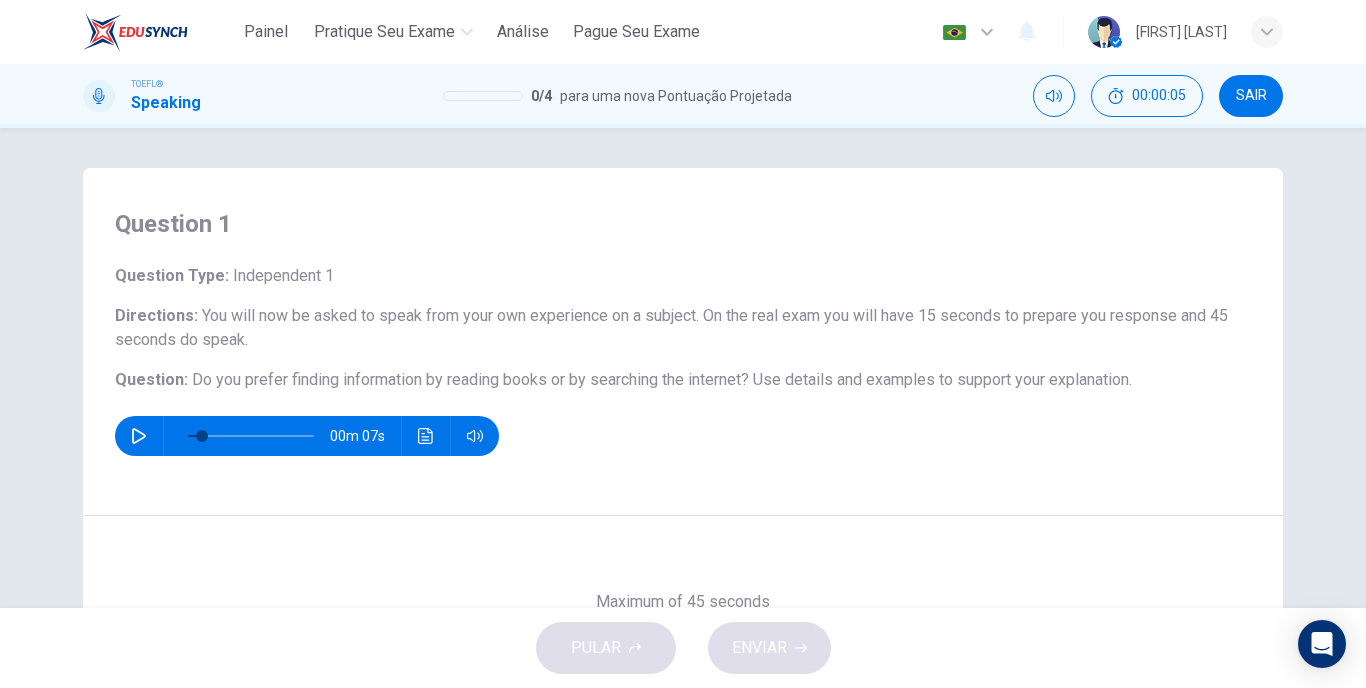 scroll, scrollTop: 0, scrollLeft: 0, axis: both 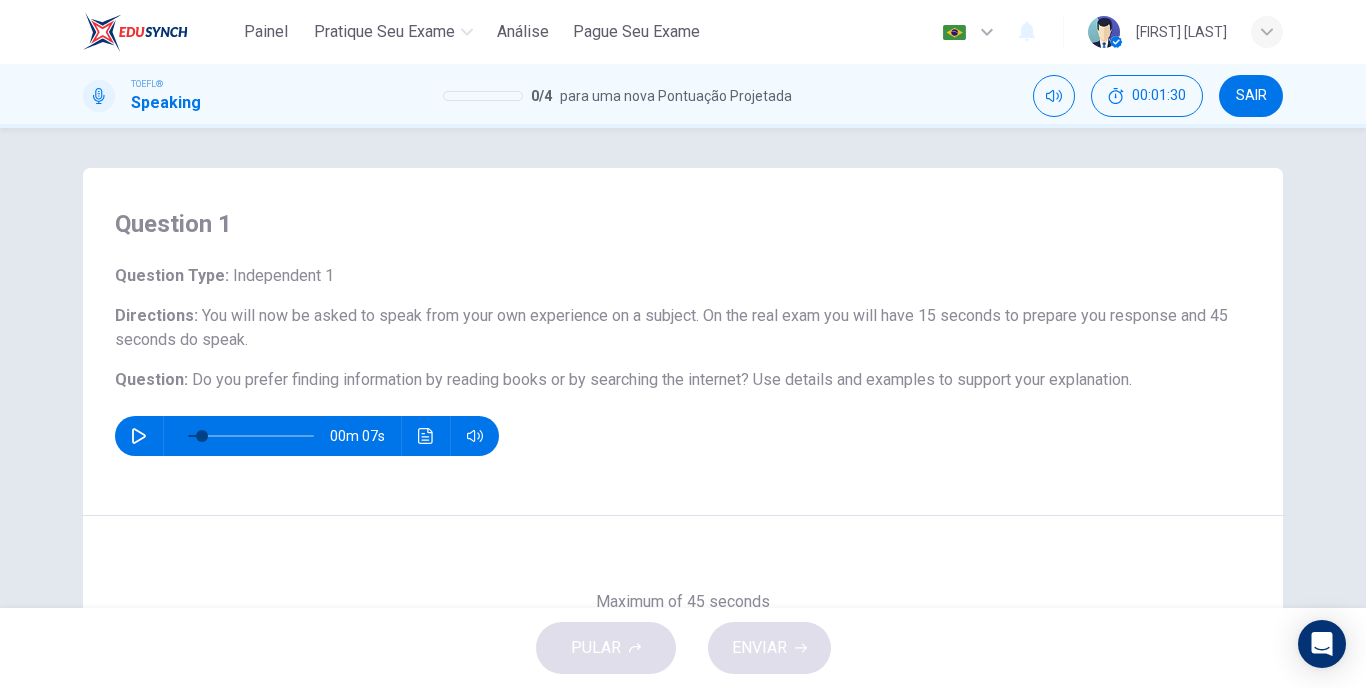 click at bounding box center [139, 436] 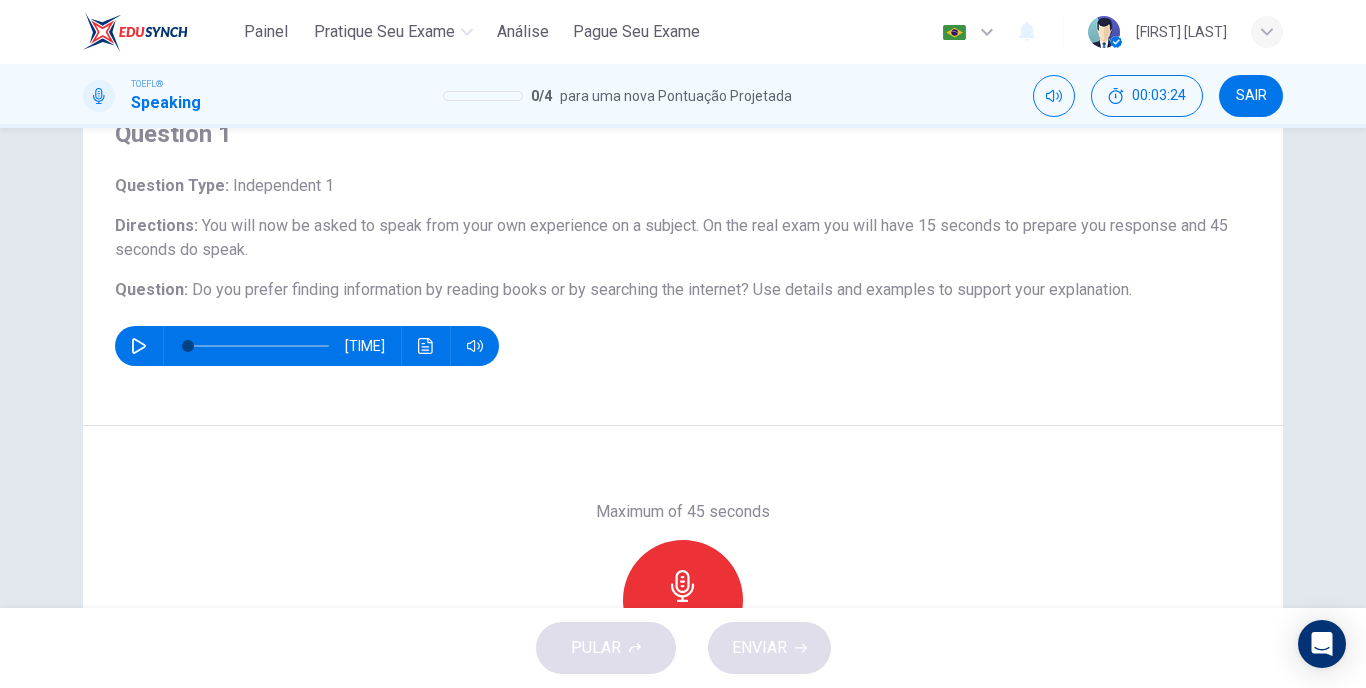 scroll, scrollTop: 95, scrollLeft: 0, axis: vertical 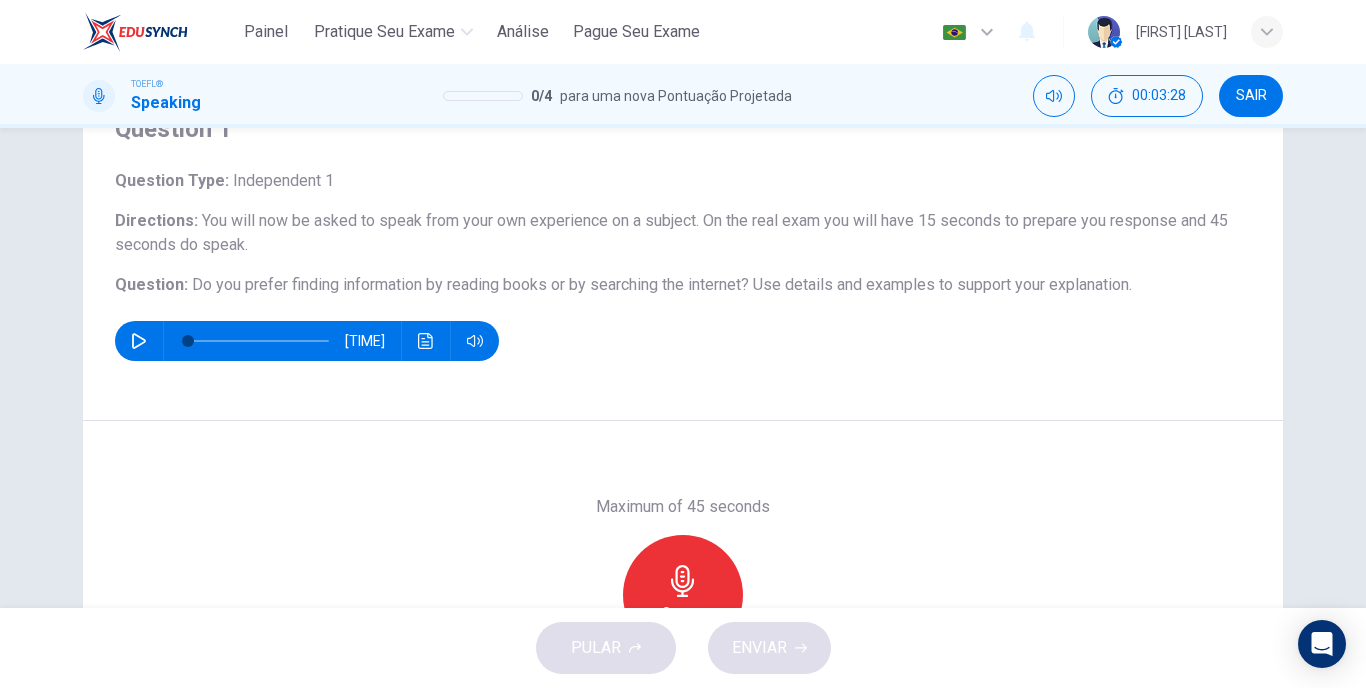 click on "Question Type : Independent 1 Directions : You will now be asked to speak from your own experience on a subject. On the real exam you will have 15 seconds to prepare you response and 45 seconds do speak. Question : Do you prefer finding information by reading books or by searching the internet? Use details and examples to support your explanation. [TIME]" at bounding box center (683, 265) 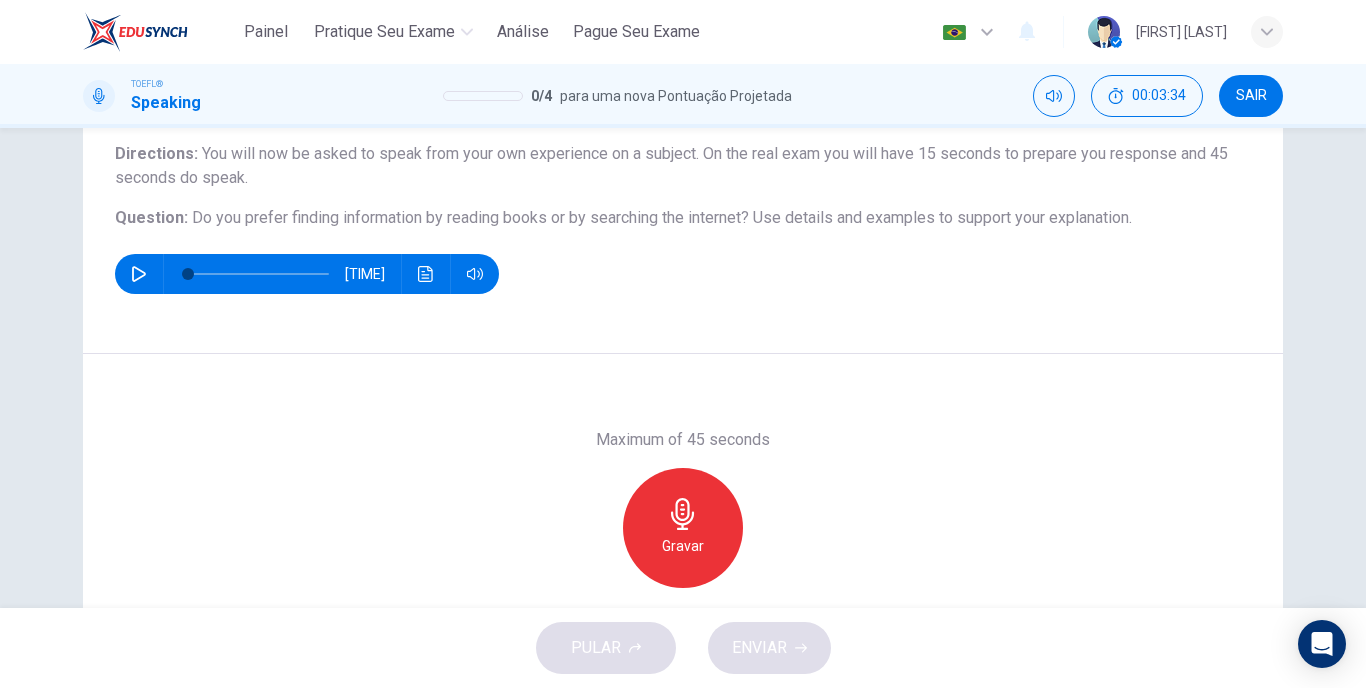 scroll, scrollTop: 161, scrollLeft: 0, axis: vertical 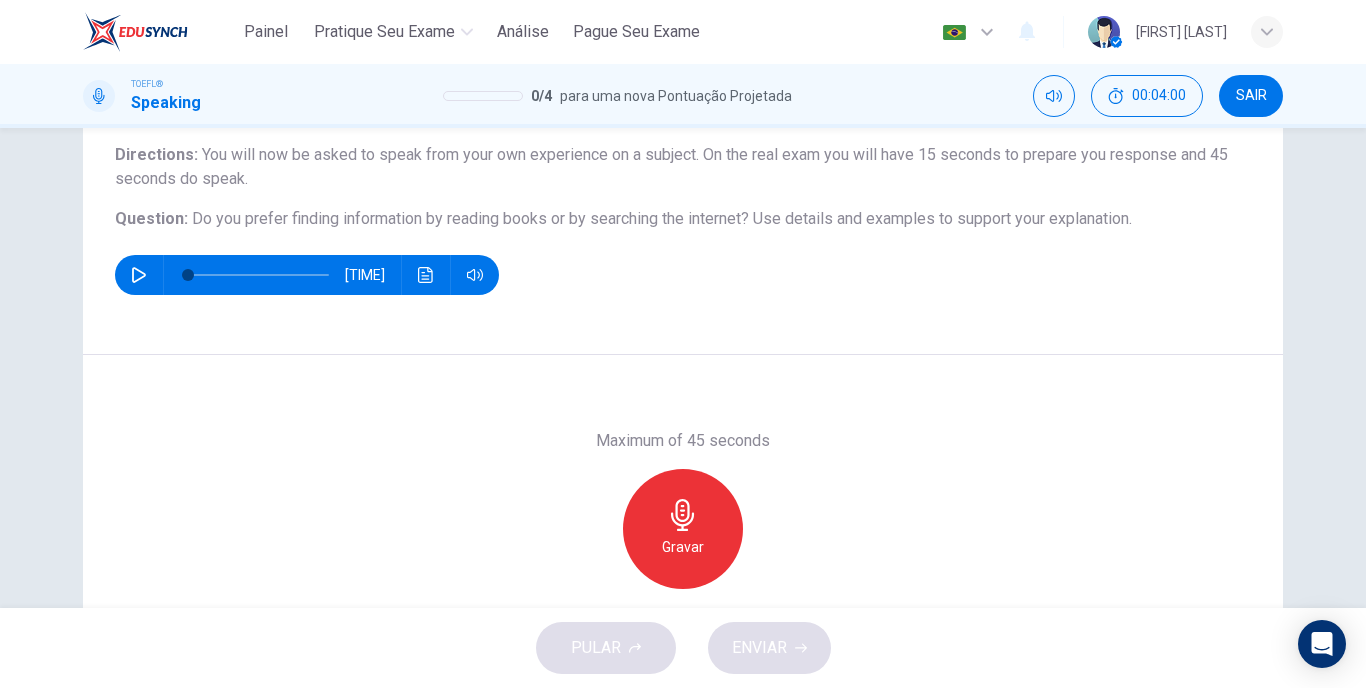 click at bounding box center [683, 515] 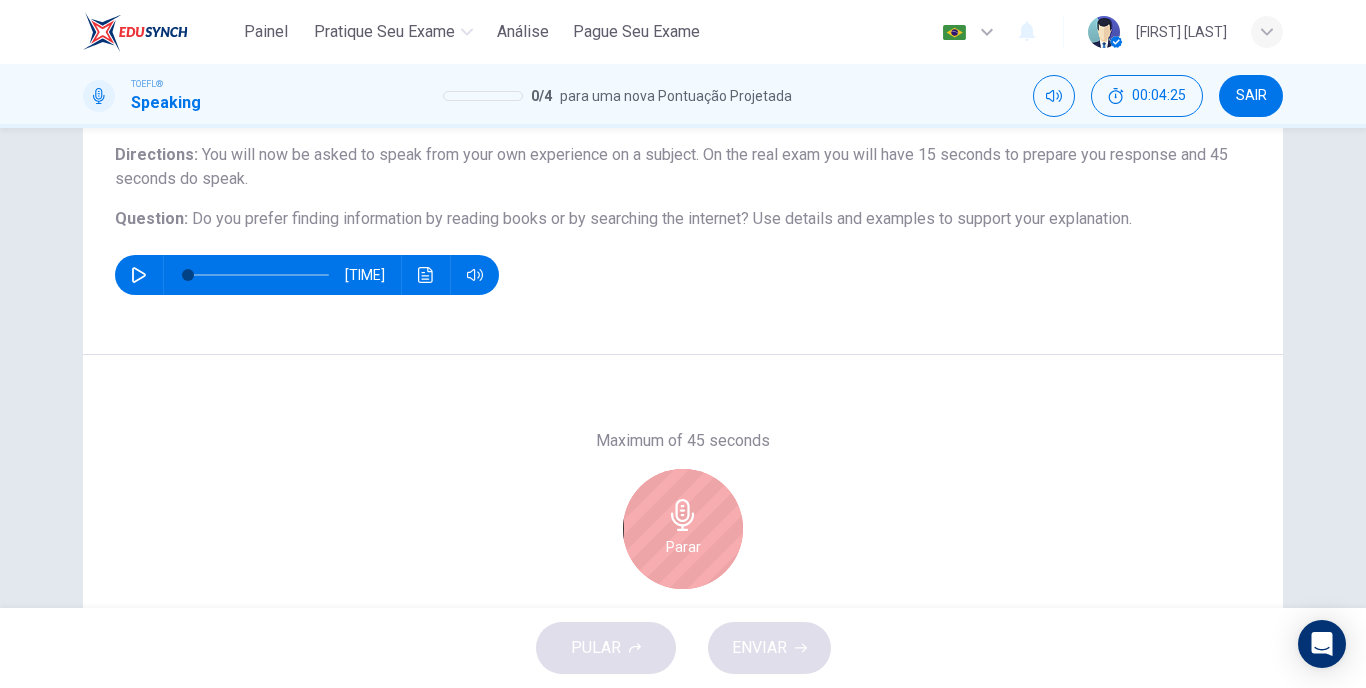 click on "Parar" at bounding box center [683, 529] 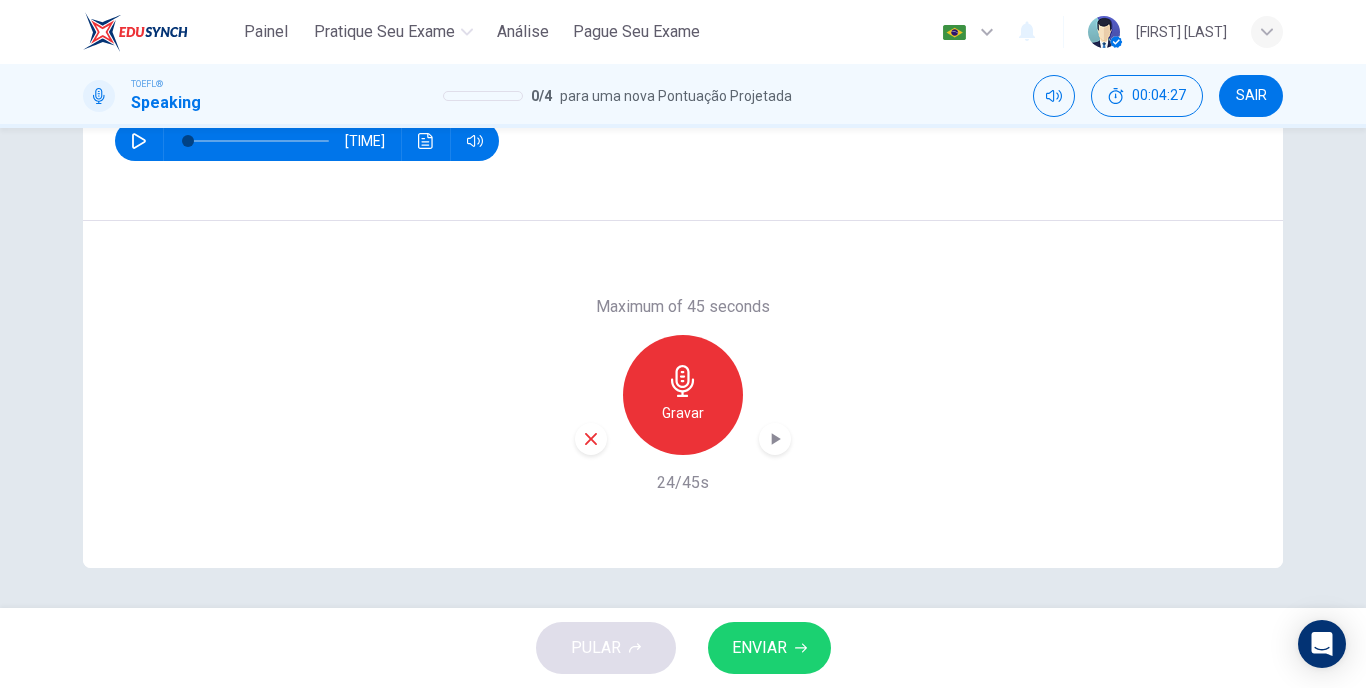 scroll, scrollTop: 295, scrollLeft: 0, axis: vertical 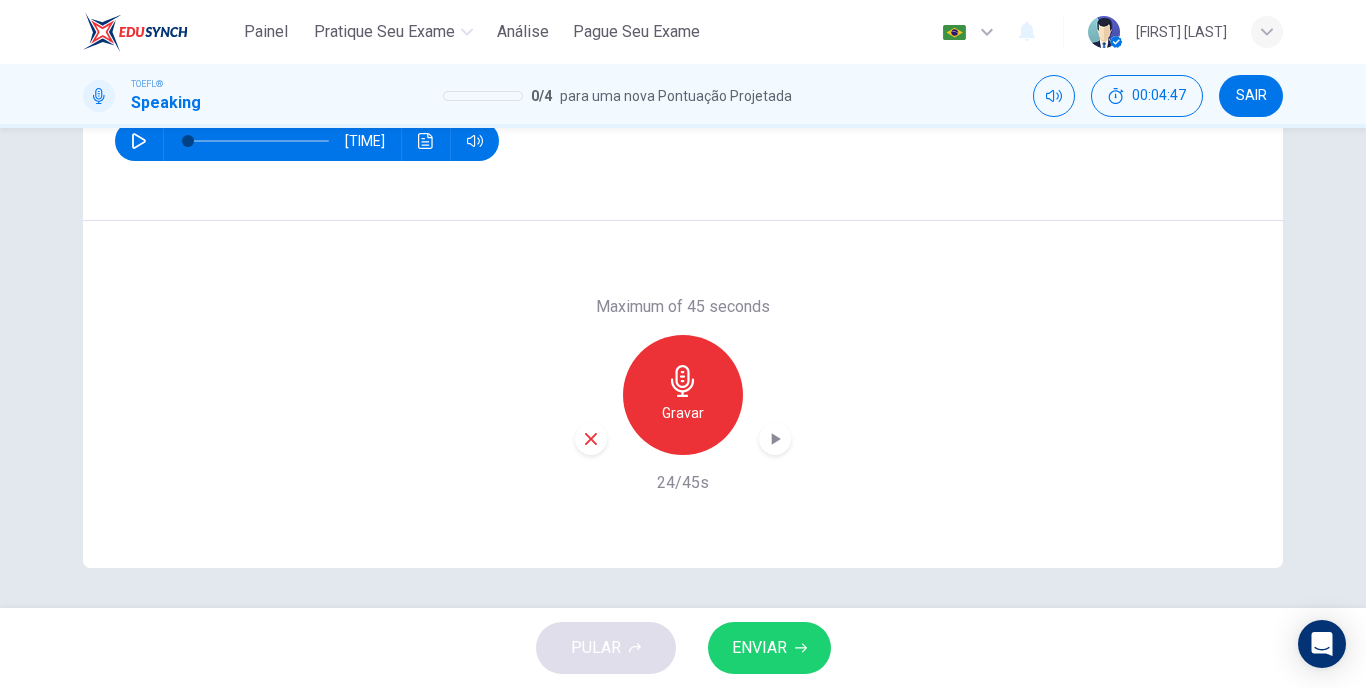 click at bounding box center (591, 439) 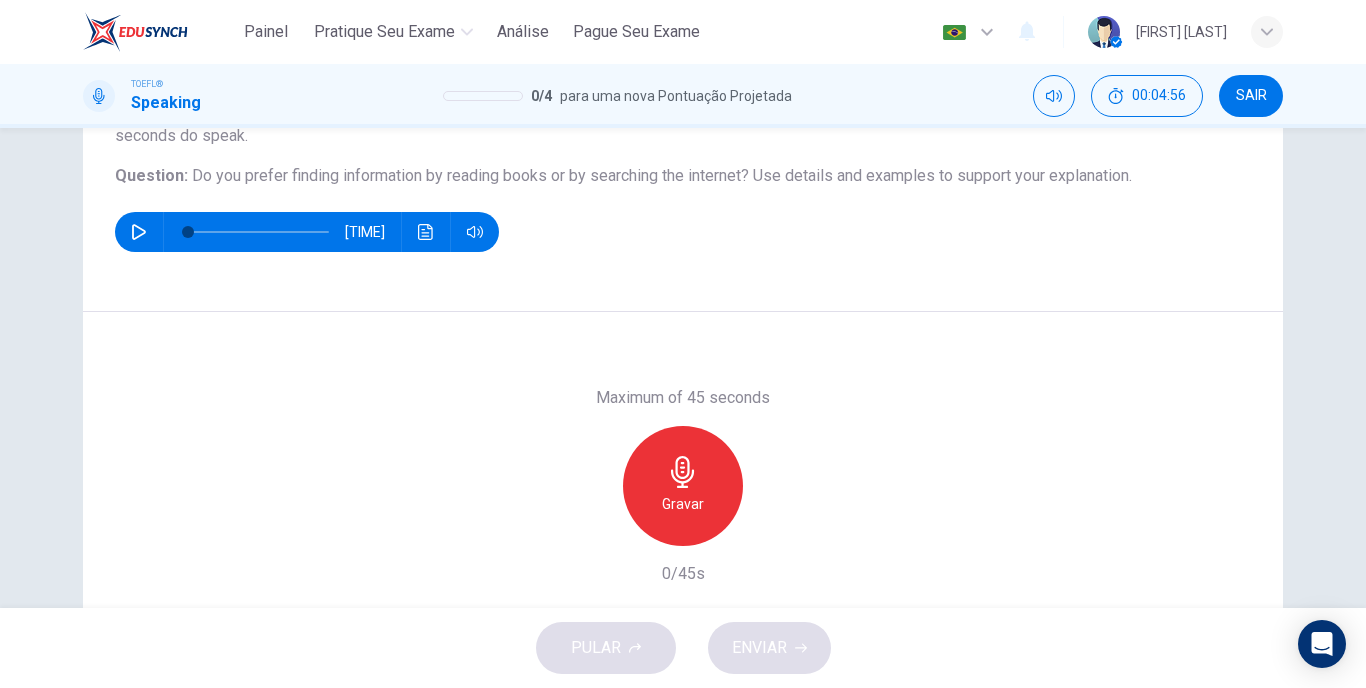 scroll, scrollTop: 197, scrollLeft: 0, axis: vertical 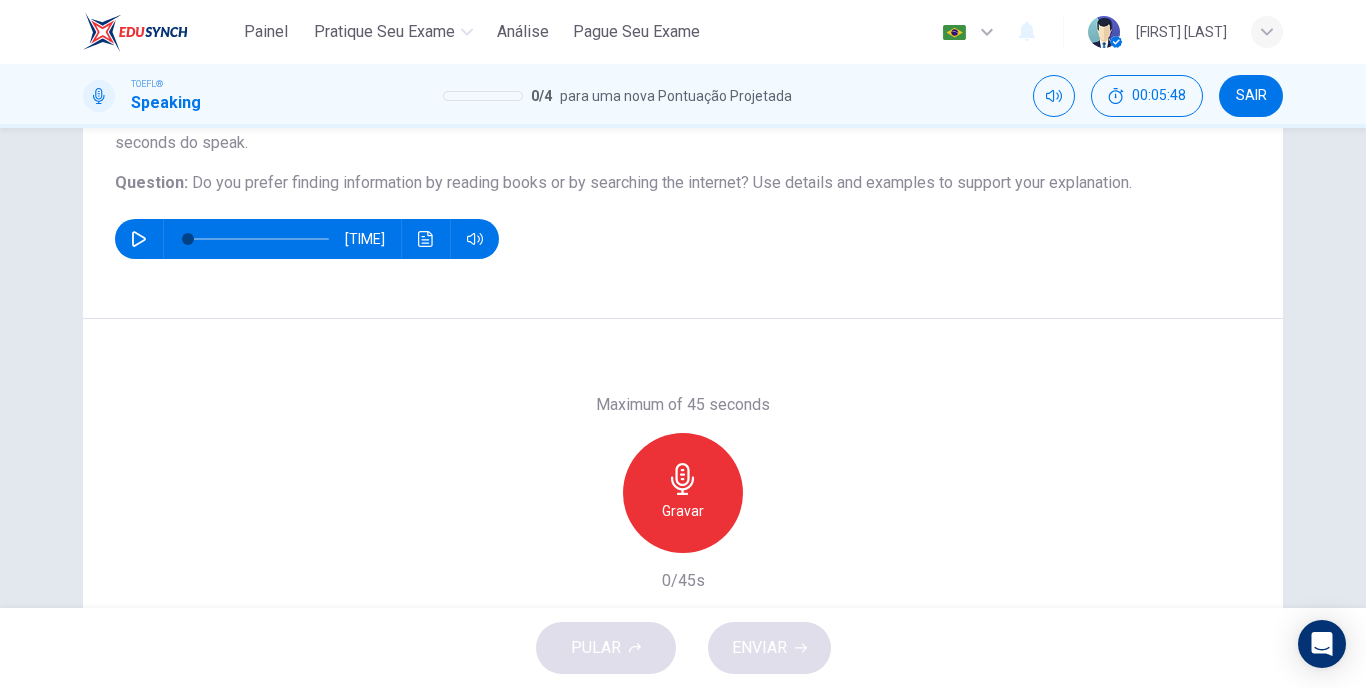 click at bounding box center [683, 479] 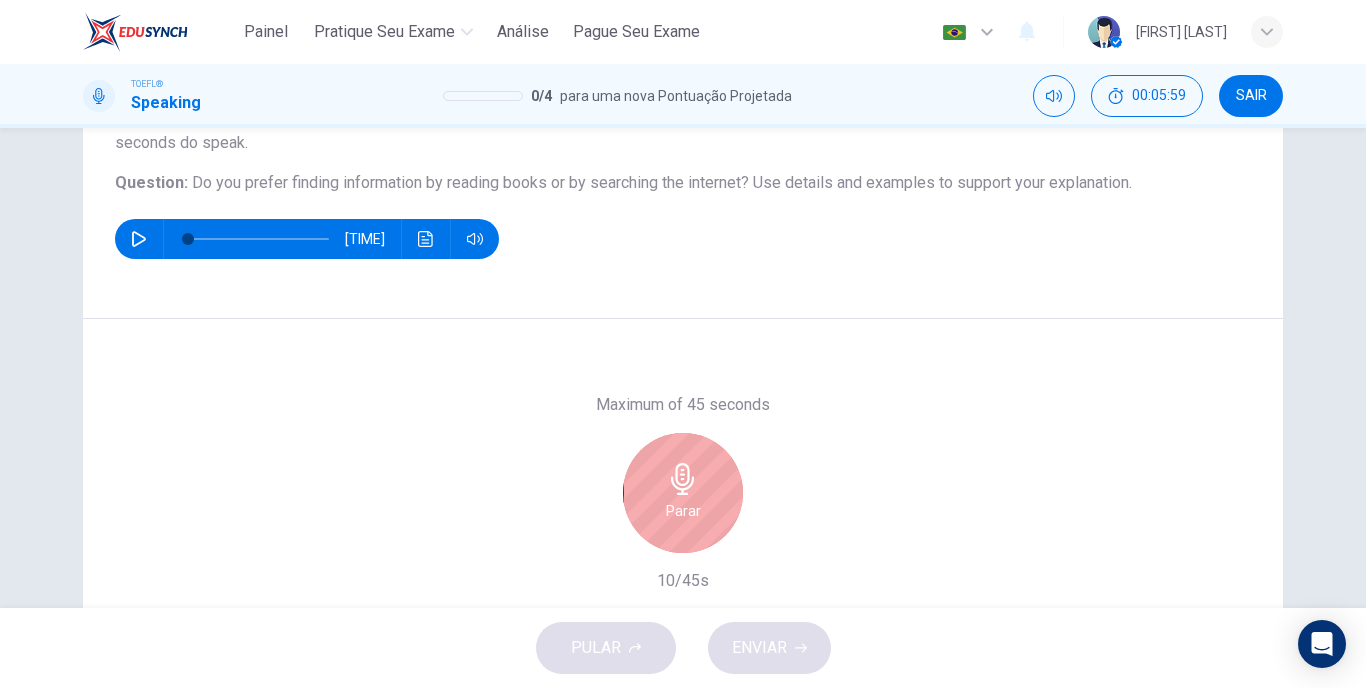 click on "Parar" at bounding box center [683, 511] 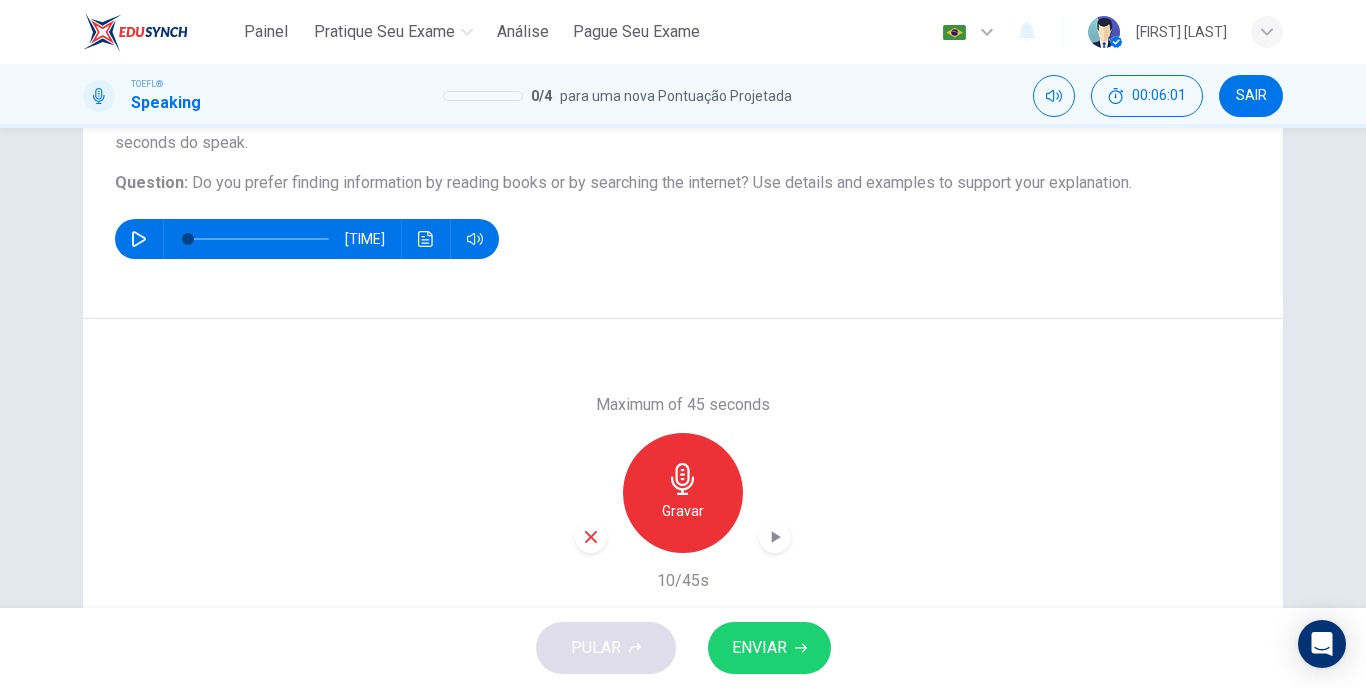 click at bounding box center [591, 537] 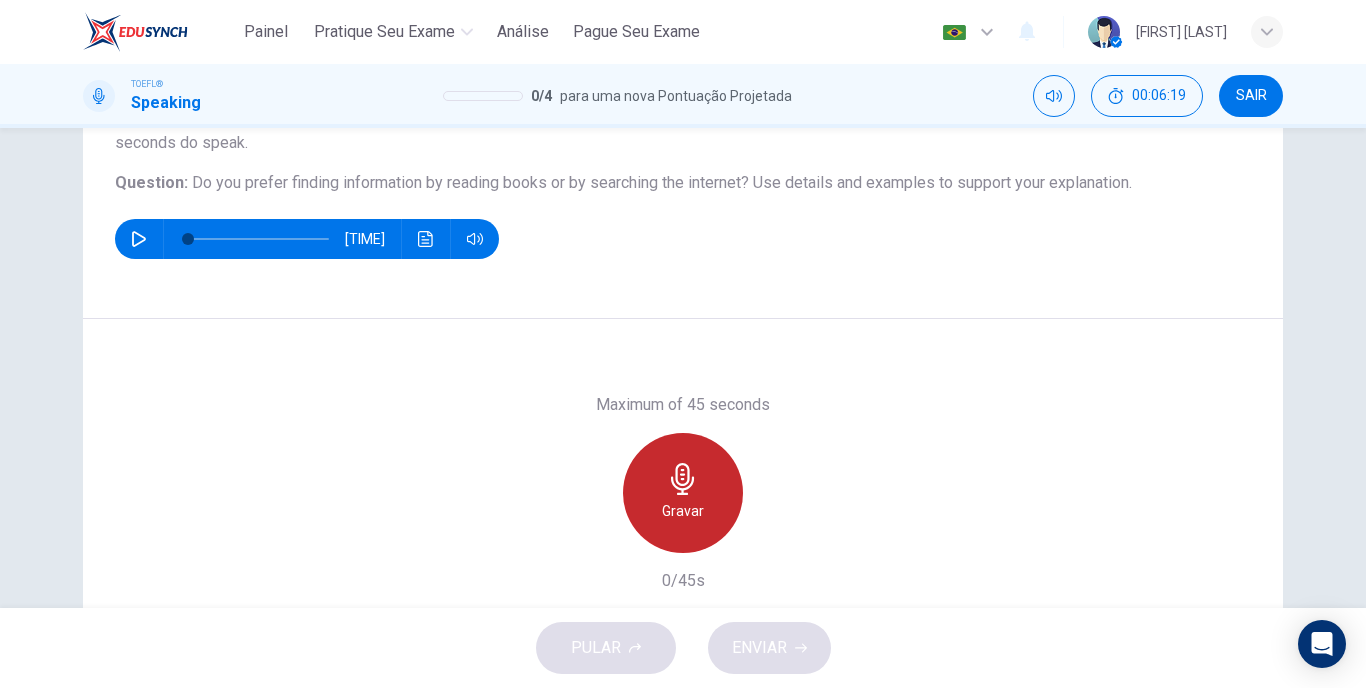 click on "Gravar" at bounding box center (683, 493) 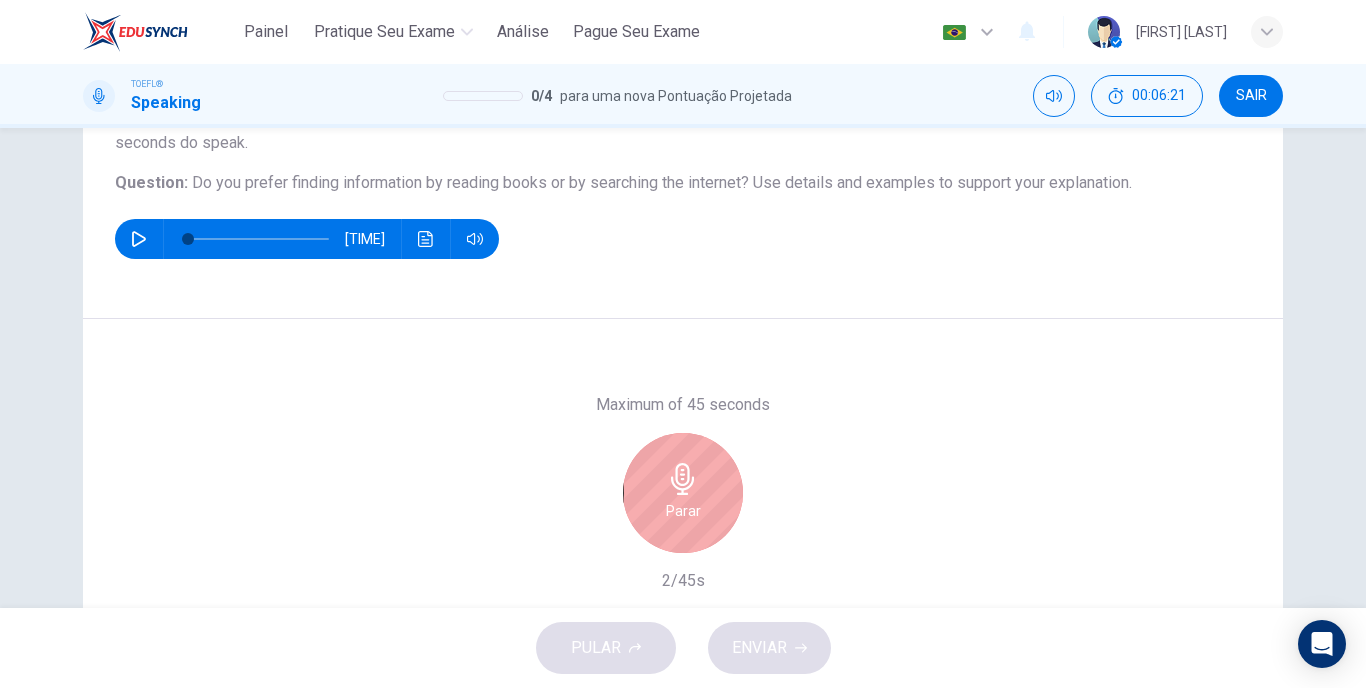 click on "Parar" at bounding box center (683, 493) 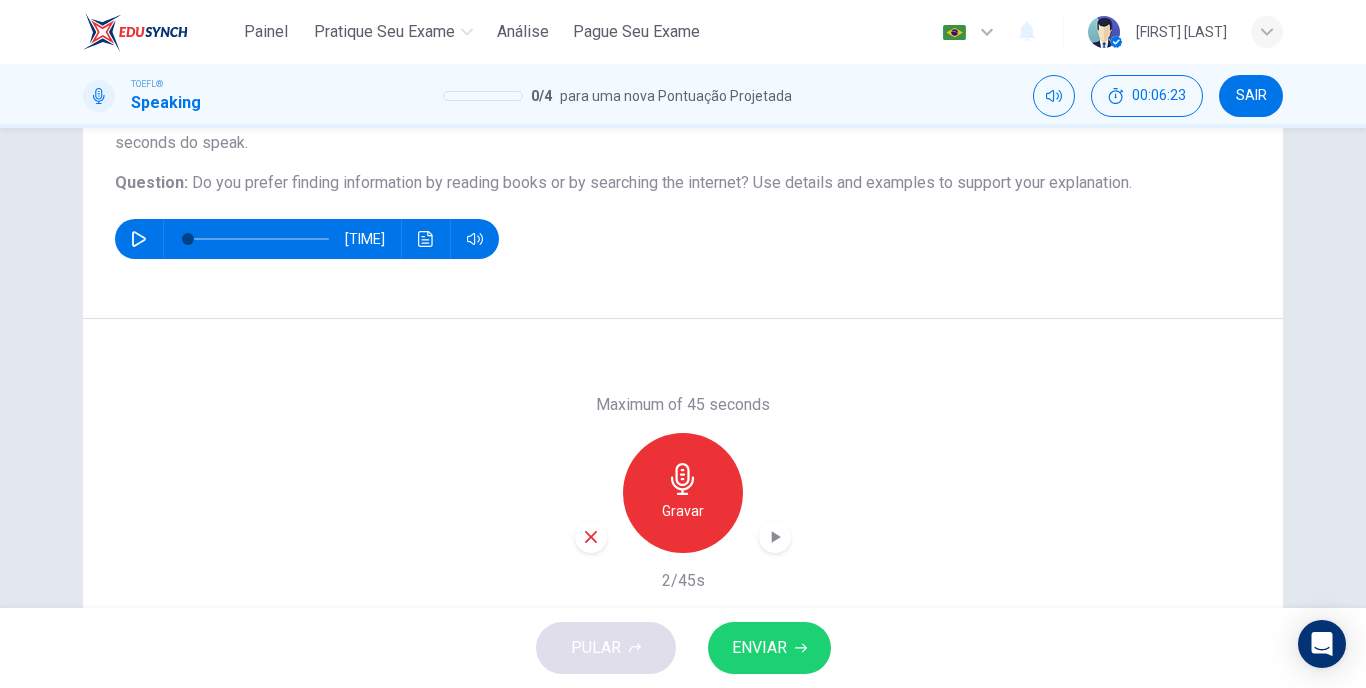 click at bounding box center (591, 537) 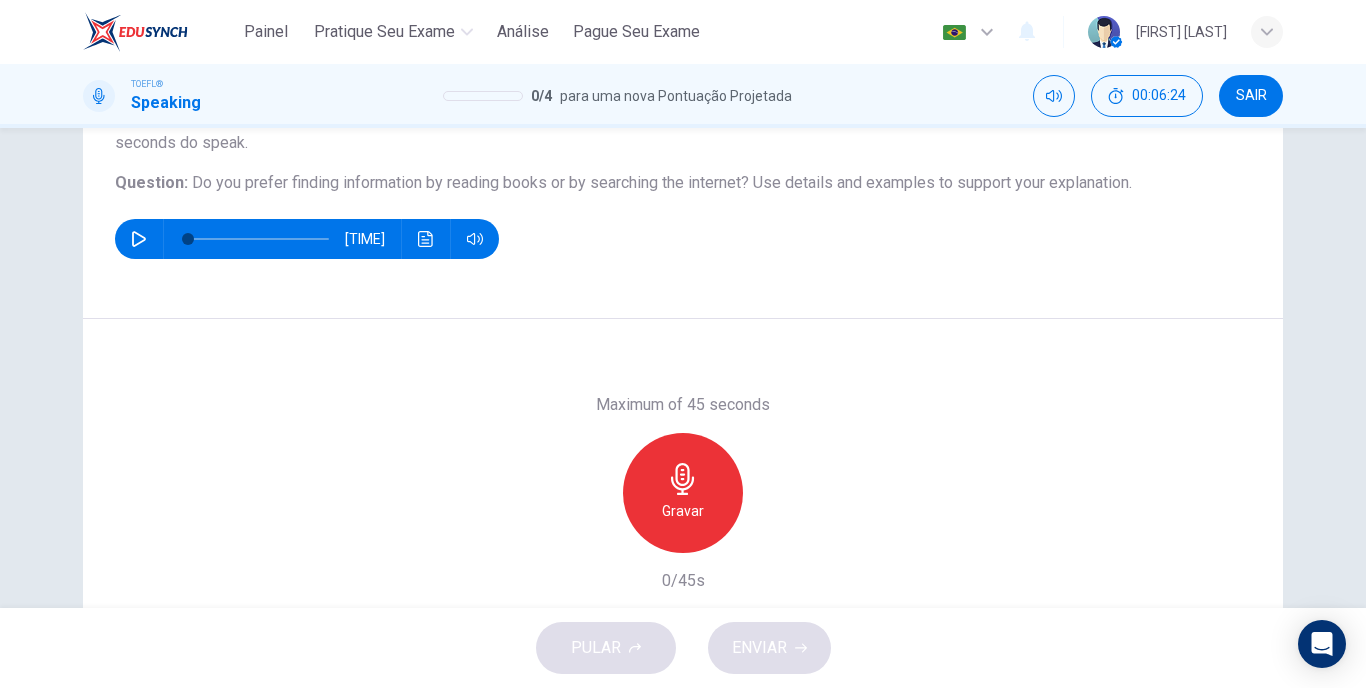 click at bounding box center (683, 479) 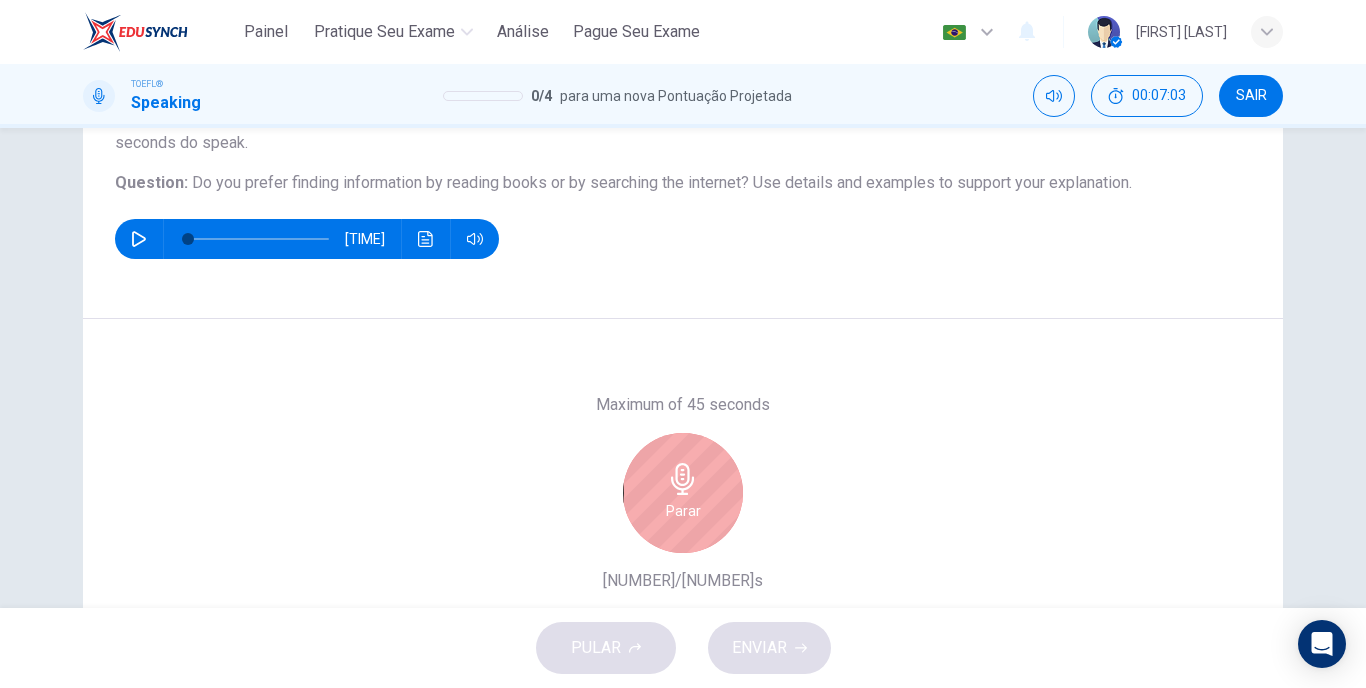 click on "Parar" at bounding box center [683, 493] 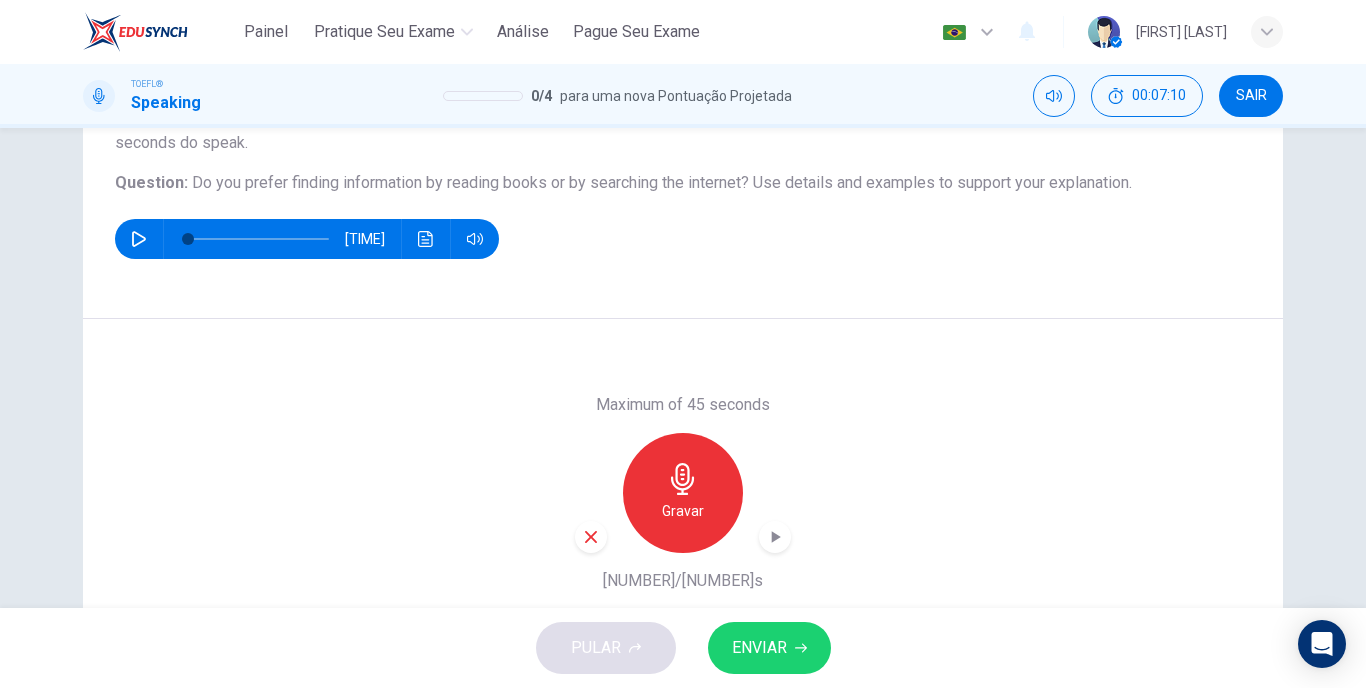 click at bounding box center [591, 537] 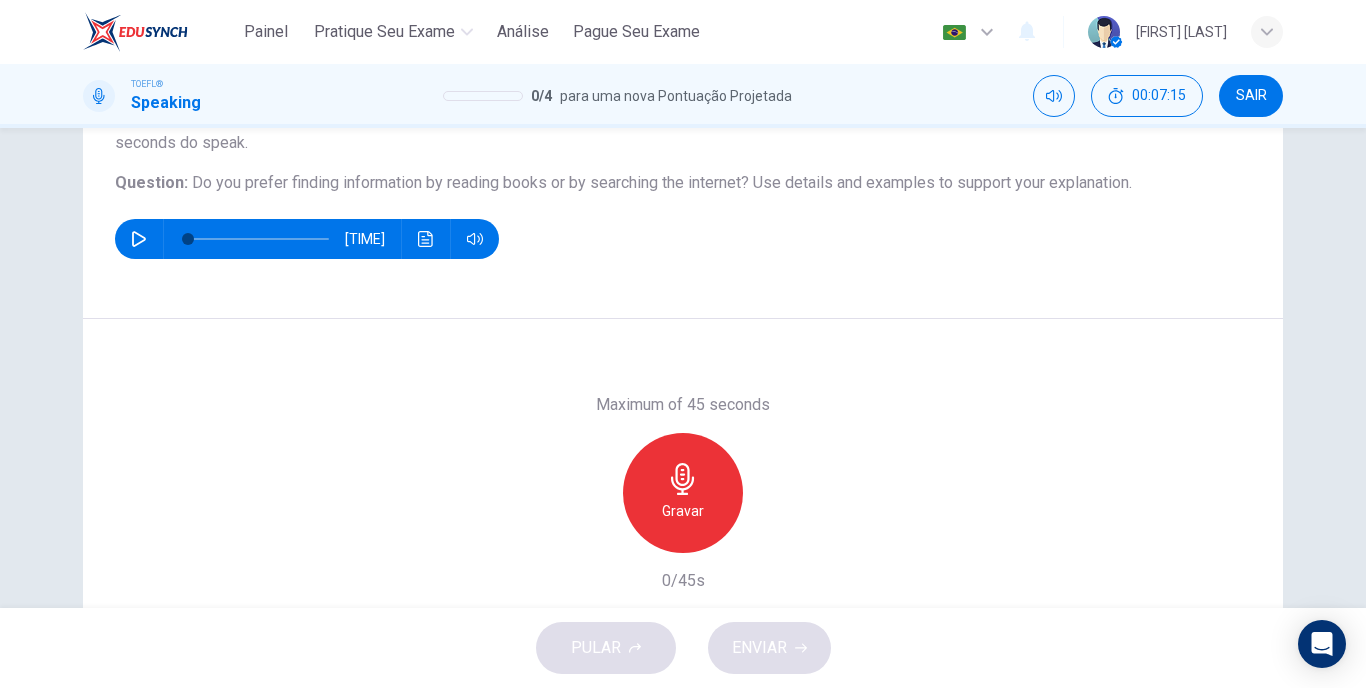 click at bounding box center [683, 479] 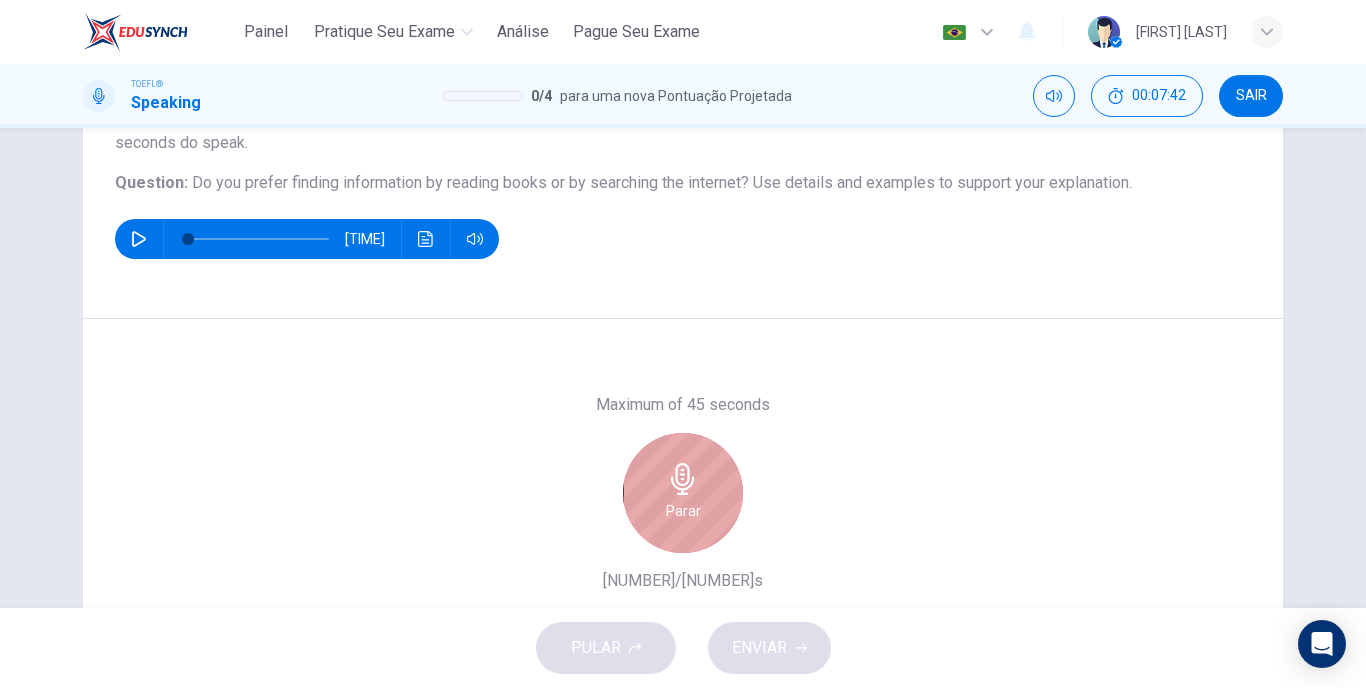 click on "Parar" at bounding box center (683, 511) 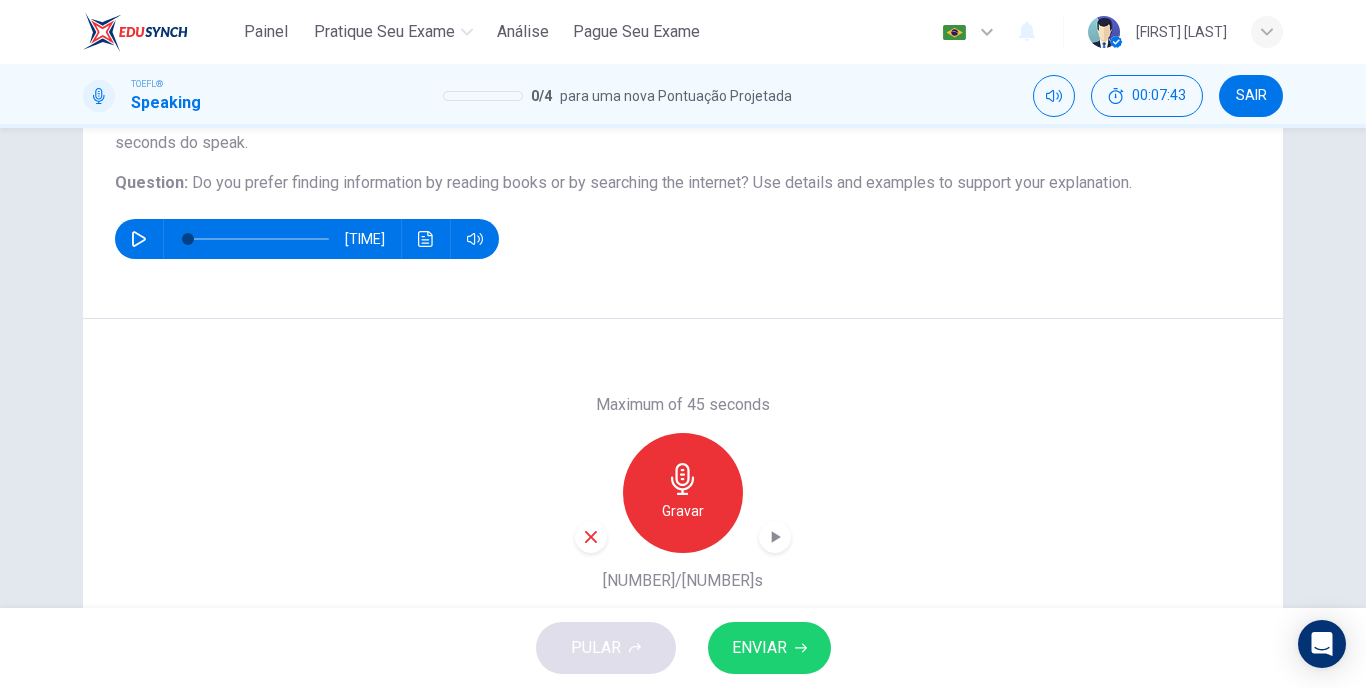 click at bounding box center (591, 537) 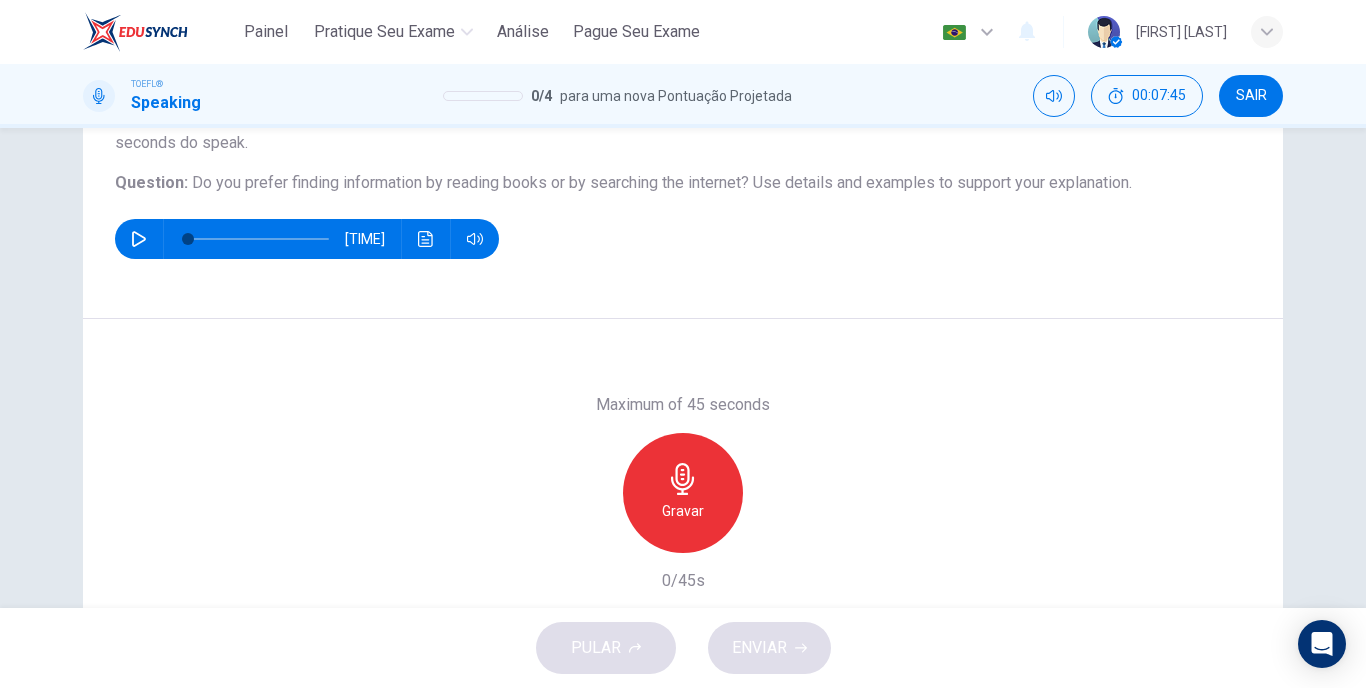 click at bounding box center [683, 479] 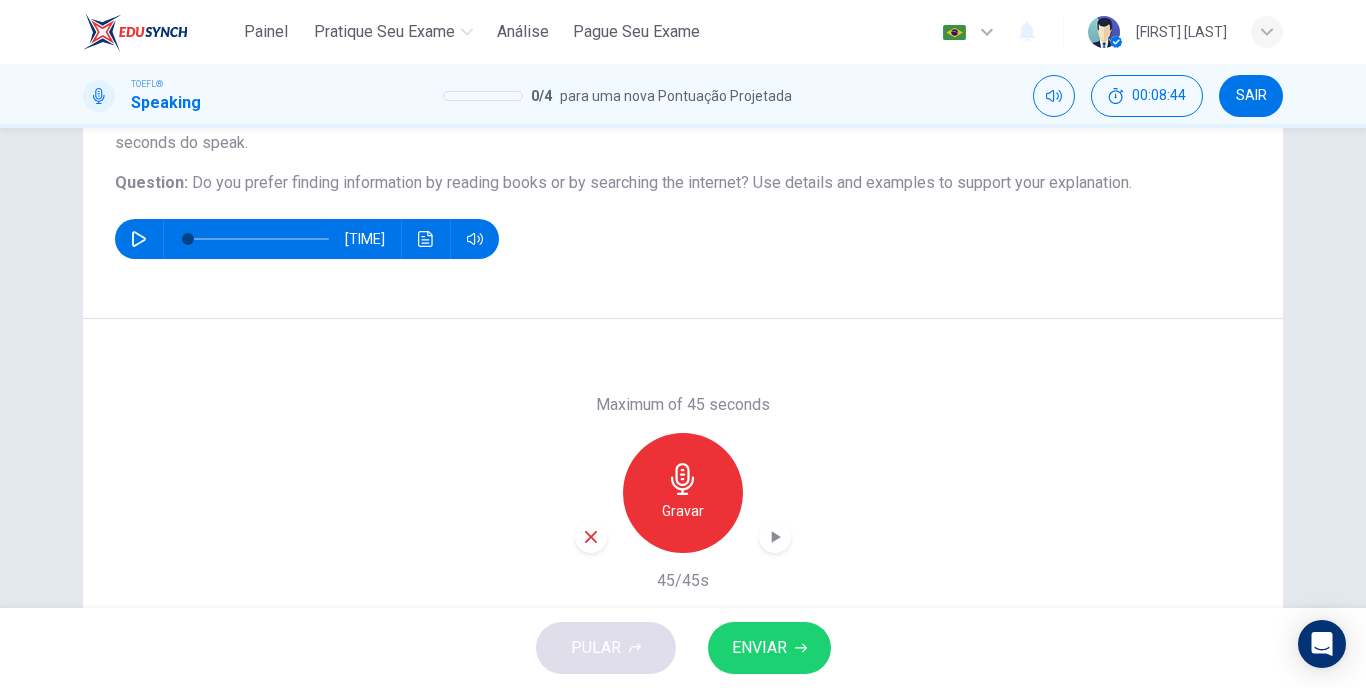 click on "ENVIAR" at bounding box center (759, 648) 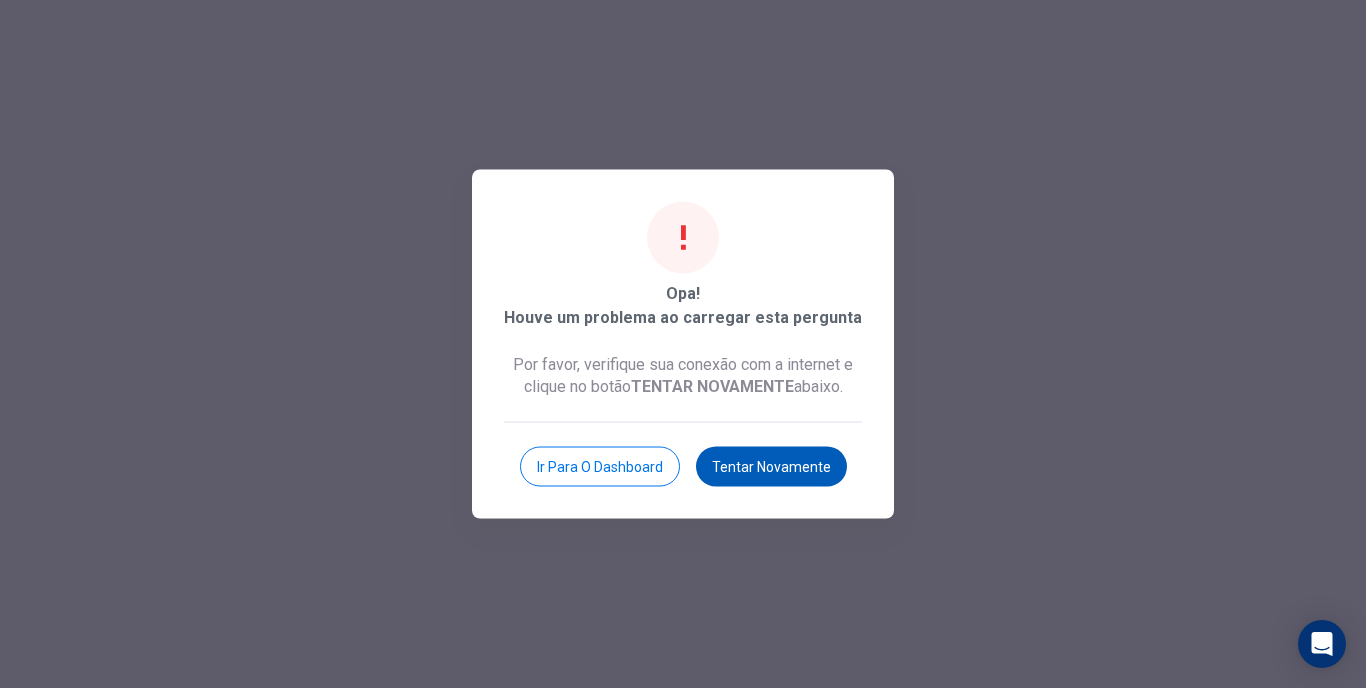 click on "Tentar novamente" at bounding box center (771, 467) 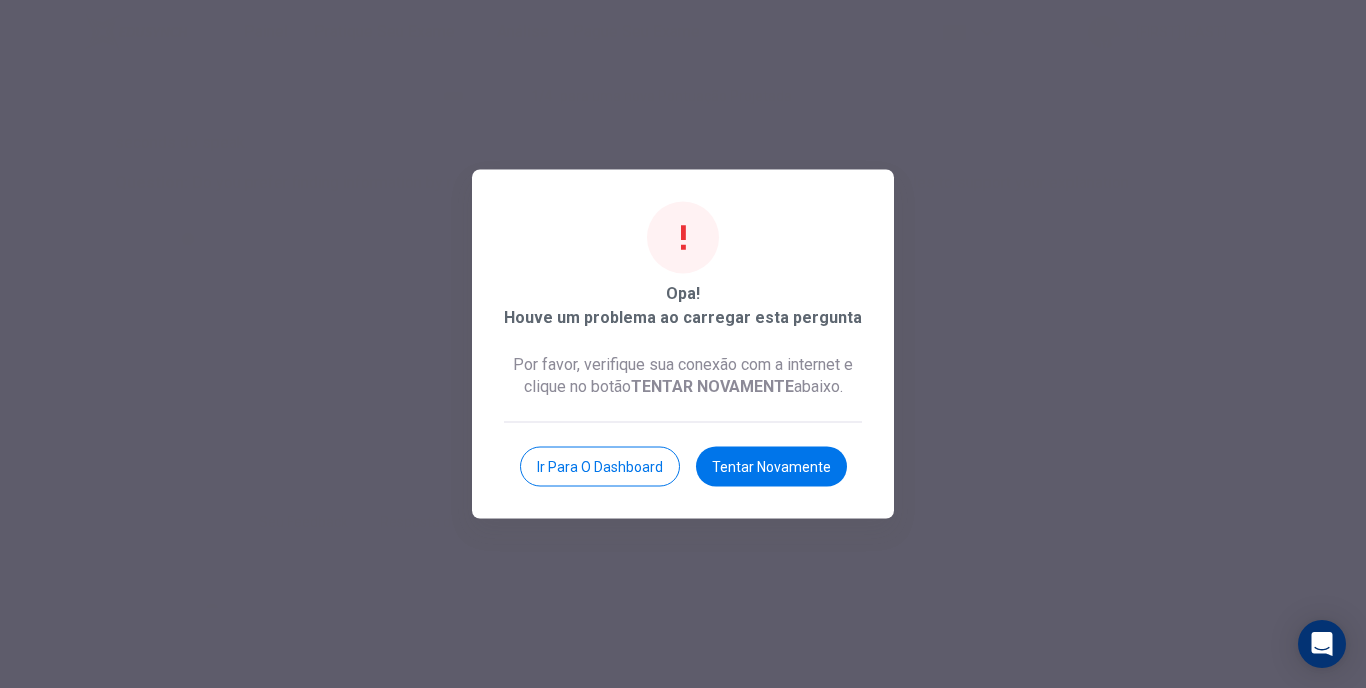 click on "Tentar novamente" at bounding box center (771, 467) 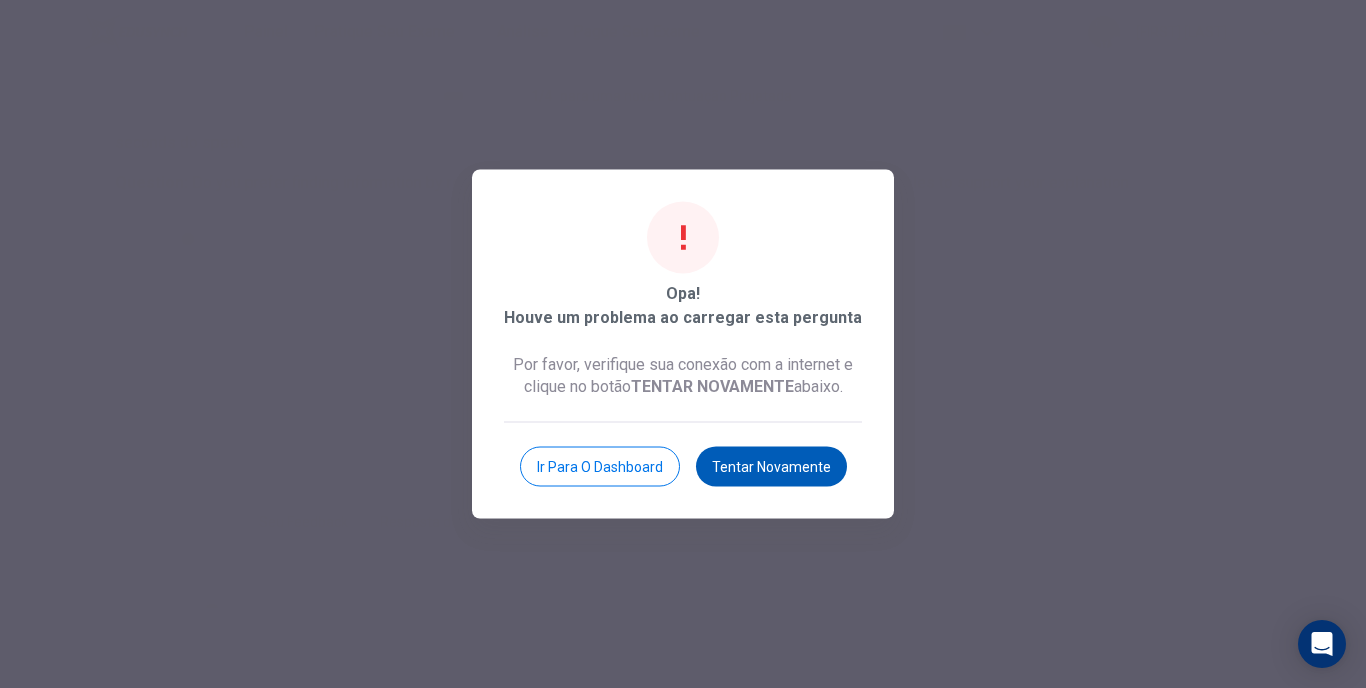 click on "Tentar novamente" at bounding box center [771, 467] 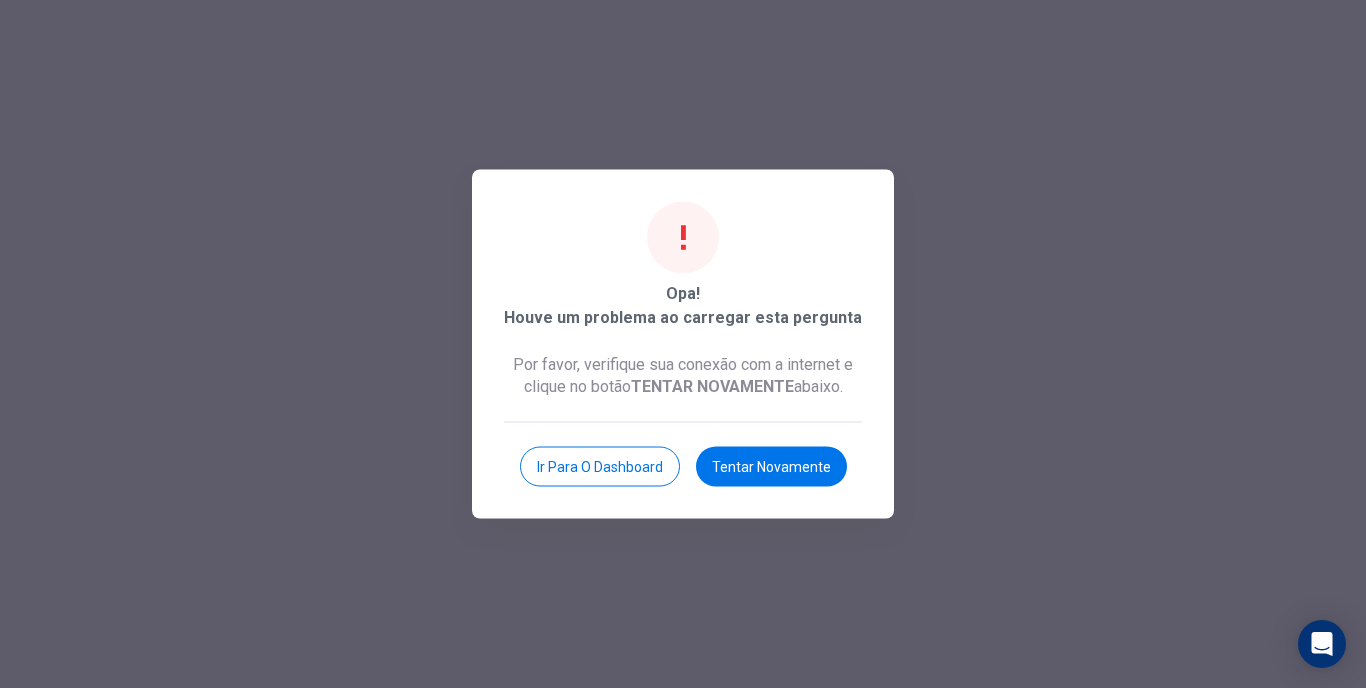 click on "Tentar novamente" at bounding box center (771, 467) 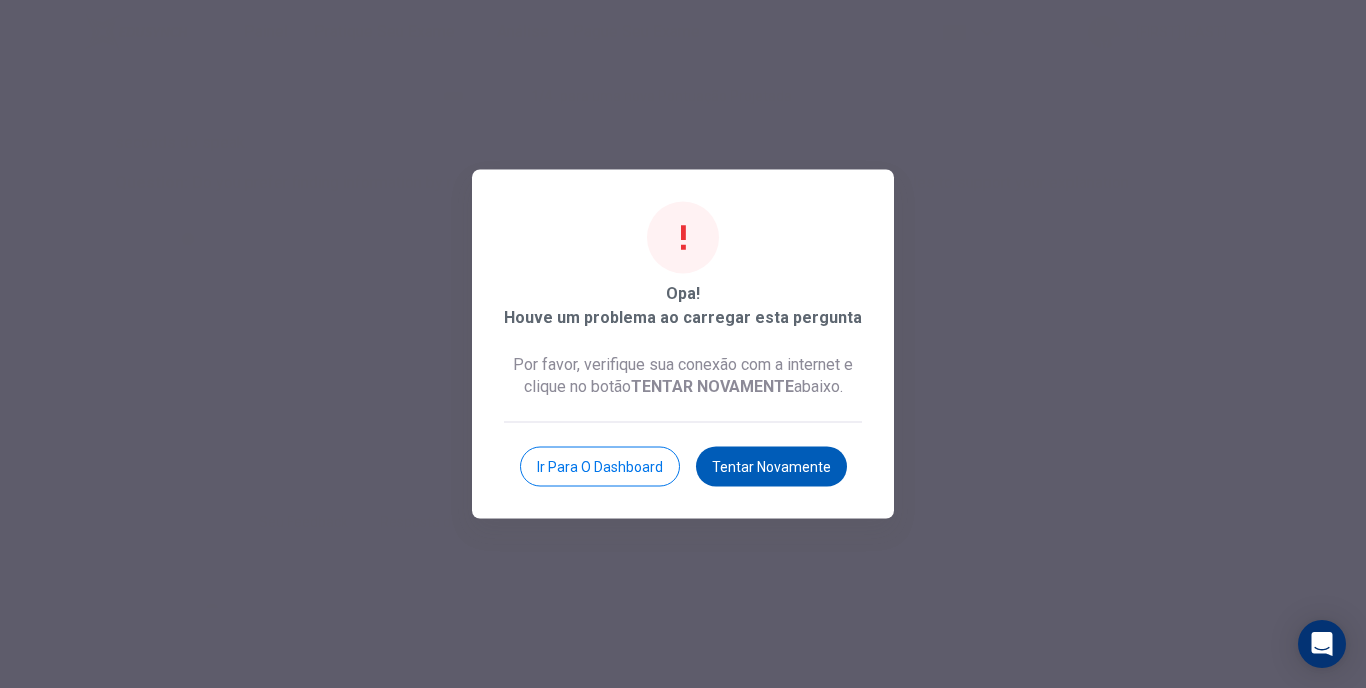 click on "Tentar novamente" at bounding box center (771, 467) 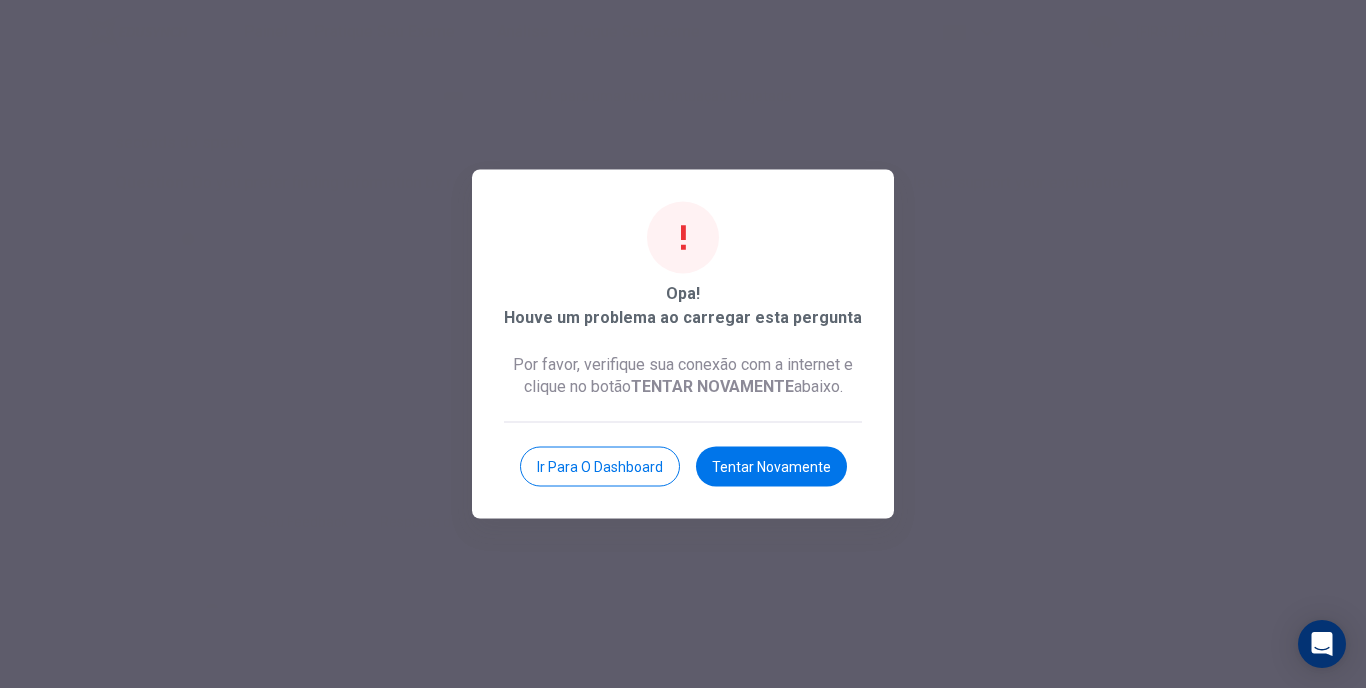 click on "Tentar novamente" at bounding box center [771, 467] 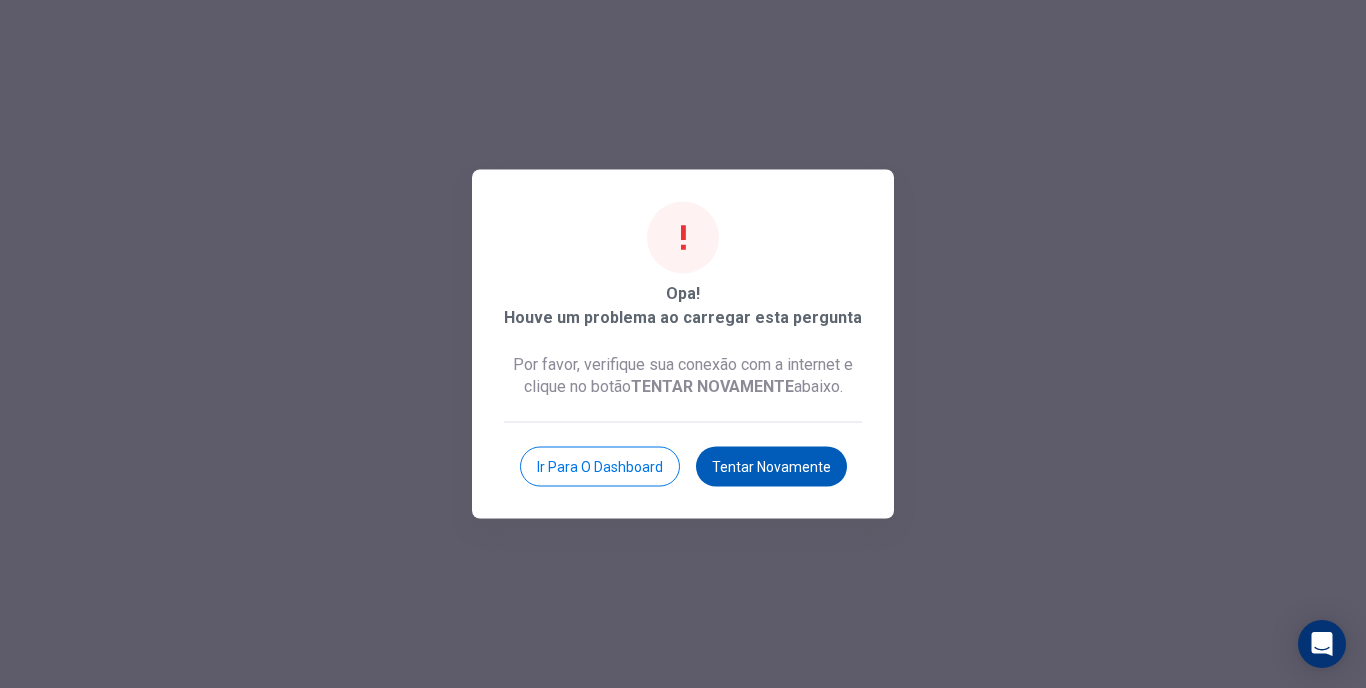 click on "Tentar novamente" at bounding box center (771, 467) 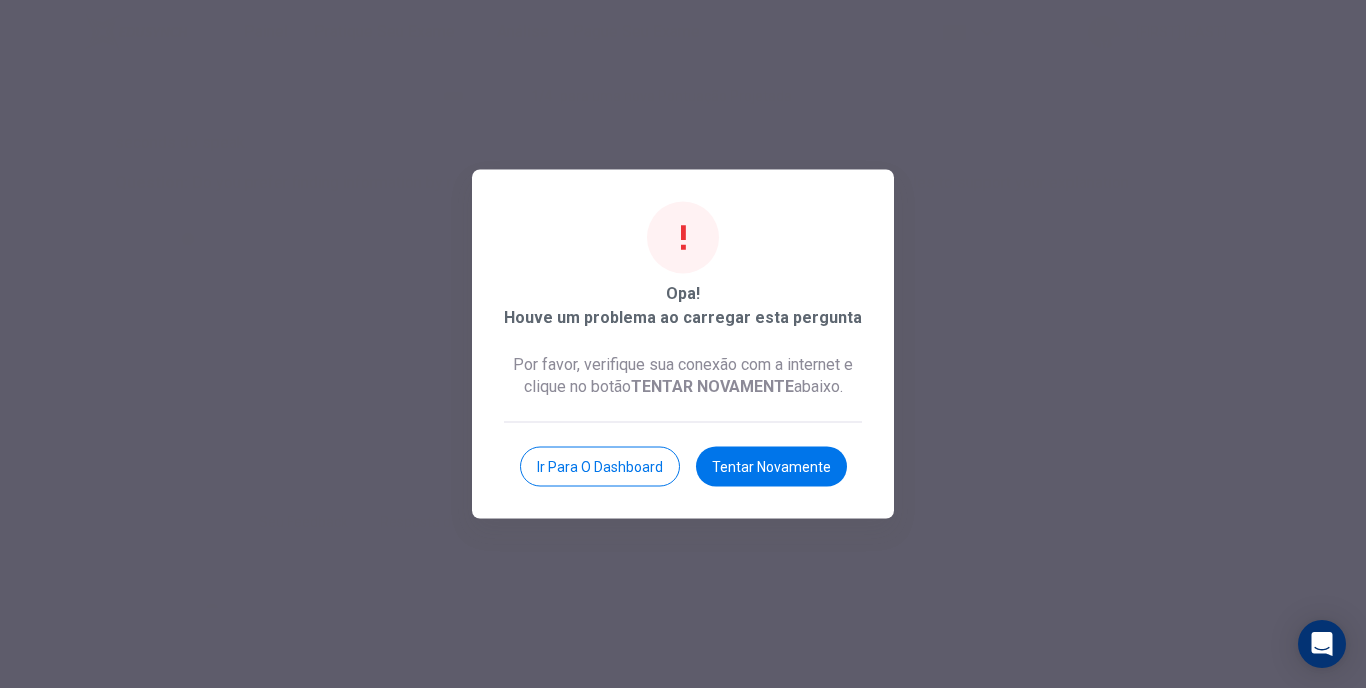 click at bounding box center [683, 344] 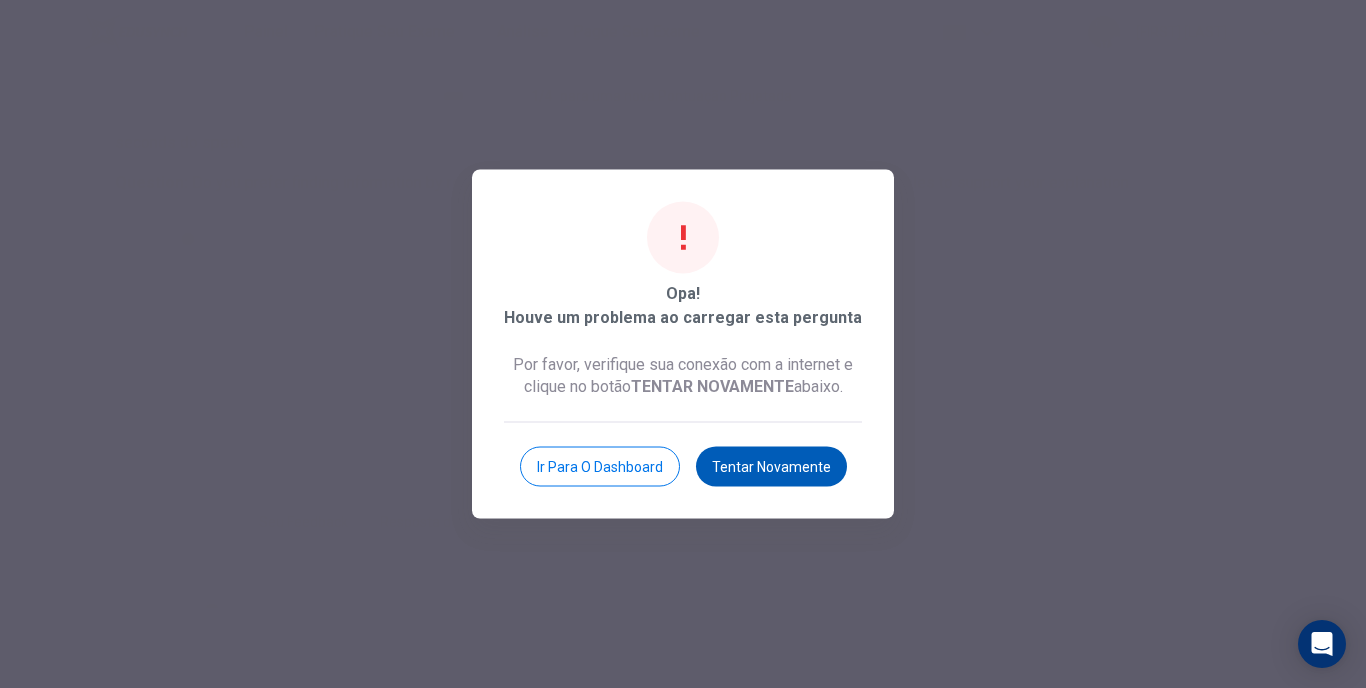 click on "Tentar novamente" at bounding box center [771, 467] 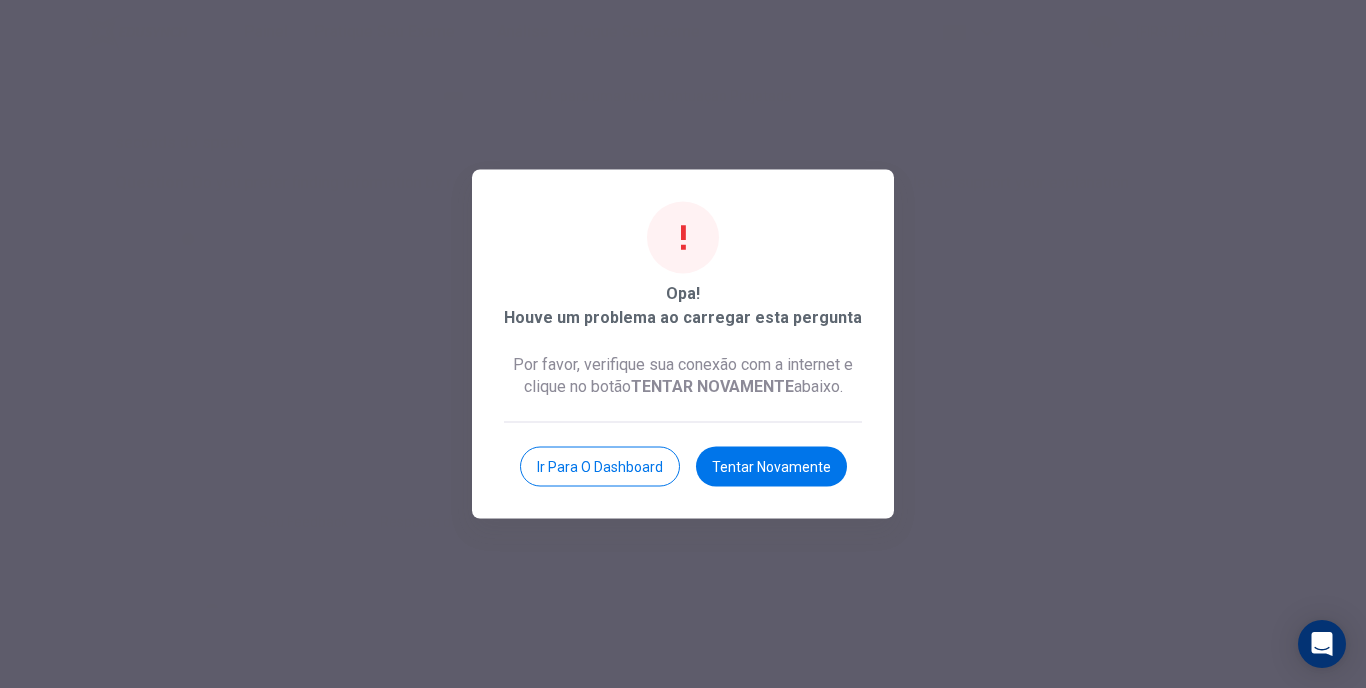 click on "Tentar novamente" at bounding box center [771, 467] 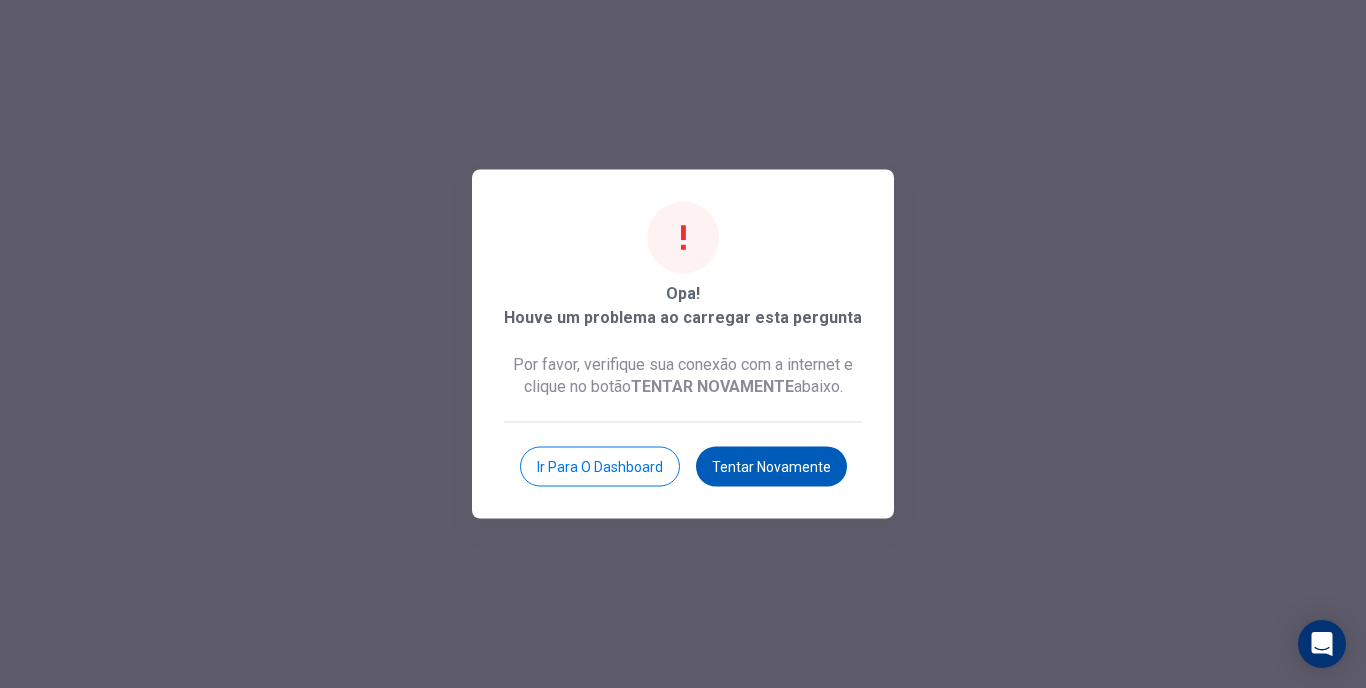 click on "Tentar novamente" at bounding box center (771, 467) 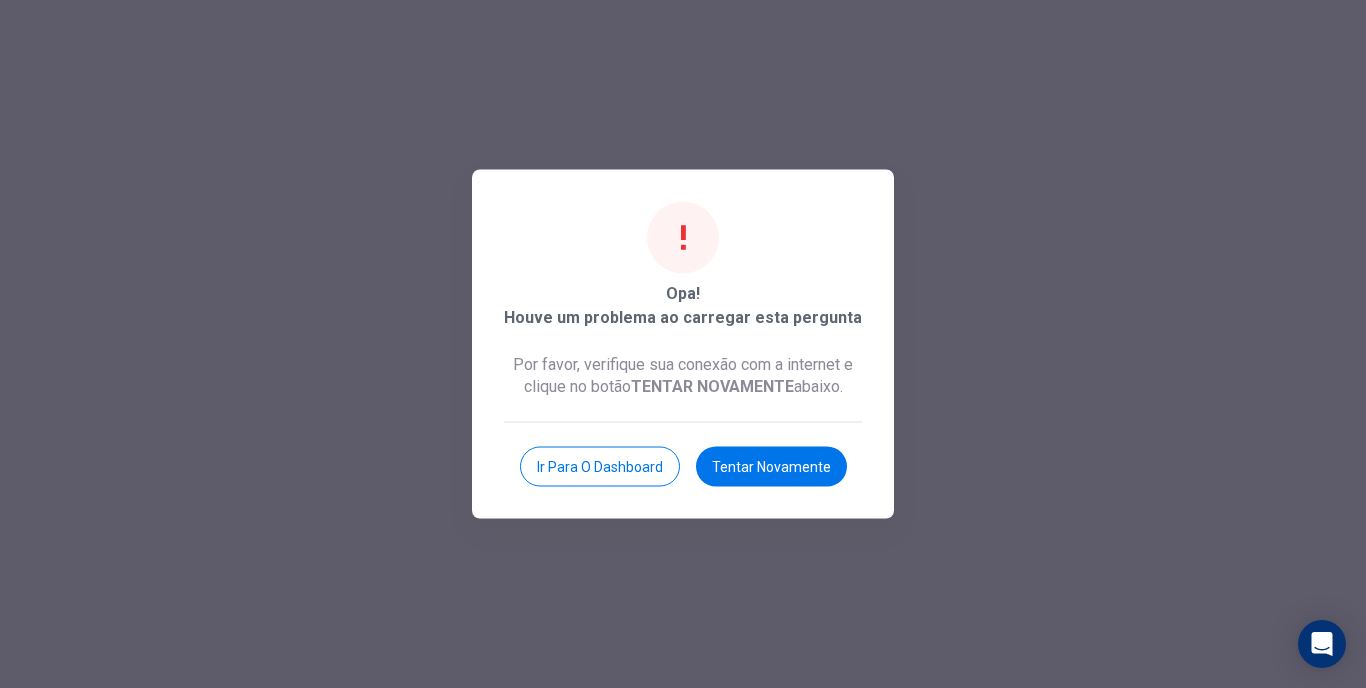 click at bounding box center (683, 344) 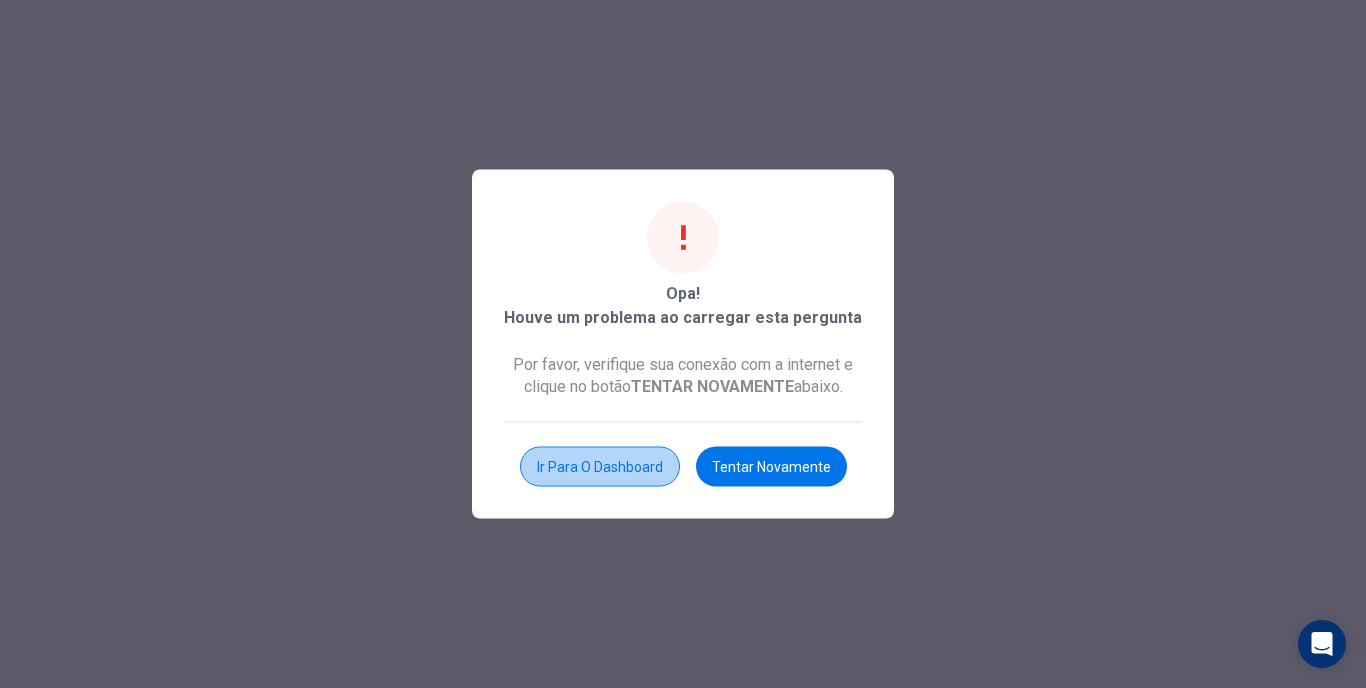 click on "Ir para o Dashboard" at bounding box center [600, 467] 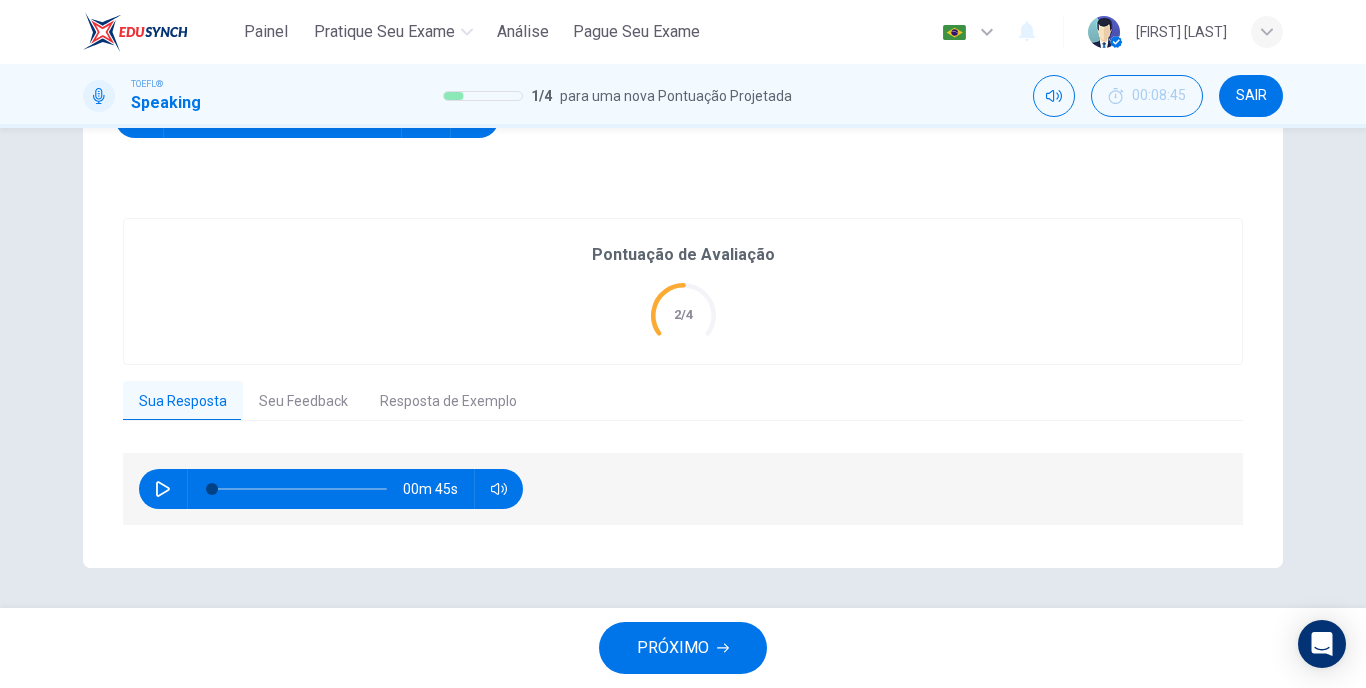 scroll, scrollTop: 317, scrollLeft: 0, axis: vertical 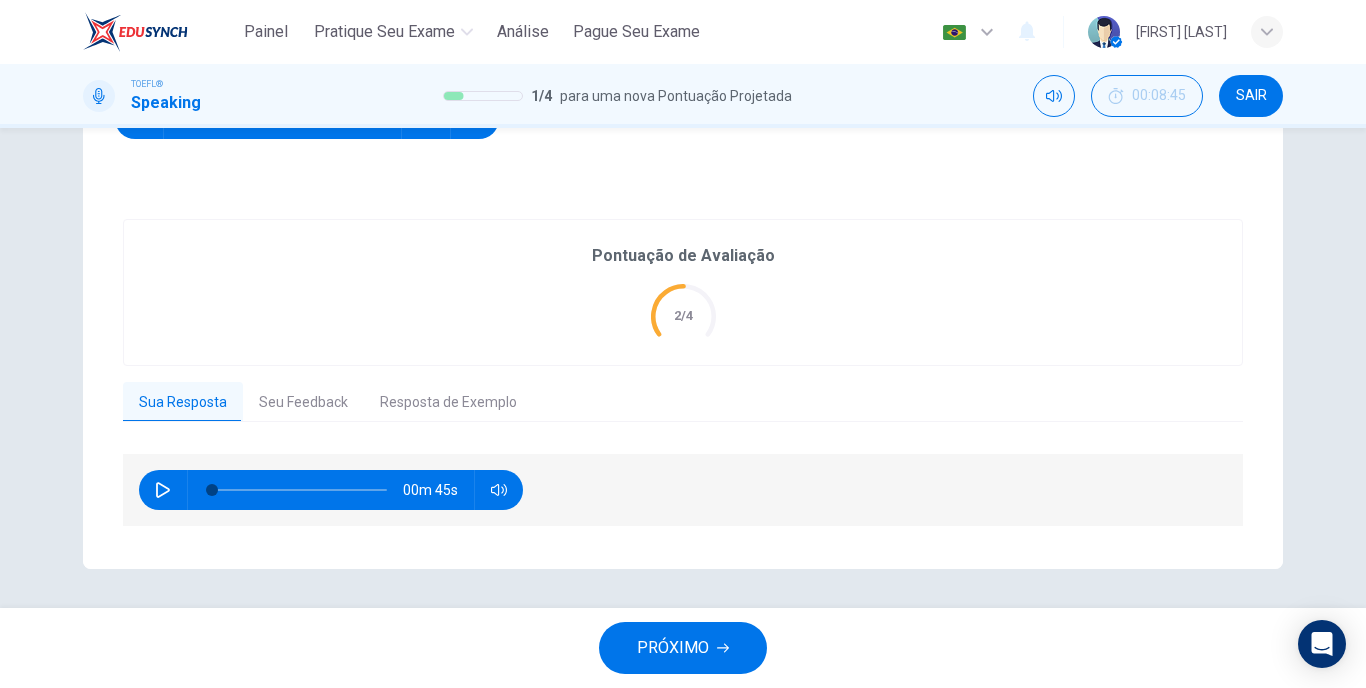 click on "Seu Feedback" at bounding box center (303, 403) 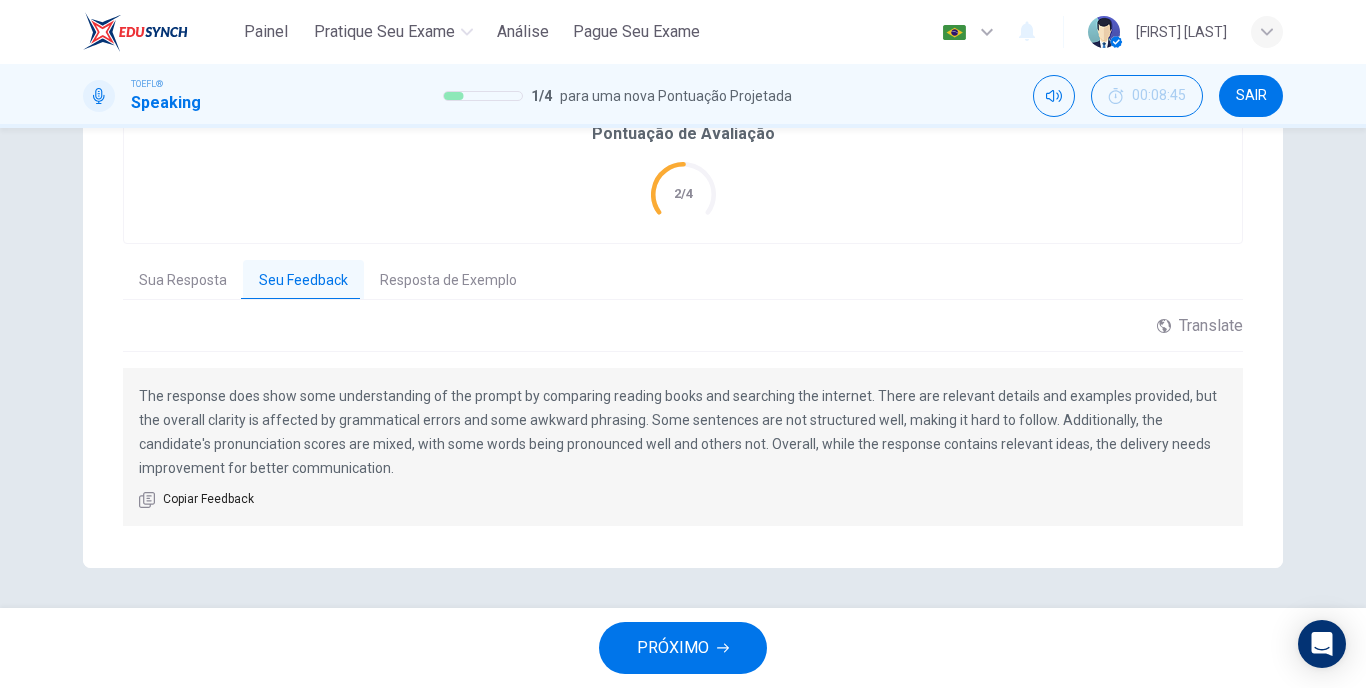 scroll, scrollTop: 438, scrollLeft: 0, axis: vertical 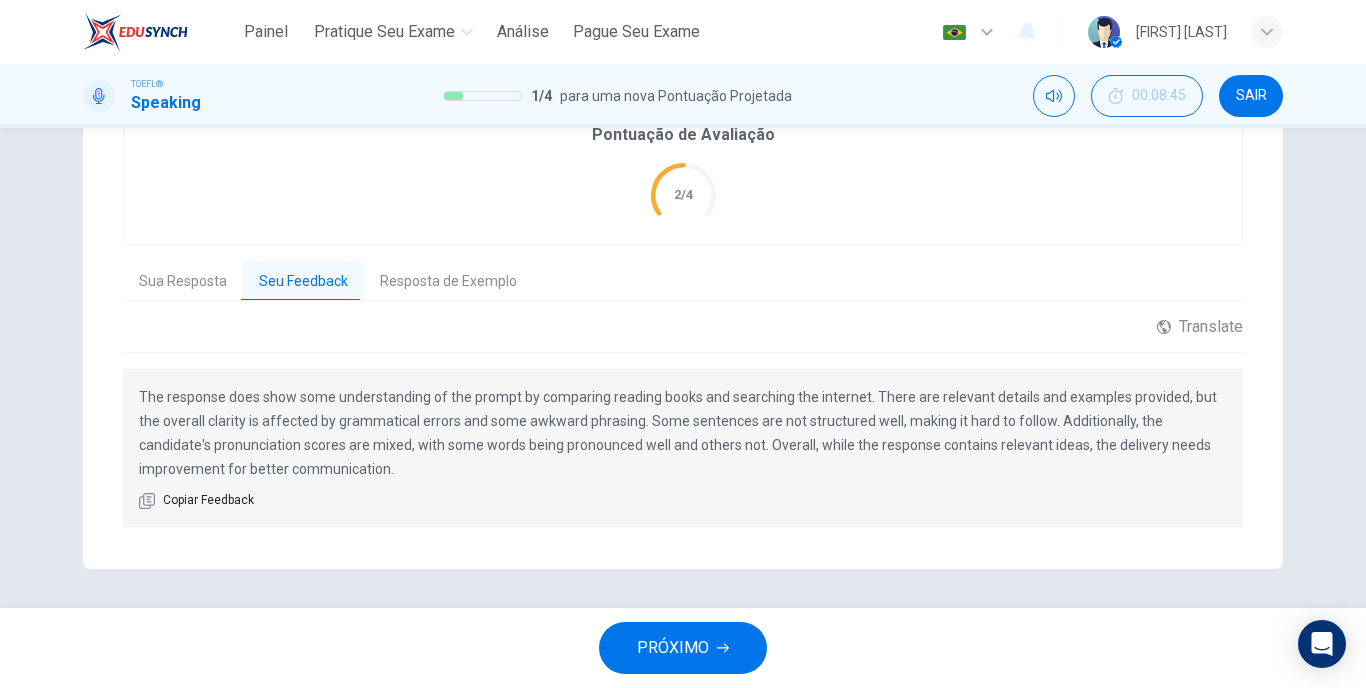 click on "The response does show some understanding of the prompt by comparing reading books and searching the internet. There are relevant details and examples provided, but the overall clarity is affected by grammatical errors and some awkward phrasing. Some sentences are not structured well, making it hard to follow. Additionally, the candidate's pronunciation scores are mixed, with some words being pronounced well and others not. Overall, while the response contains relevant ideas, the delivery needs improvement for better communication.   Copiar Feedback" at bounding box center [683, 448] 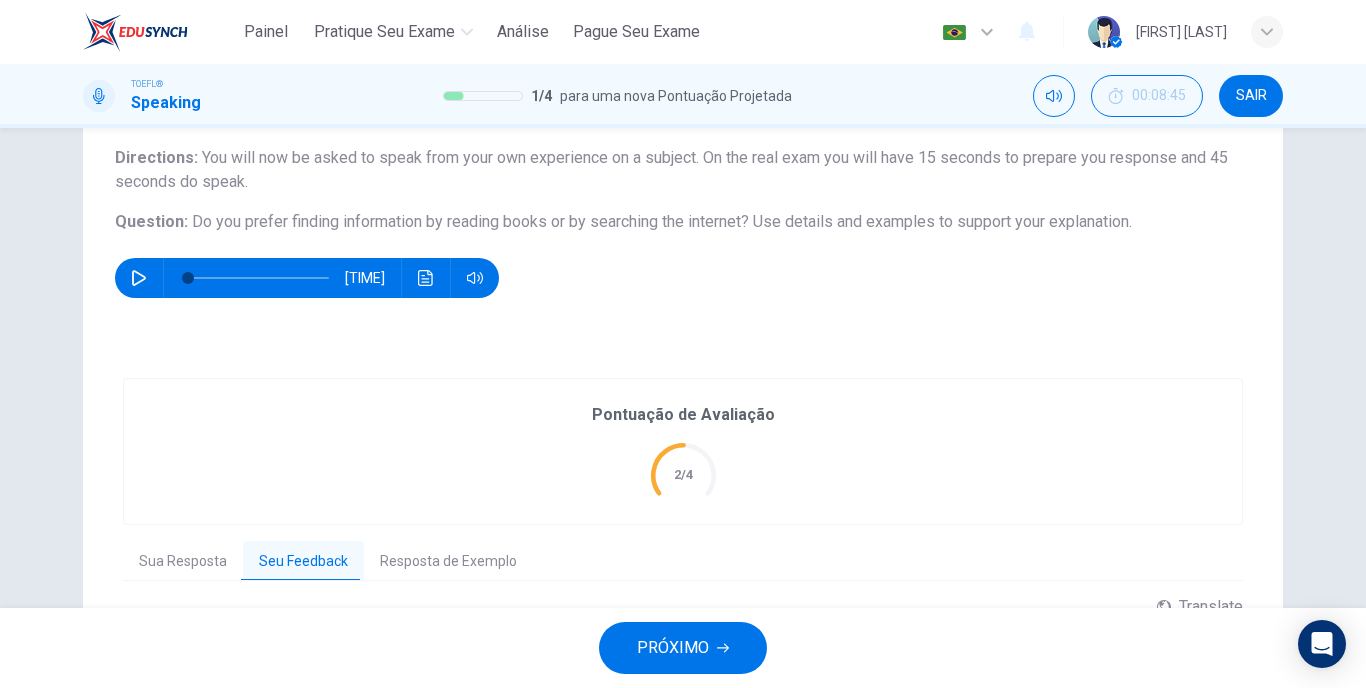 scroll, scrollTop: 167, scrollLeft: 0, axis: vertical 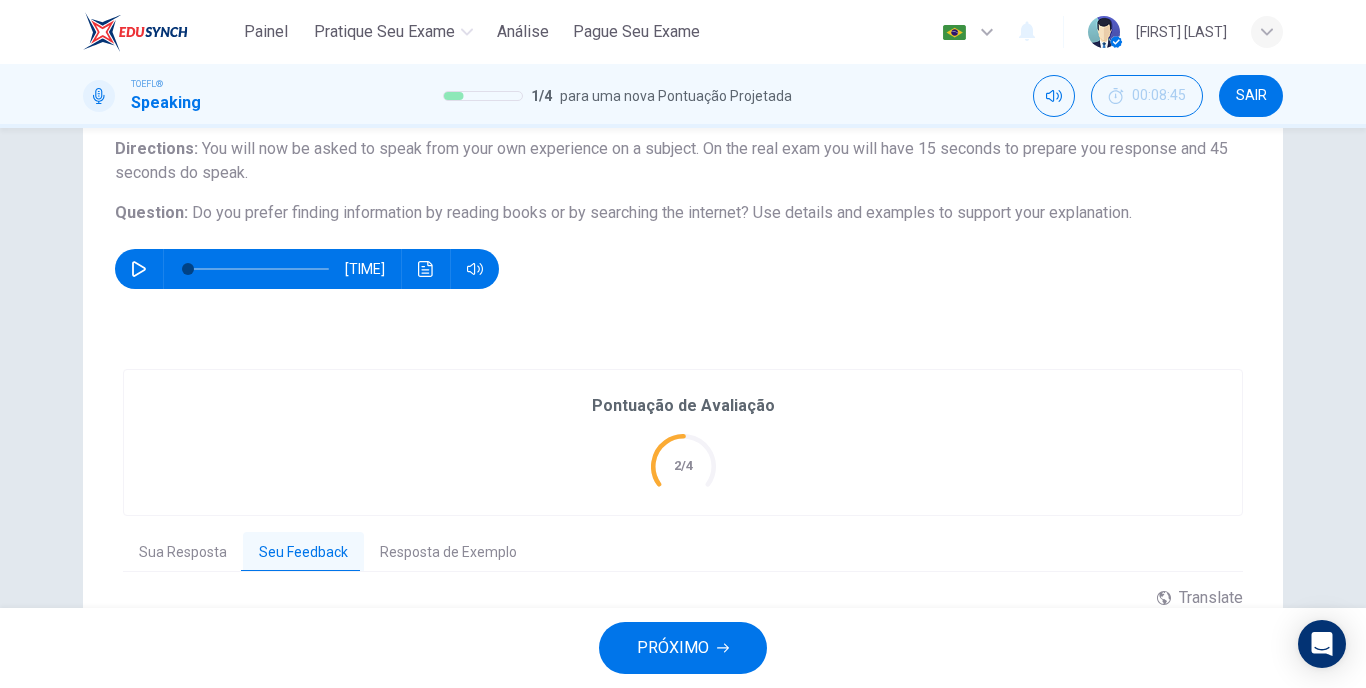 click on "PRÓXIMO" at bounding box center [683, 648] 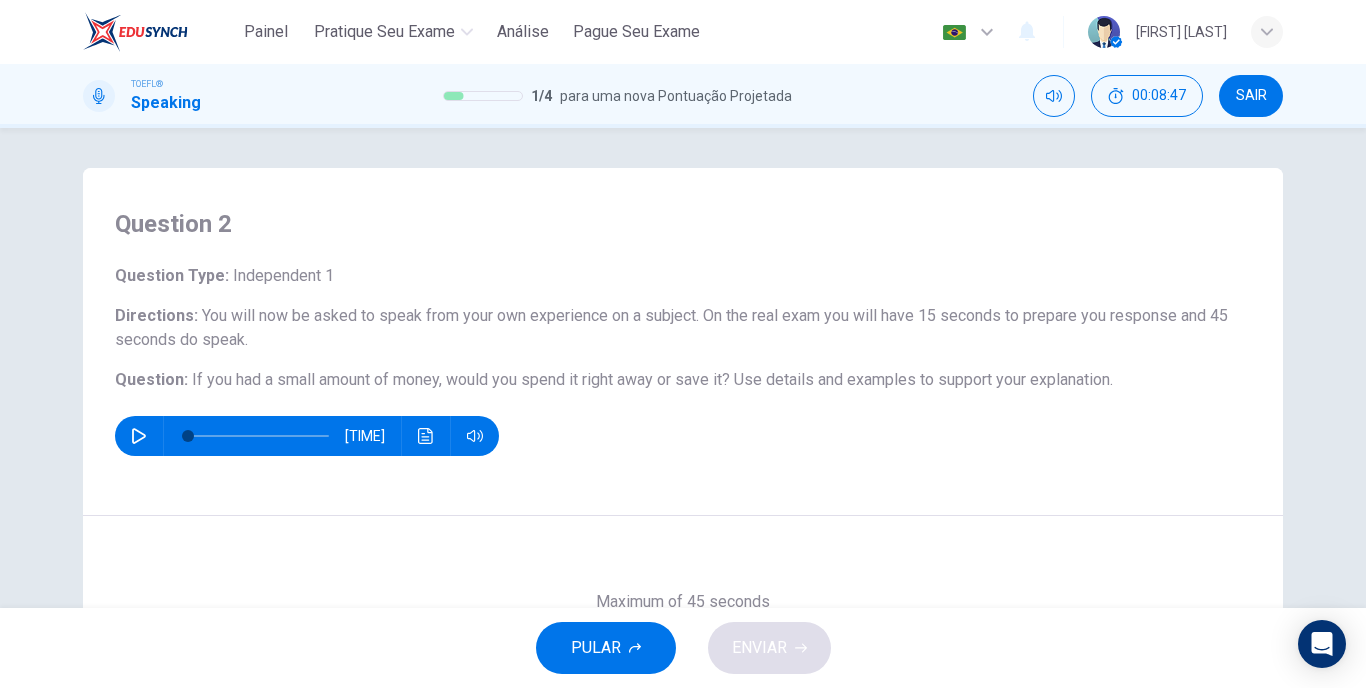 click at bounding box center [139, 436] 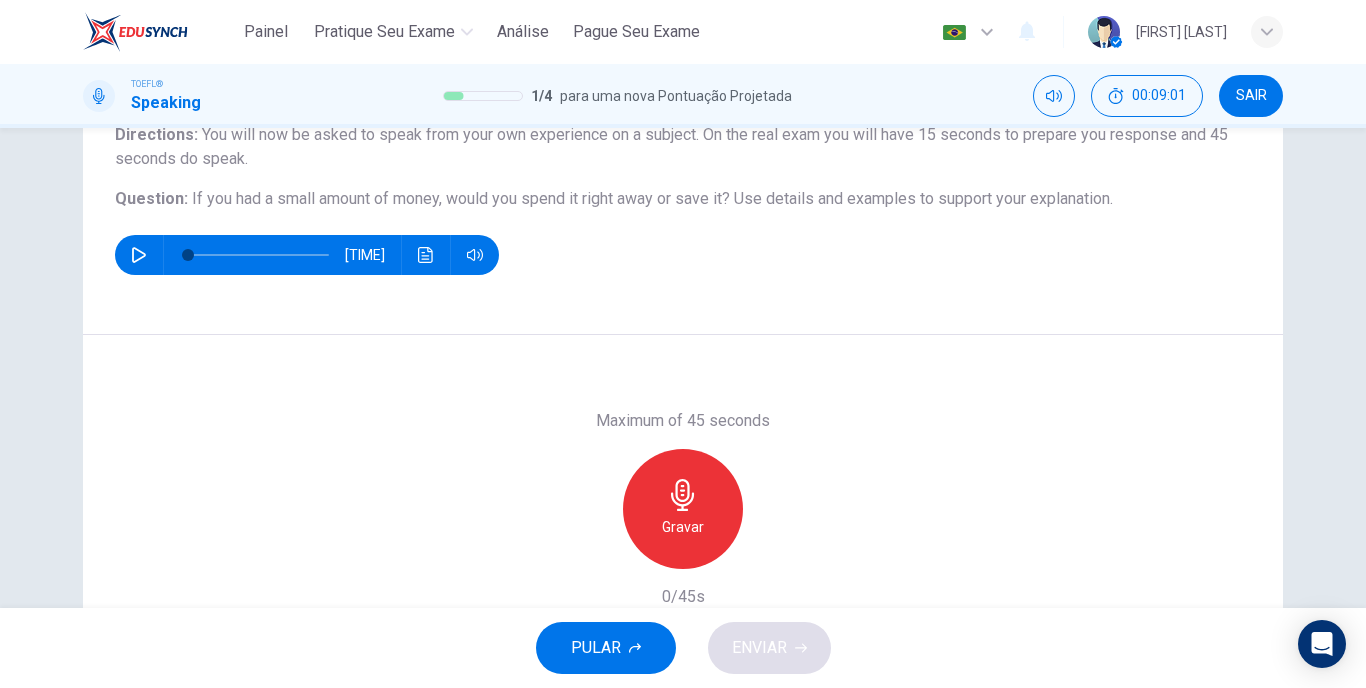 scroll, scrollTop: 179, scrollLeft: 0, axis: vertical 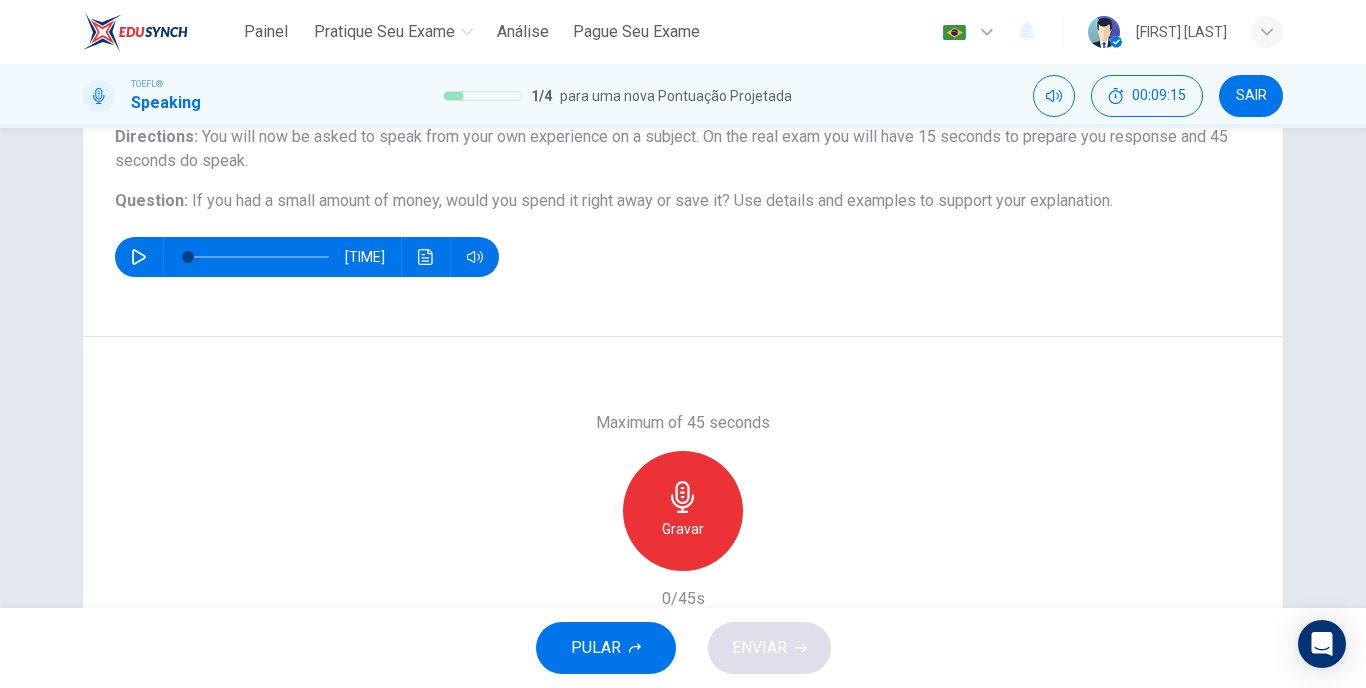 click on "Gravar" at bounding box center [683, 511] 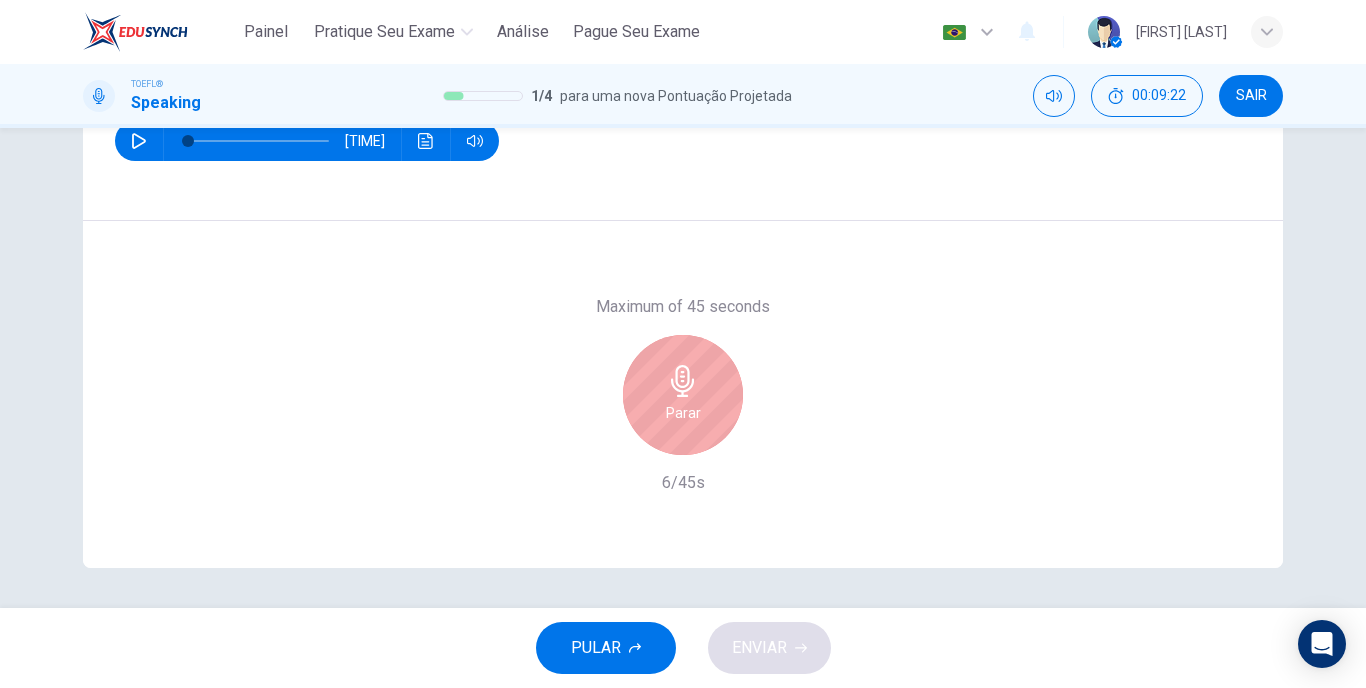 scroll, scrollTop: 295, scrollLeft: 0, axis: vertical 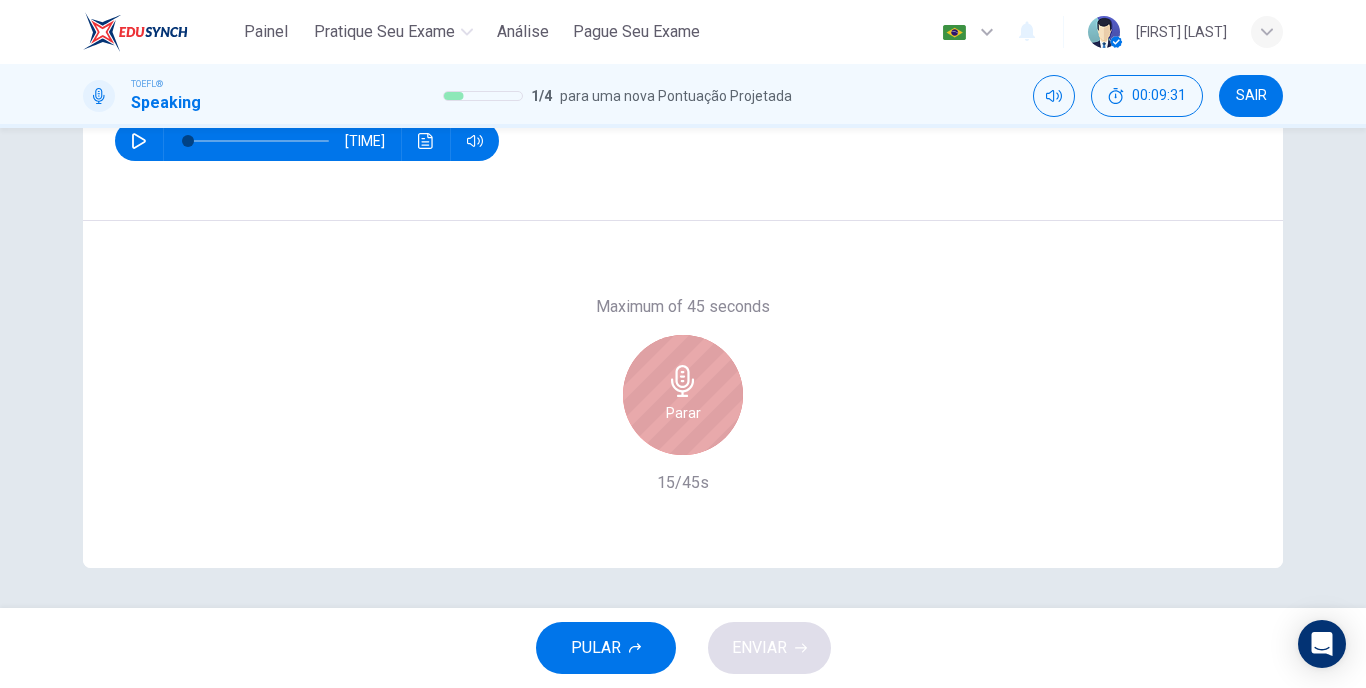 click at bounding box center [683, 381] 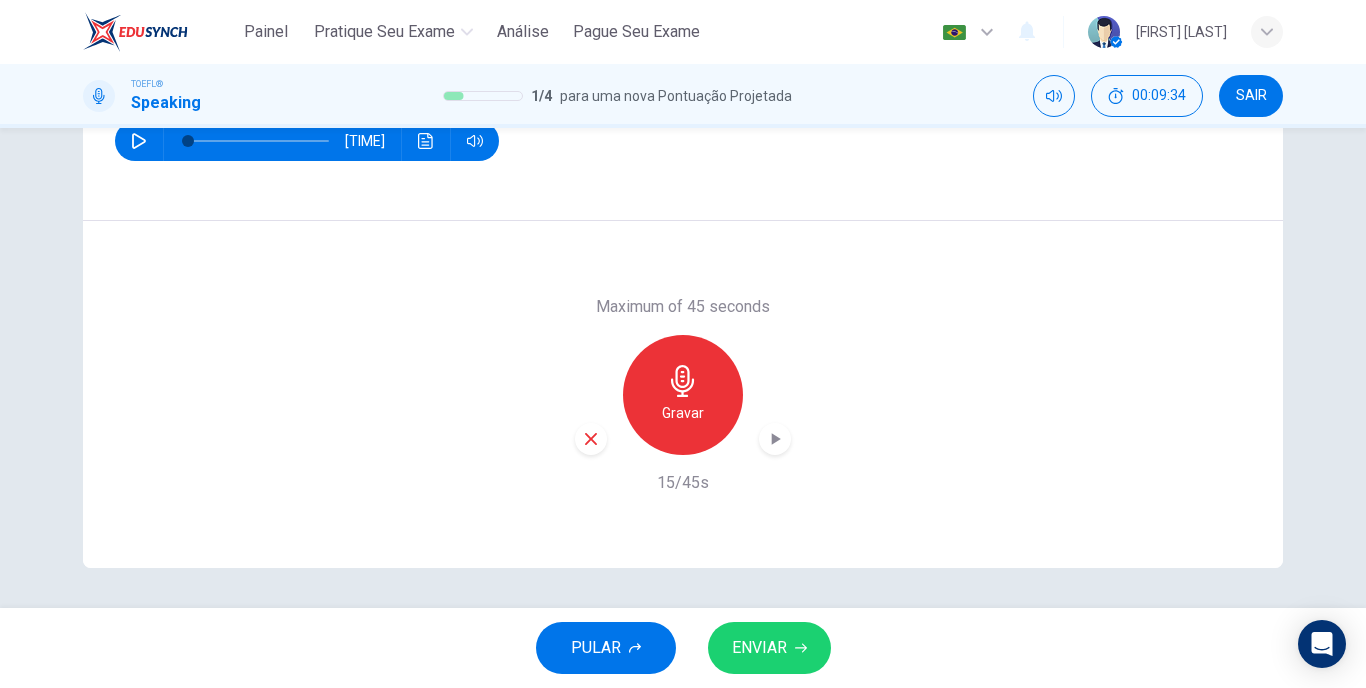 click at bounding box center [591, 439] 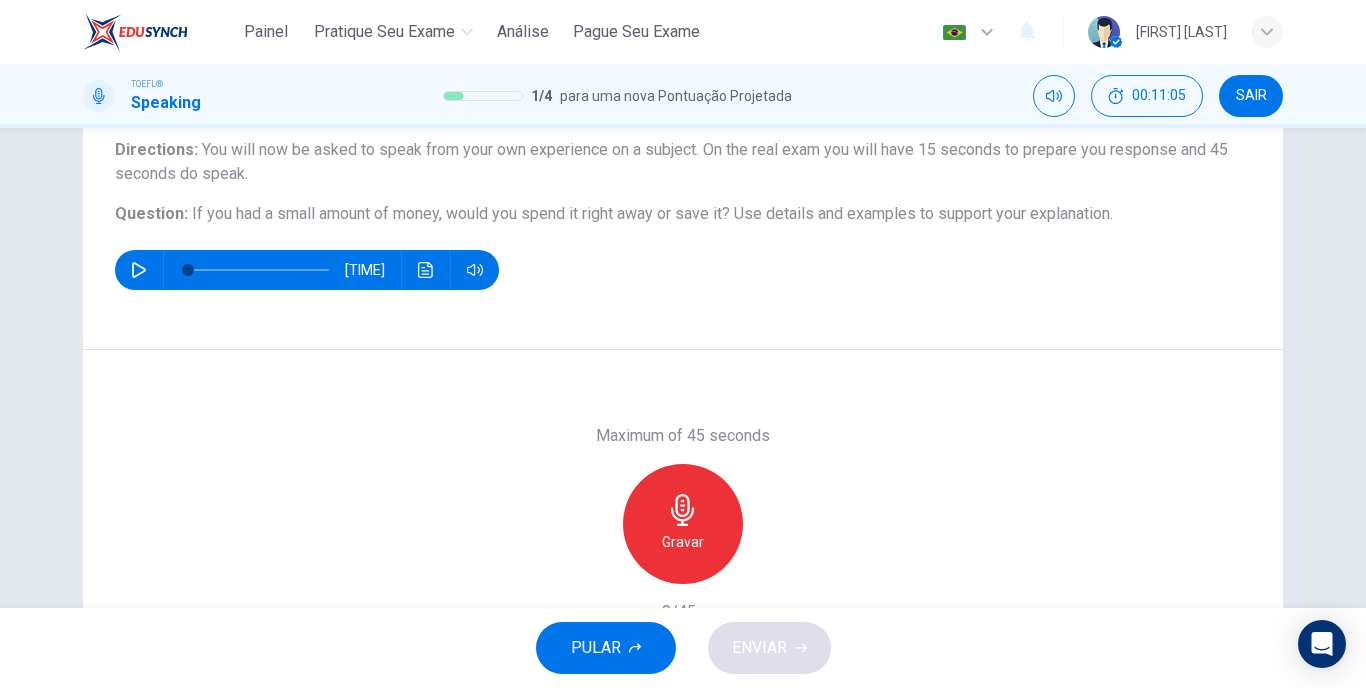 scroll, scrollTop: 165, scrollLeft: 0, axis: vertical 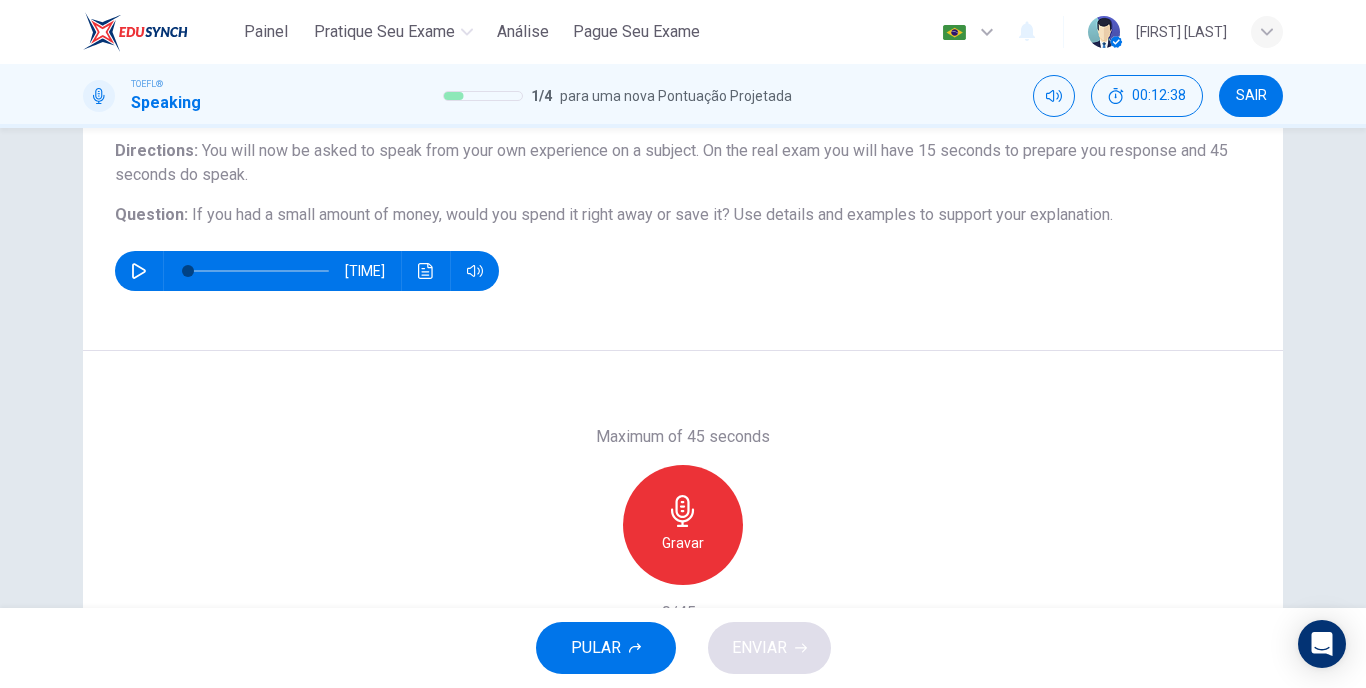 click at bounding box center [682, 511] 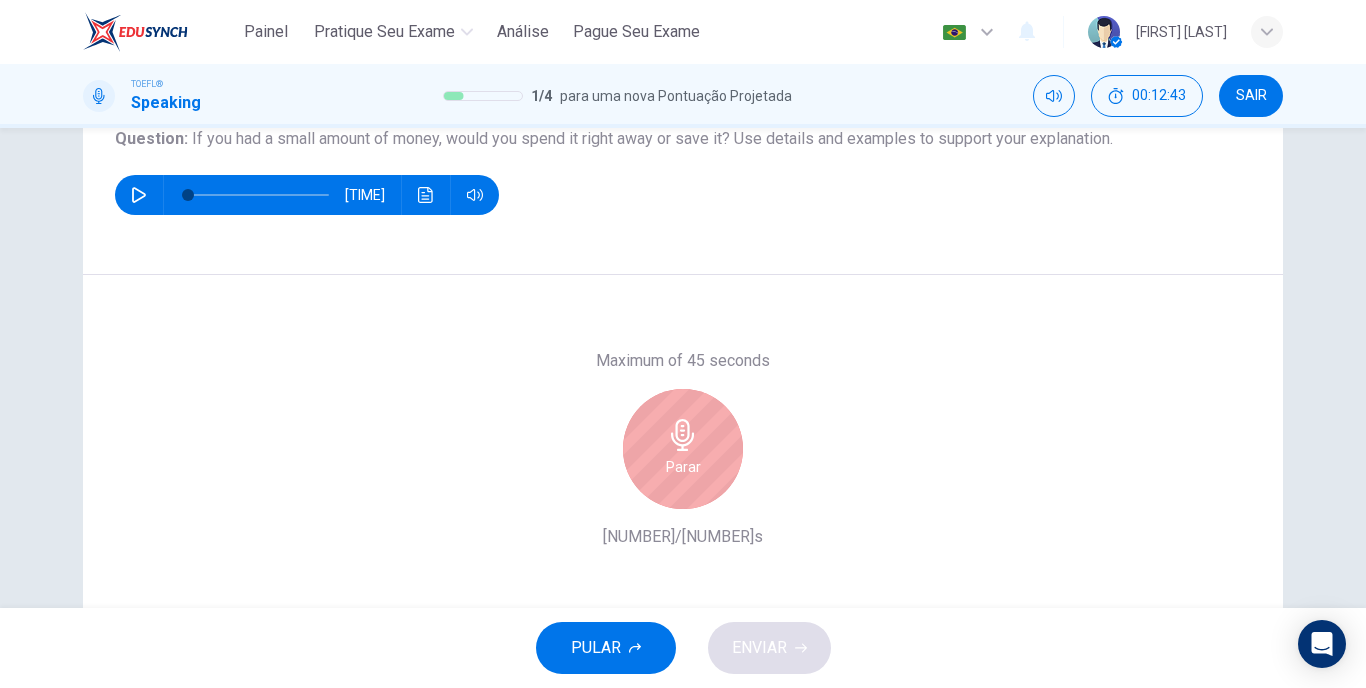 scroll, scrollTop: 264, scrollLeft: 0, axis: vertical 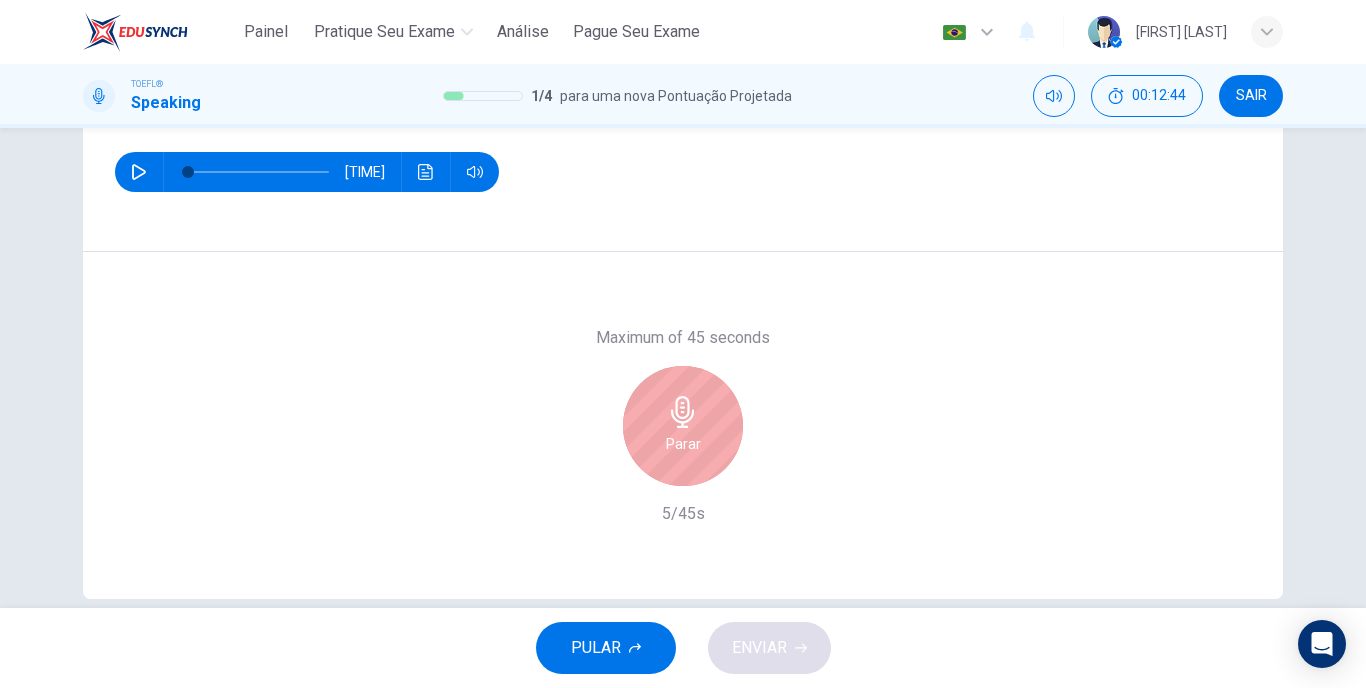 click on "Parar" at bounding box center (683, 444) 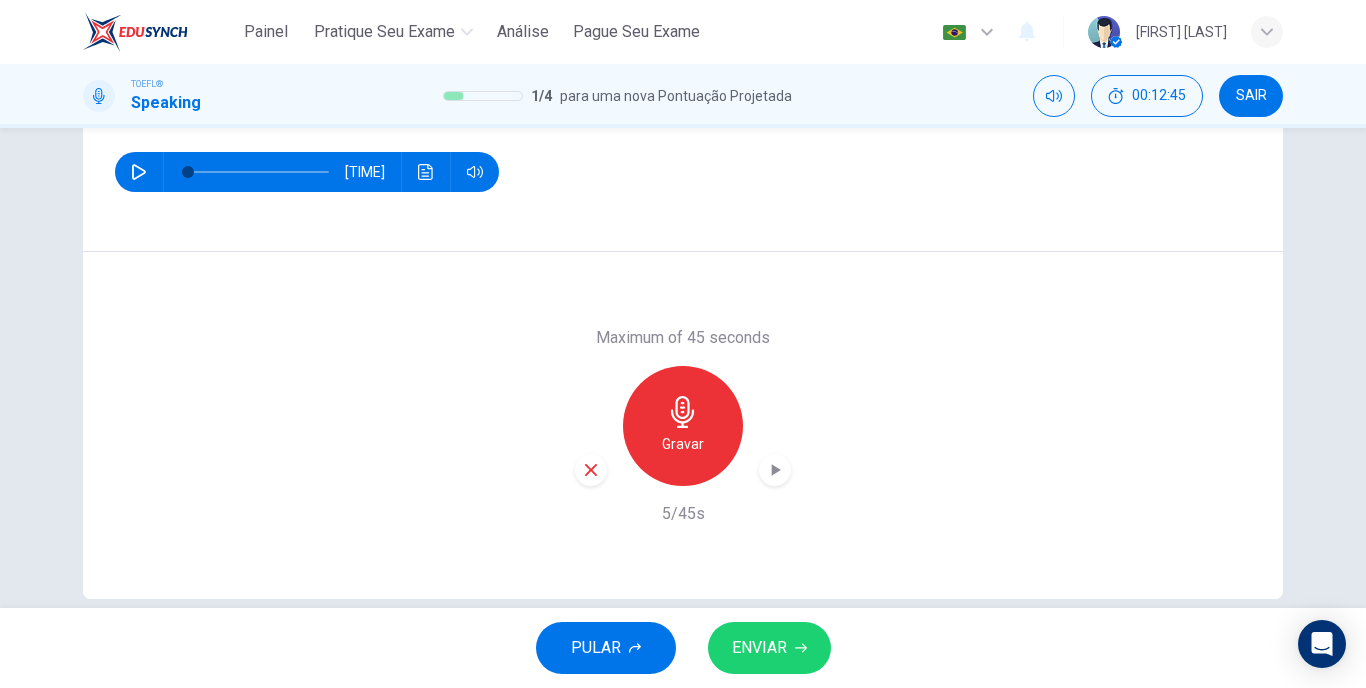 click at bounding box center [591, 470] 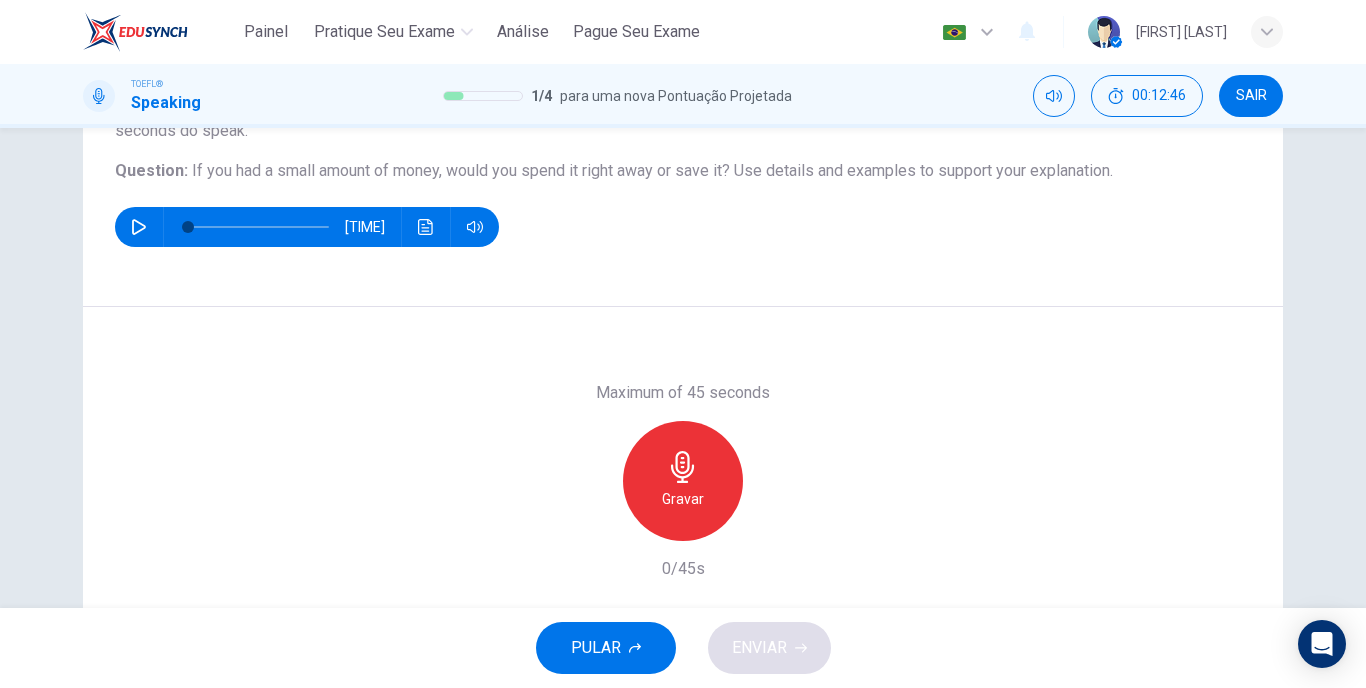 scroll, scrollTop: 203, scrollLeft: 0, axis: vertical 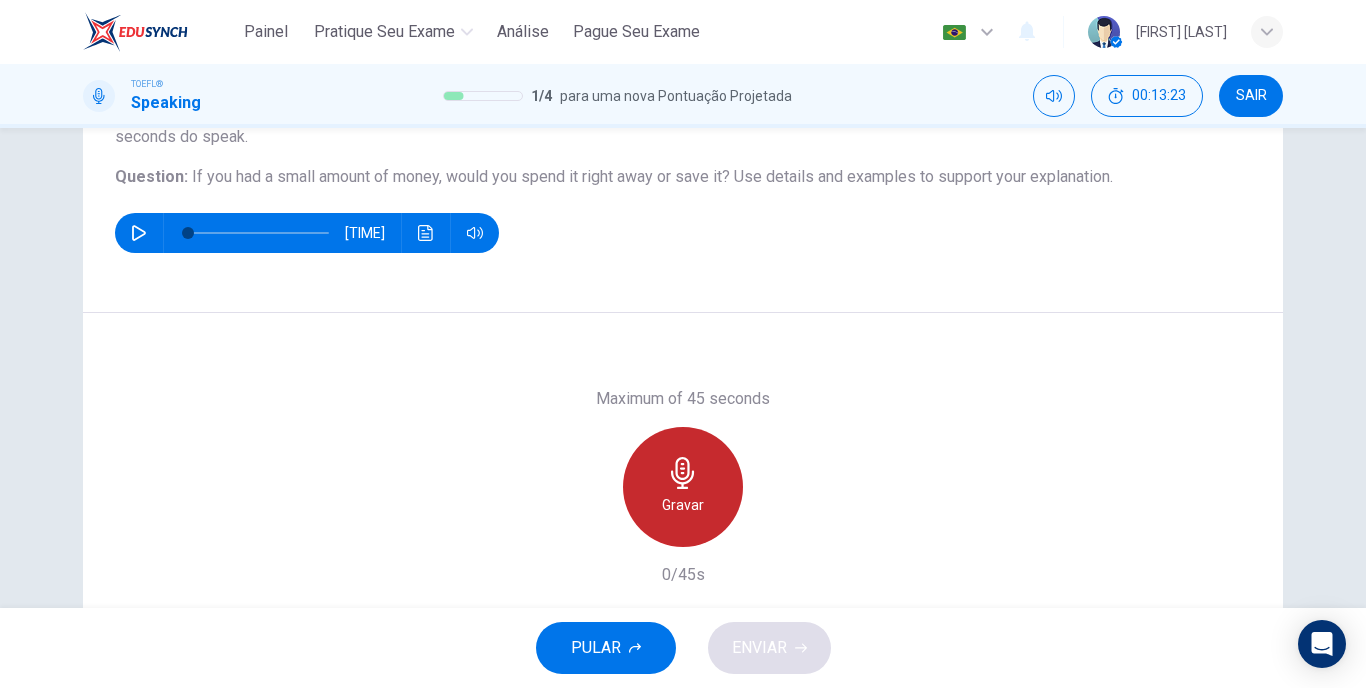 click at bounding box center [683, 473] 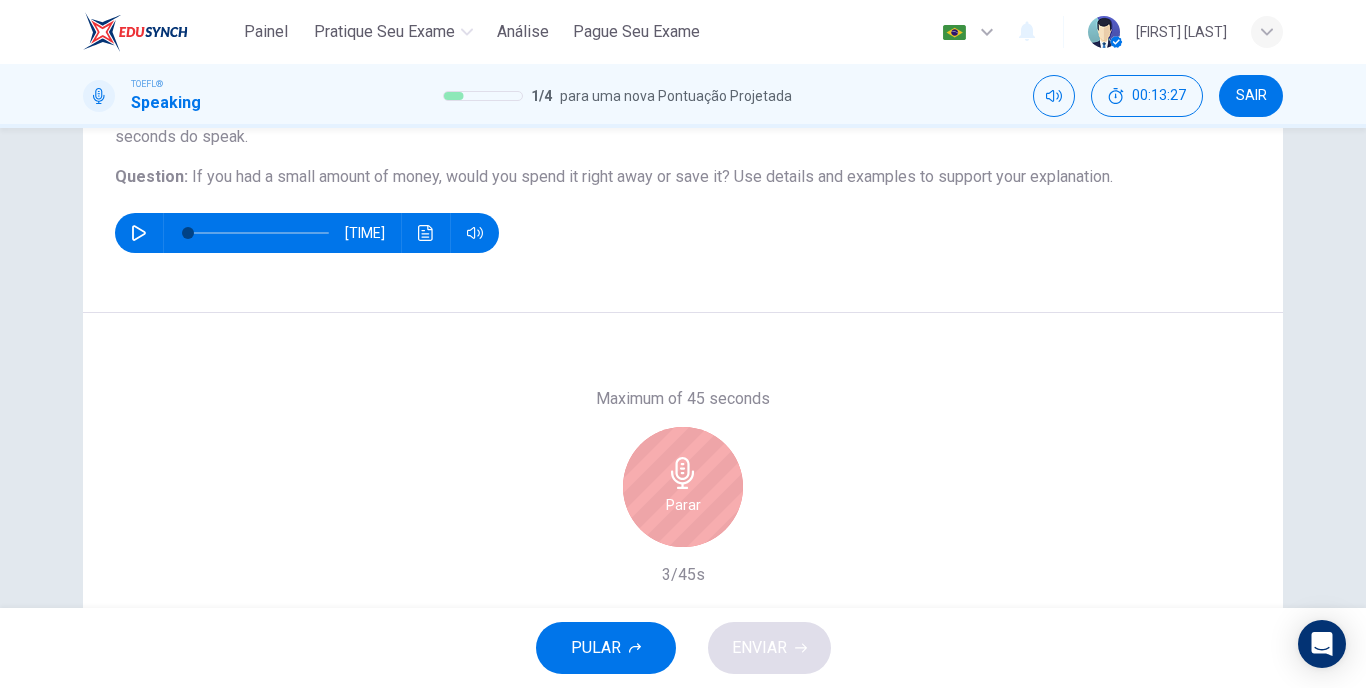 click on "Parar" at bounding box center [683, 505] 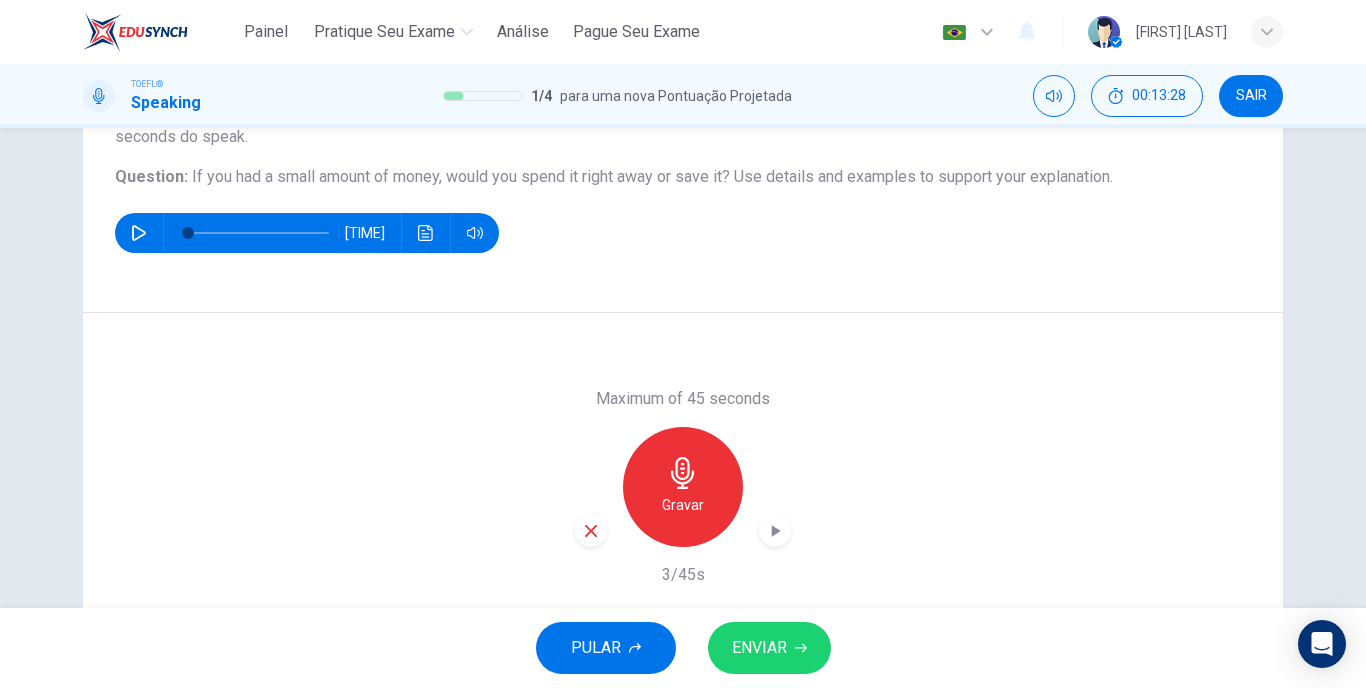 click at bounding box center [591, 531] 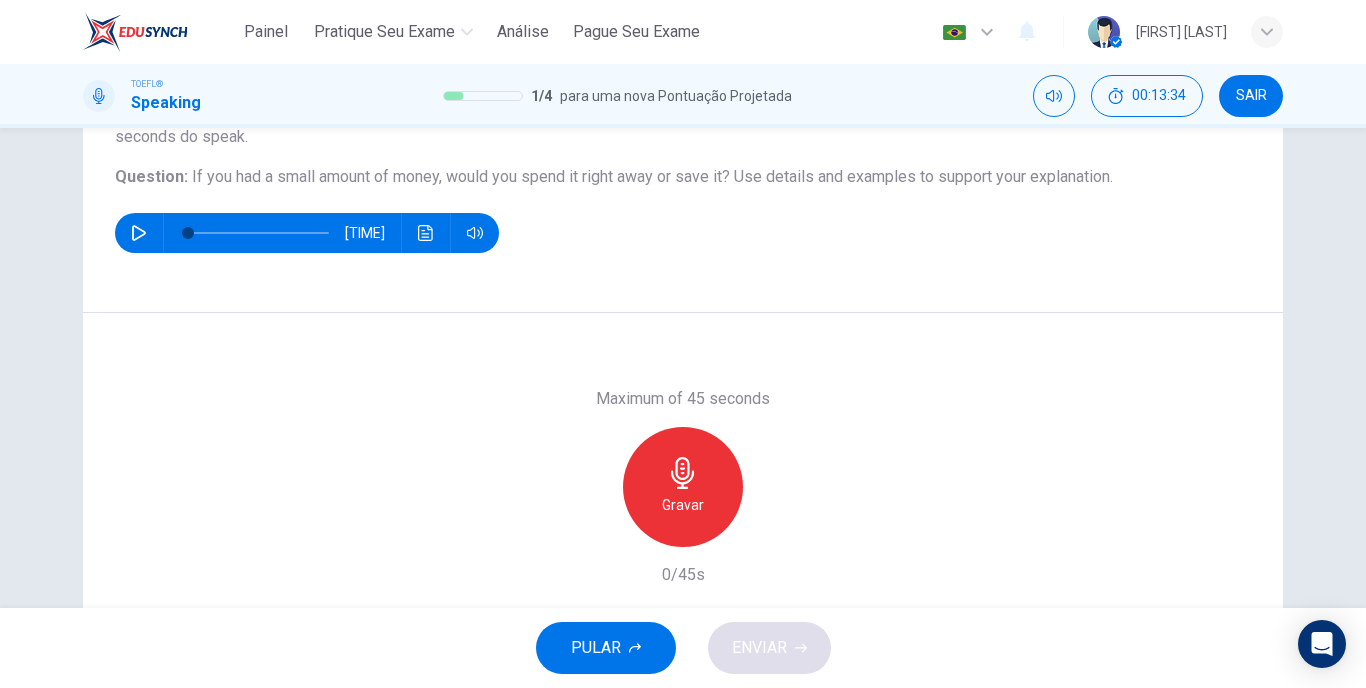 click on "Gravar" at bounding box center [683, 505] 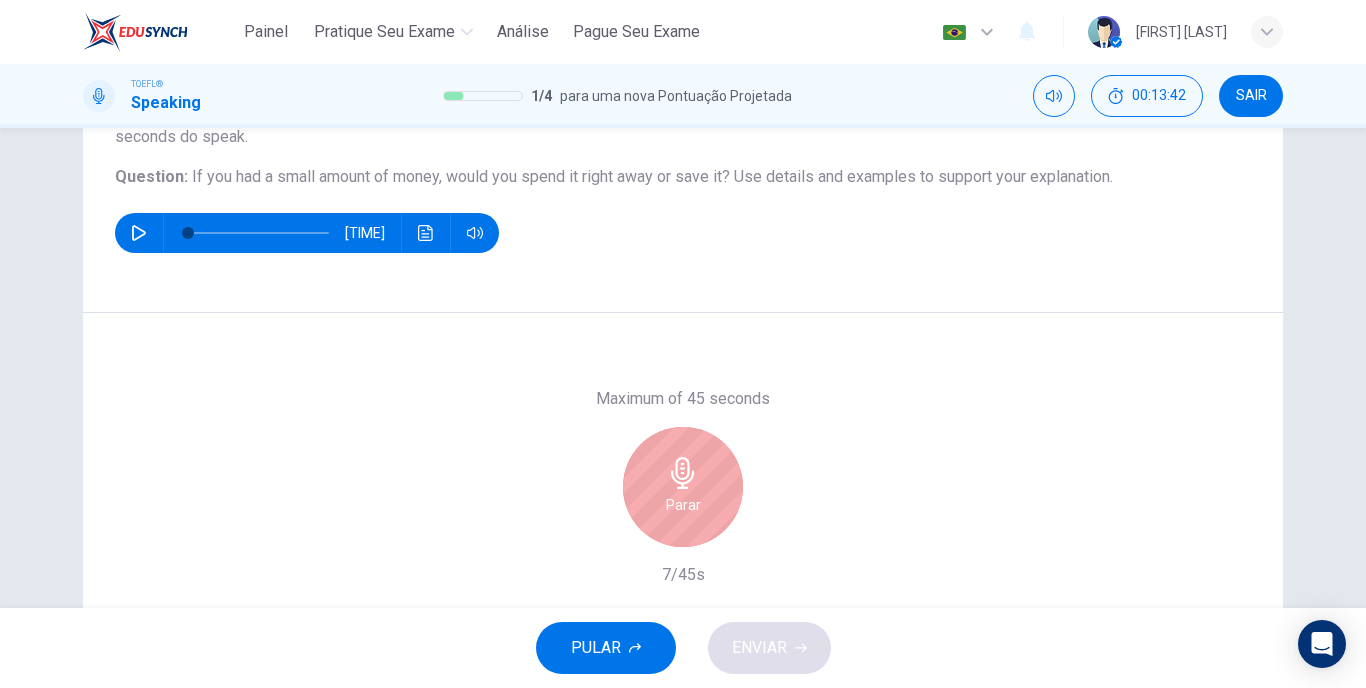 click on "Parar" at bounding box center [683, 487] 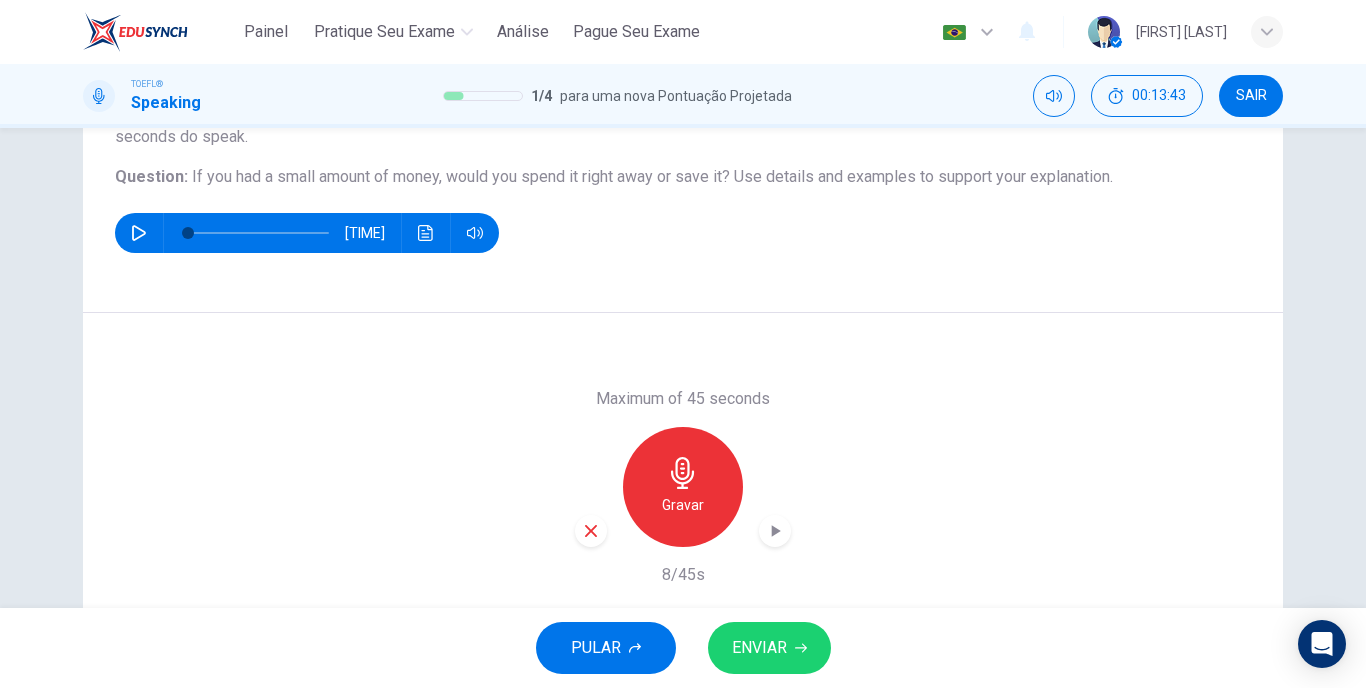 click at bounding box center (591, 531) 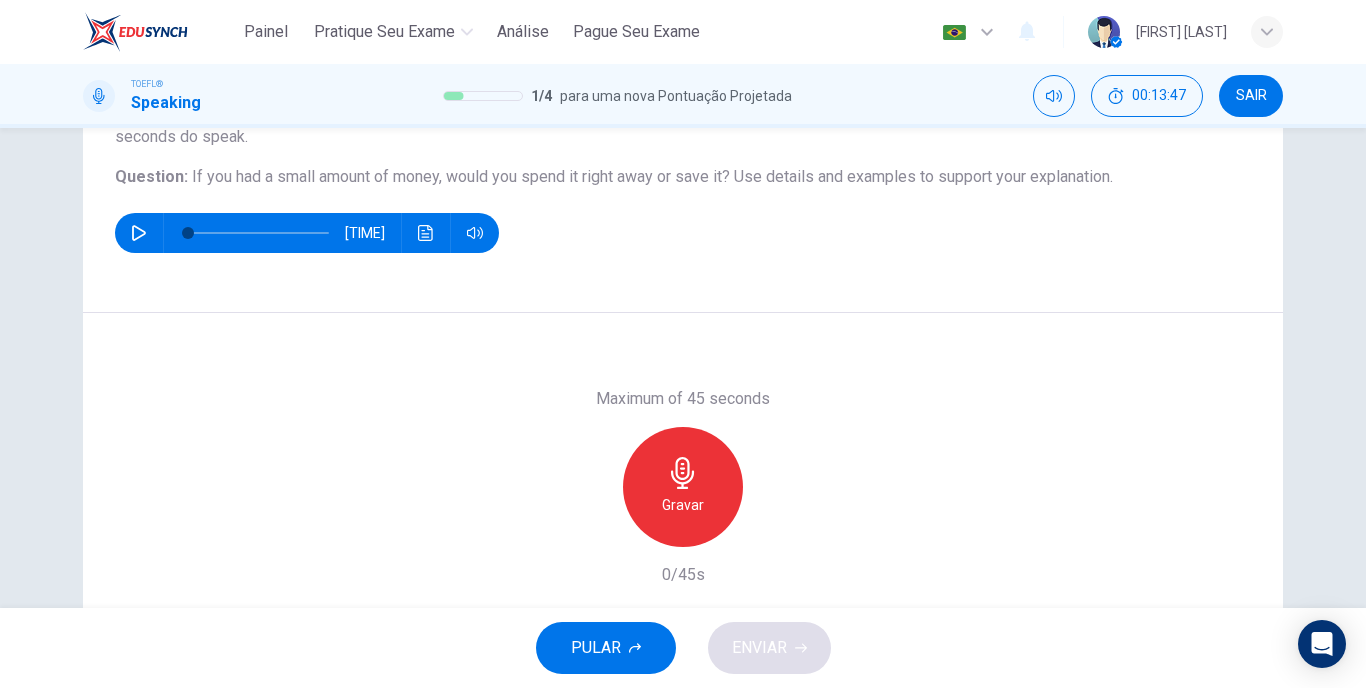 click on "Gravar" at bounding box center [683, 505] 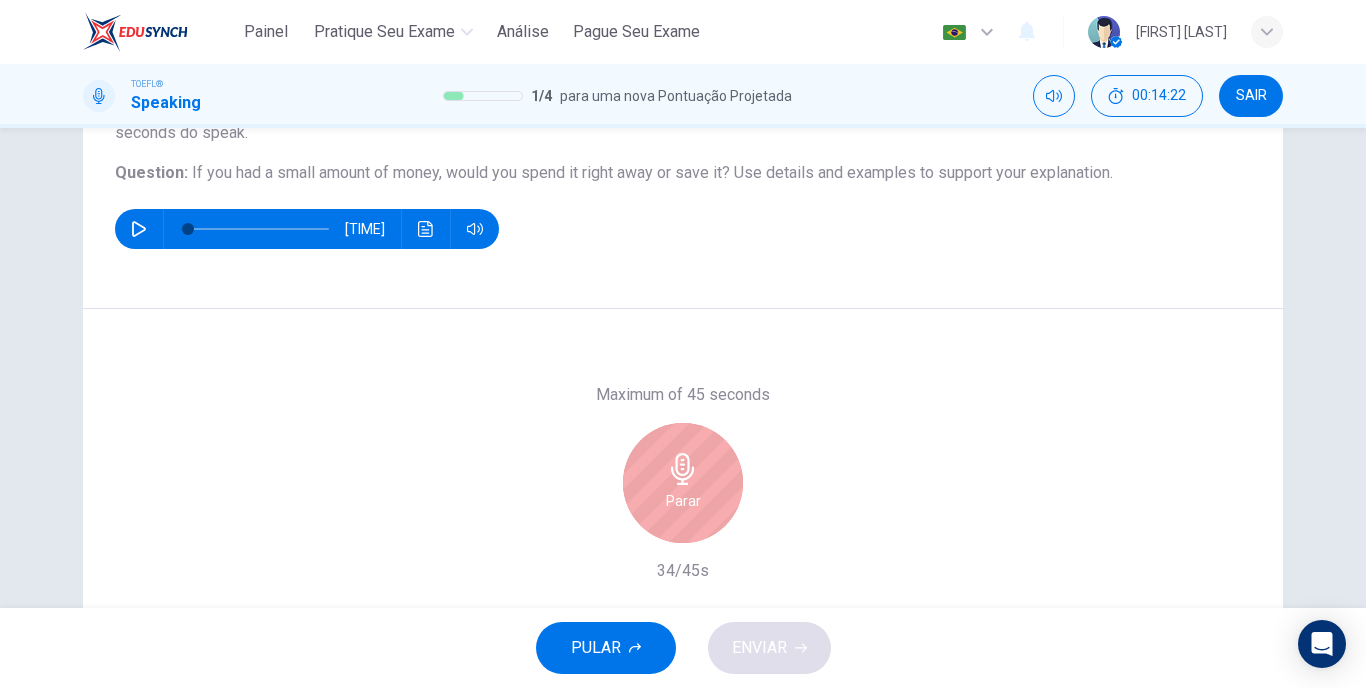 scroll, scrollTop: 185, scrollLeft: 0, axis: vertical 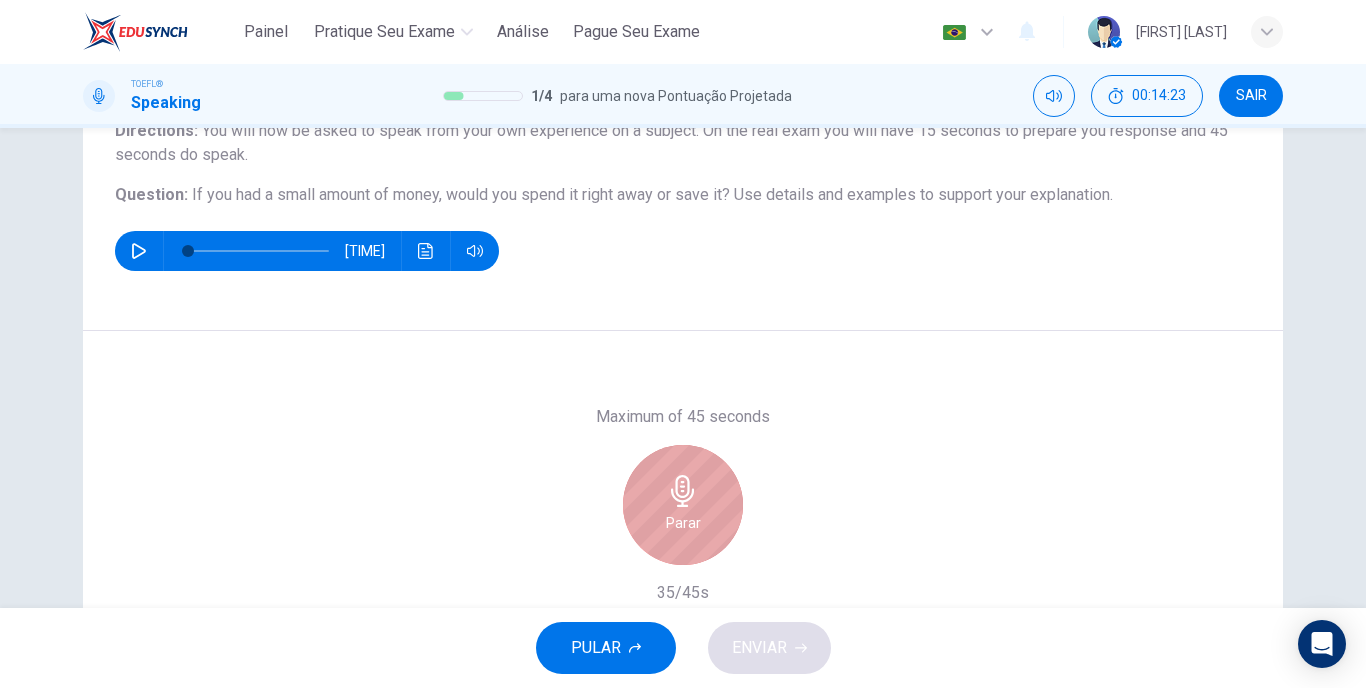 click on "Parar" at bounding box center (683, 505) 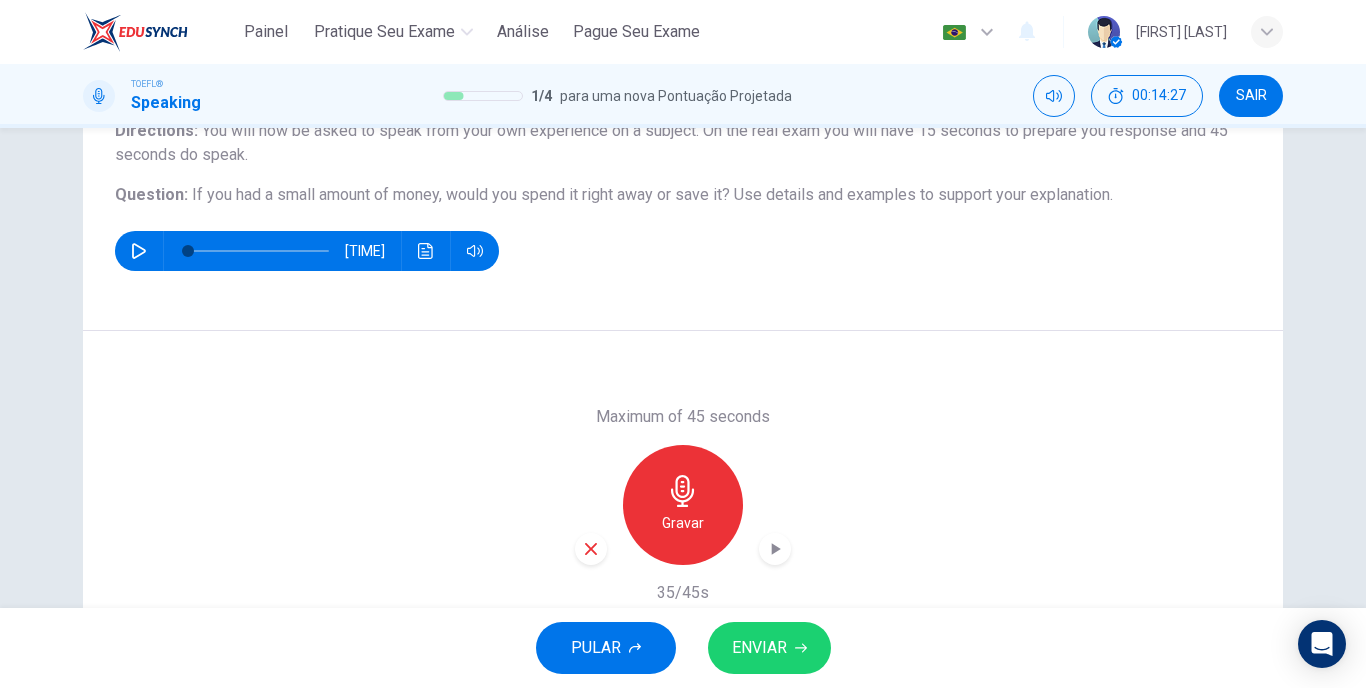 click on "ENVIAR" at bounding box center (759, 648) 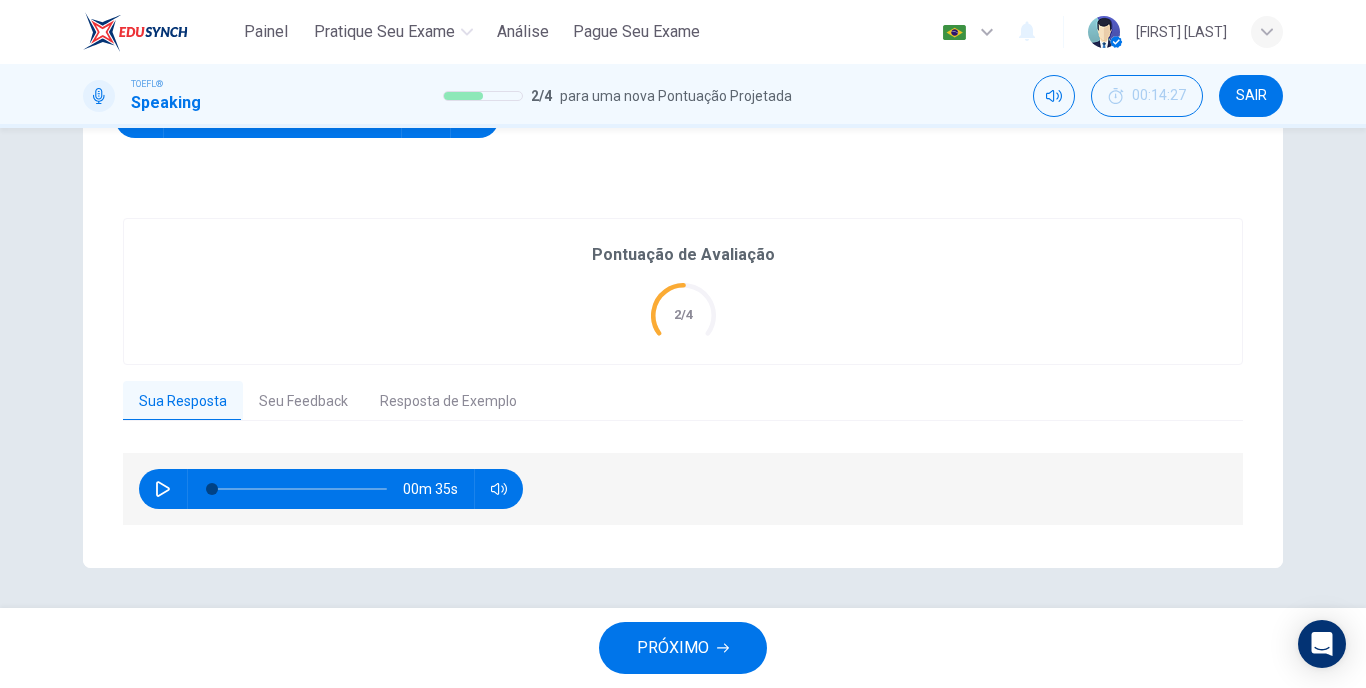 scroll, scrollTop: 317, scrollLeft: 0, axis: vertical 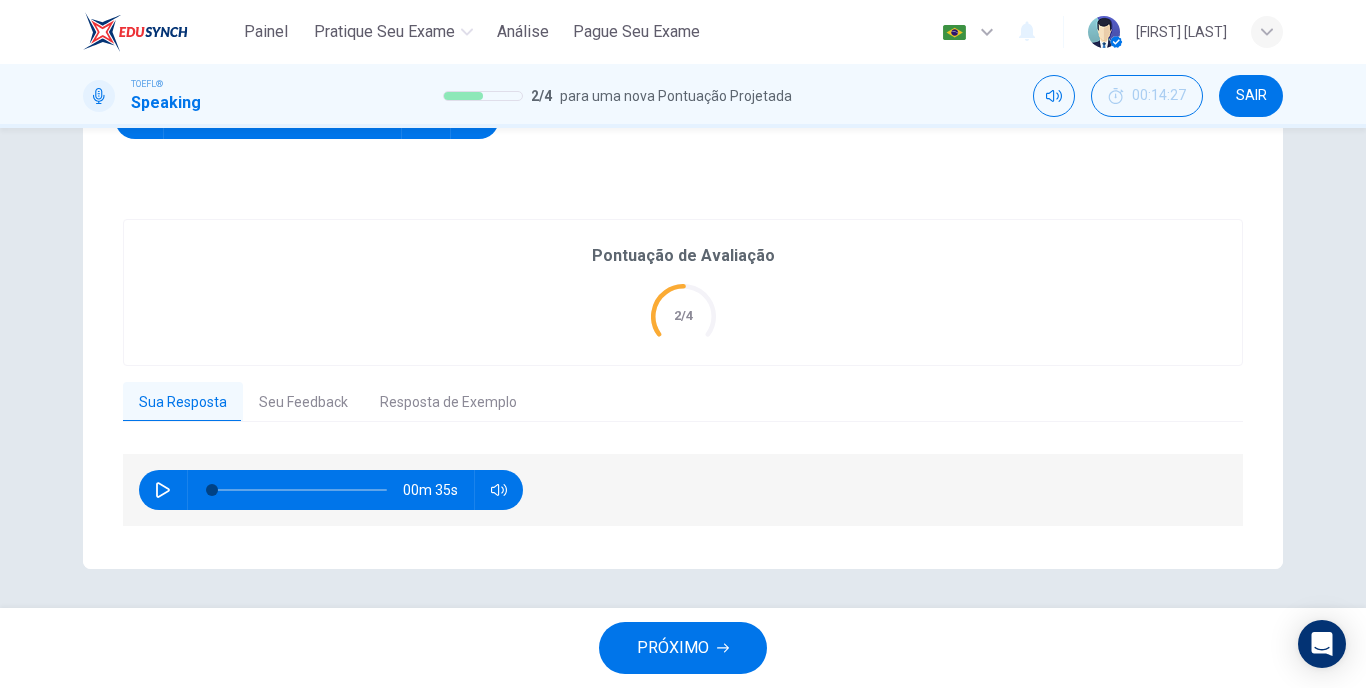 click on "Seu Feedback" at bounding box center (303, 403) 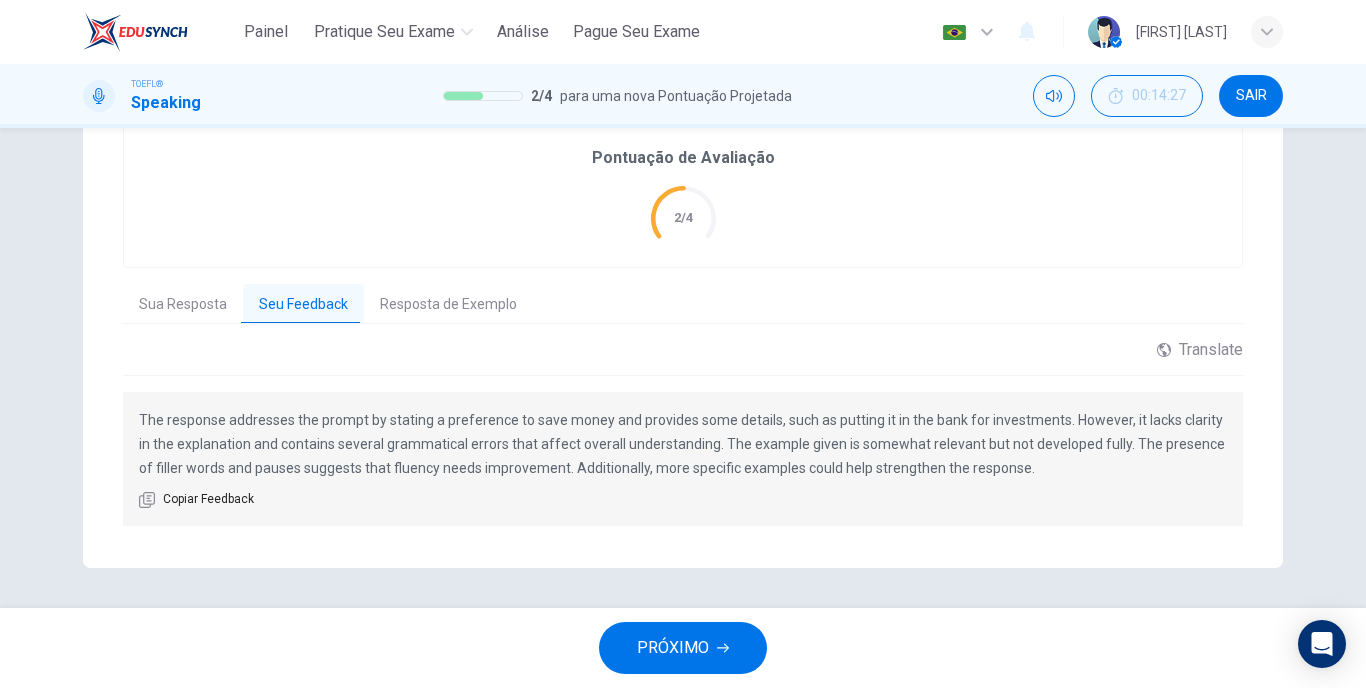 scroll, scrollTop: 414, scrollLeft: 0, axis: vertical 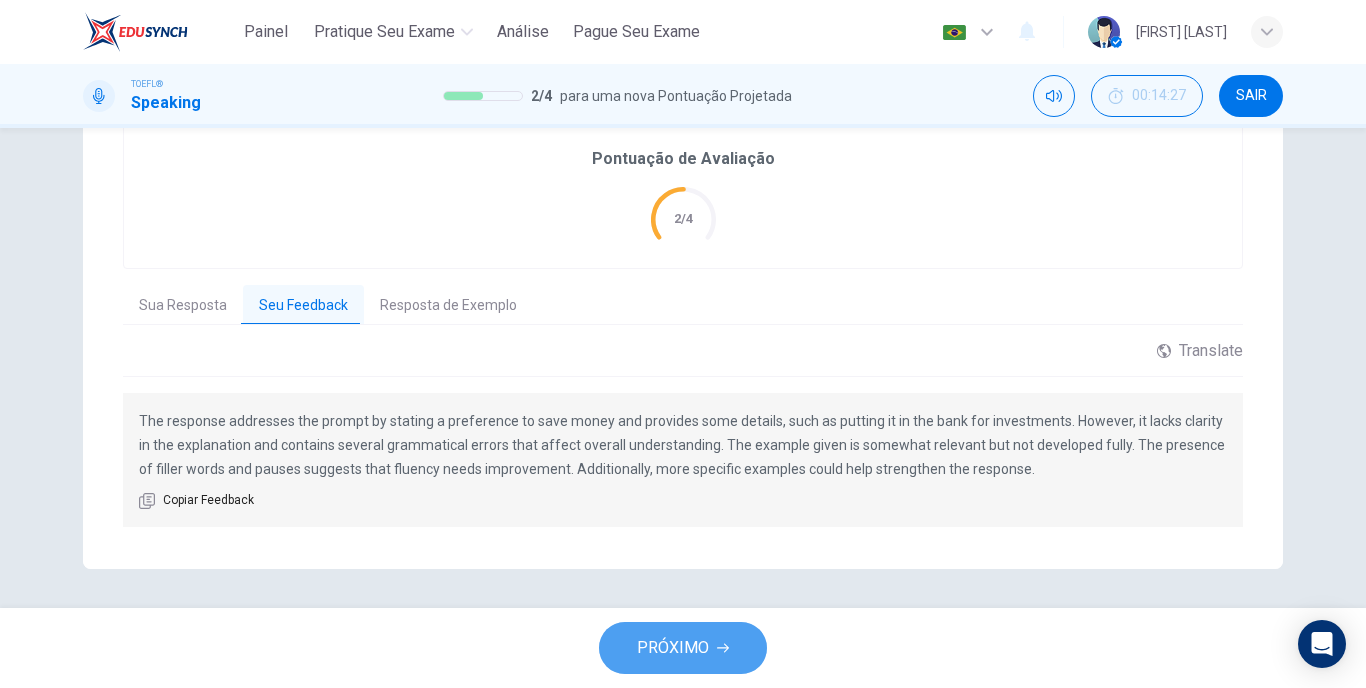 click on "PRÓXIMO" at bounding box center [683, 648] 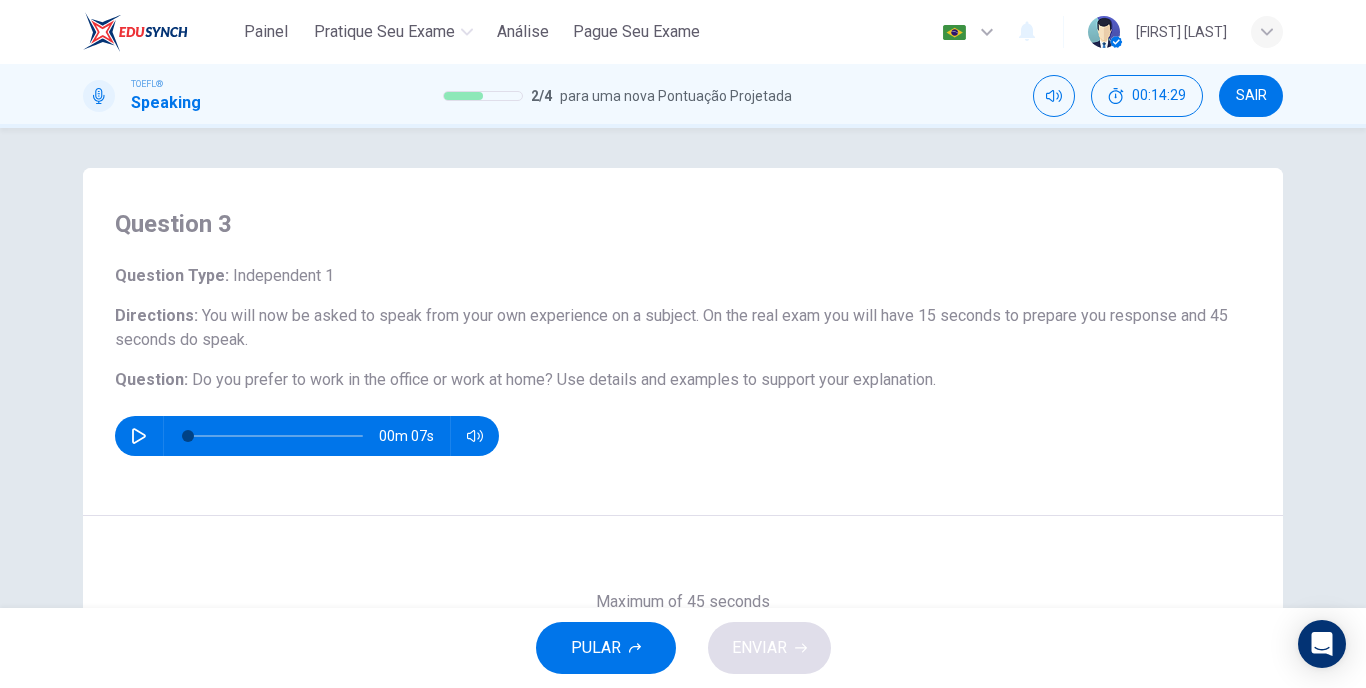 click at bounding box center [139, 436] 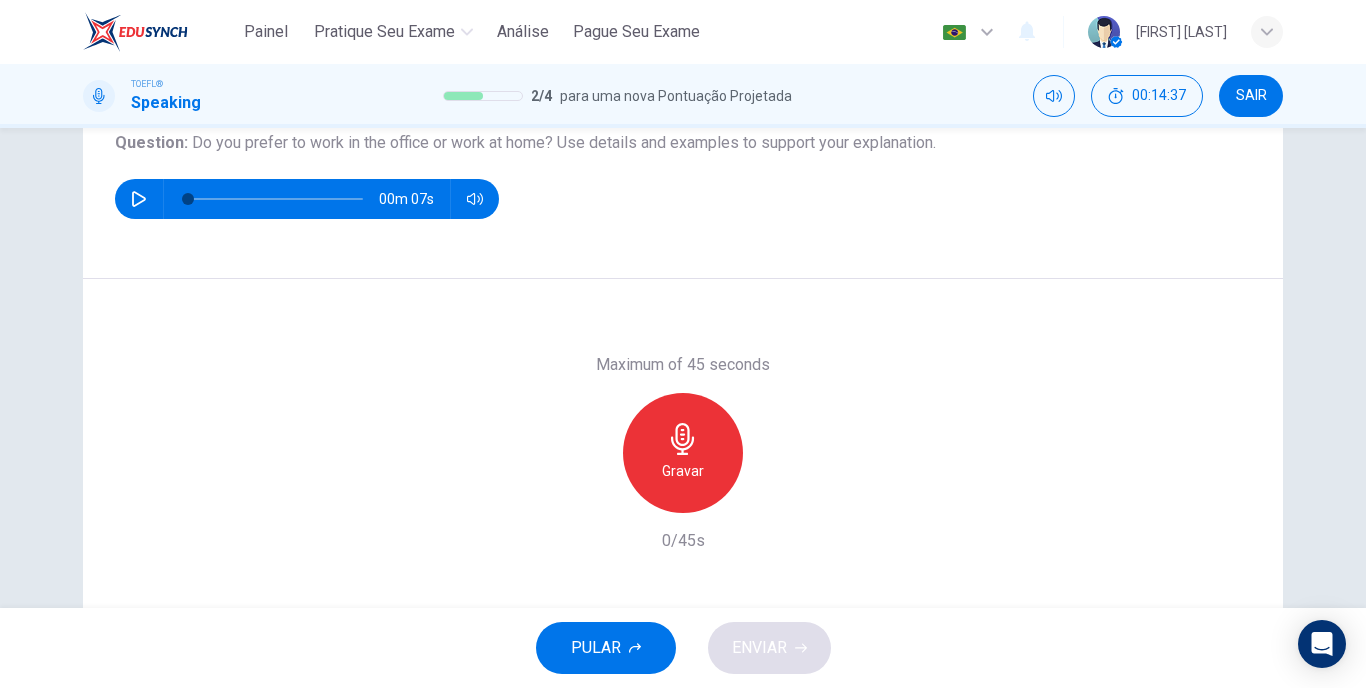 scroll, scrollTop: 221, scrollLeft: 0, axis: vertical 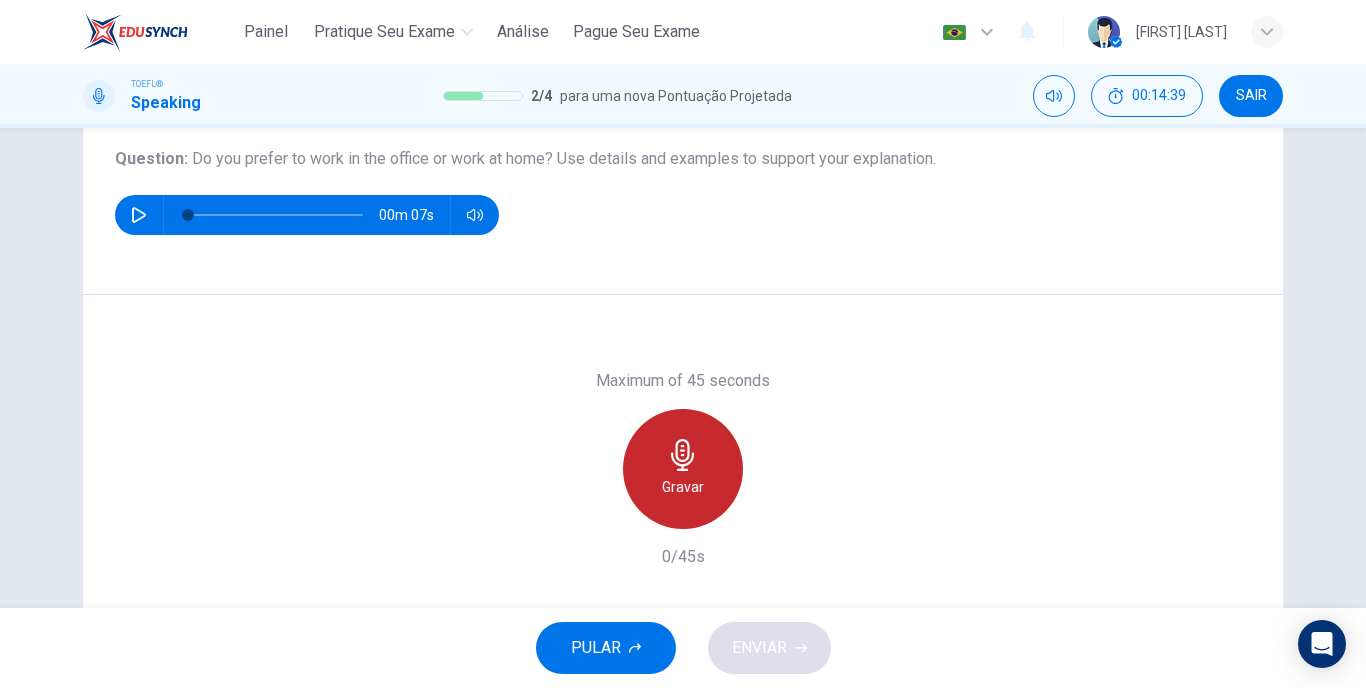 click at bounding box center [683, 455] 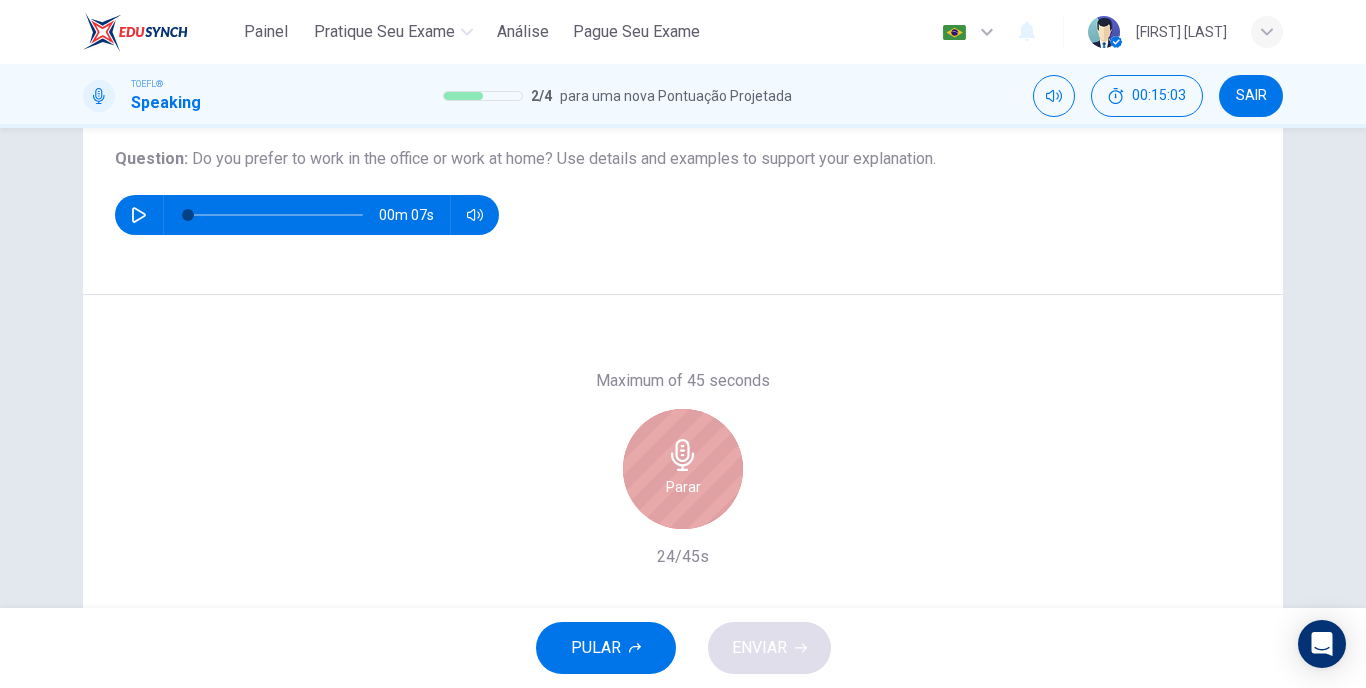 click on "Parar" at bounding box center [683, 487] 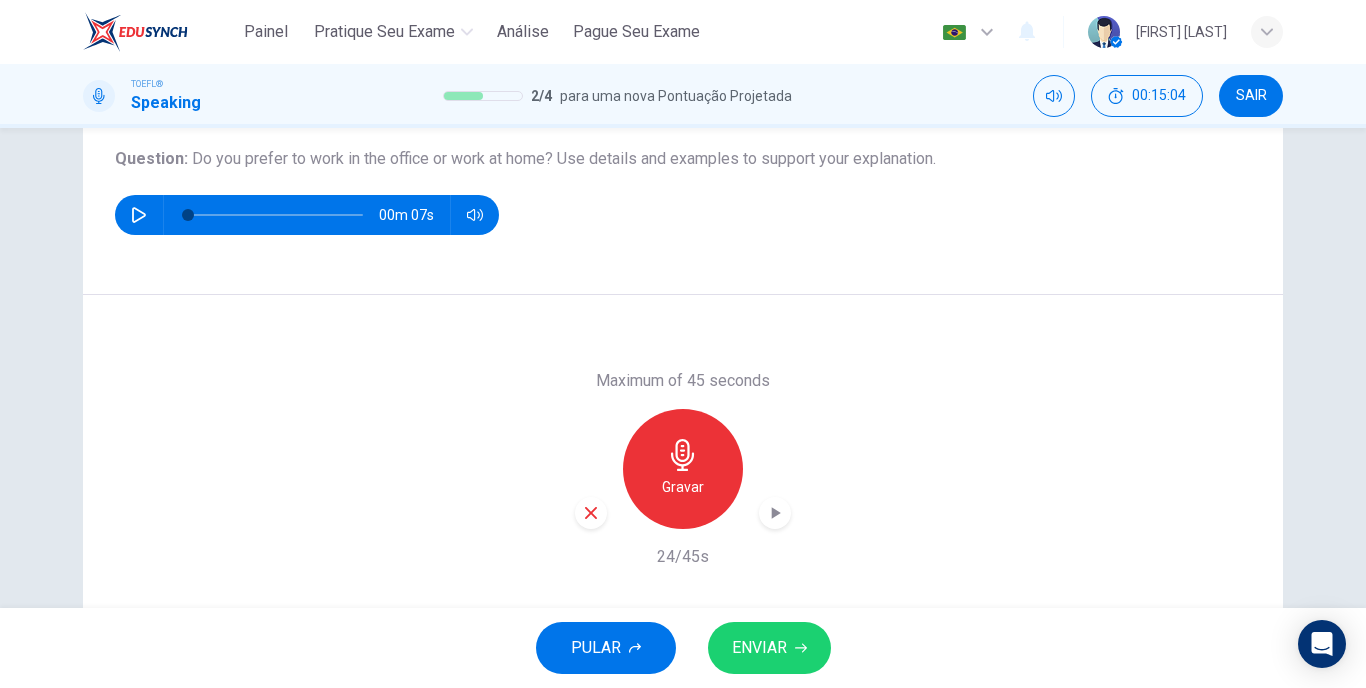 click at bounding box center (591, 513) 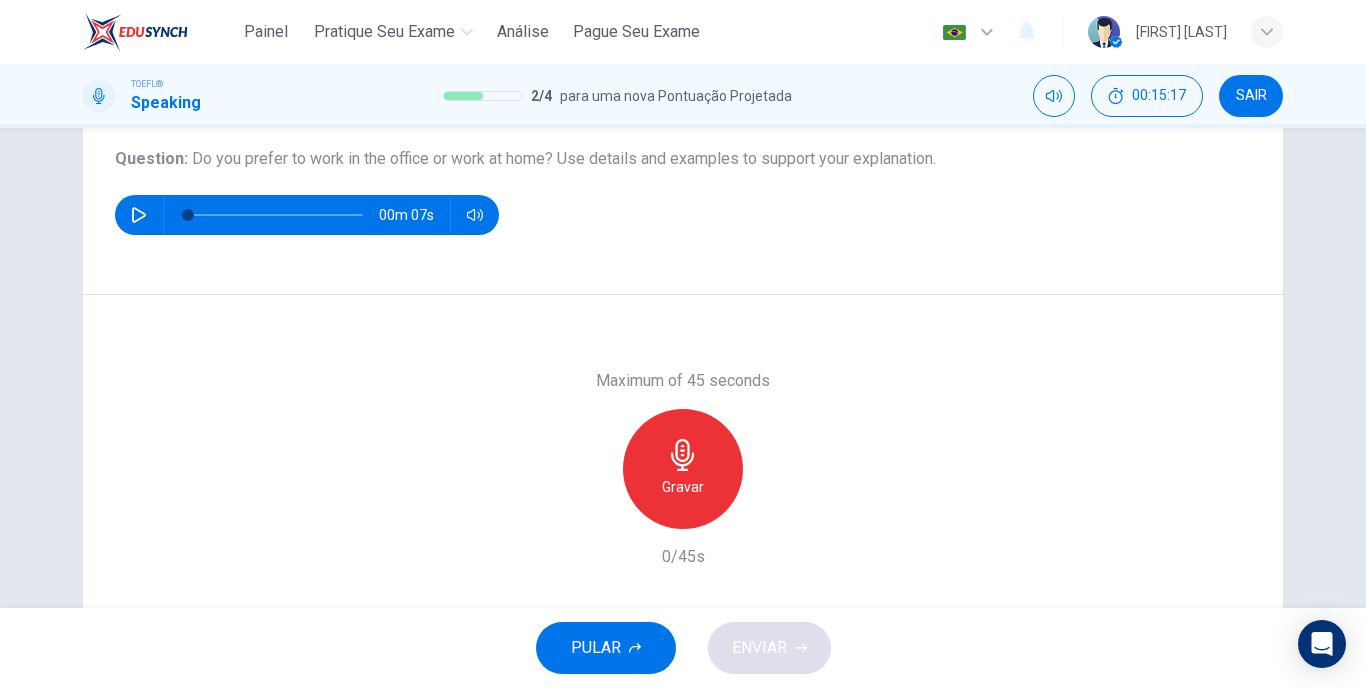 click on "Gravar" at bounding box center [683, 469] 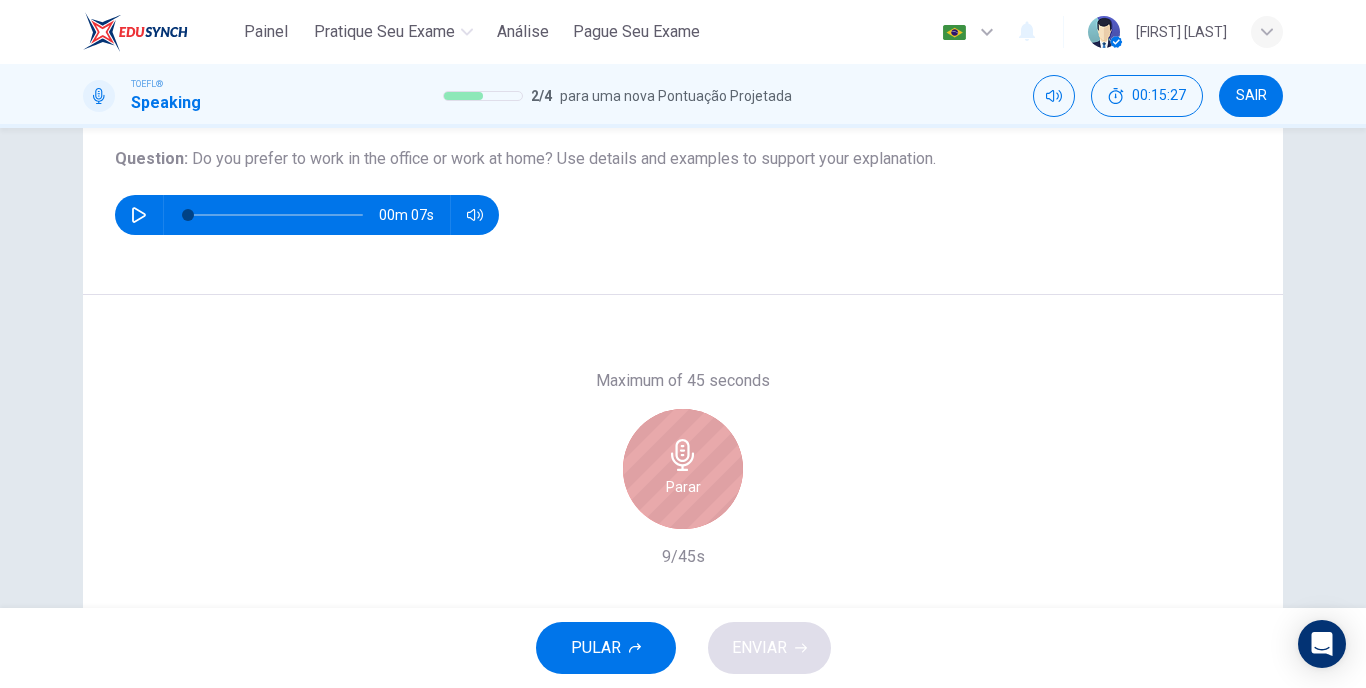 click on "Parar" at bounding box center (683, 469) 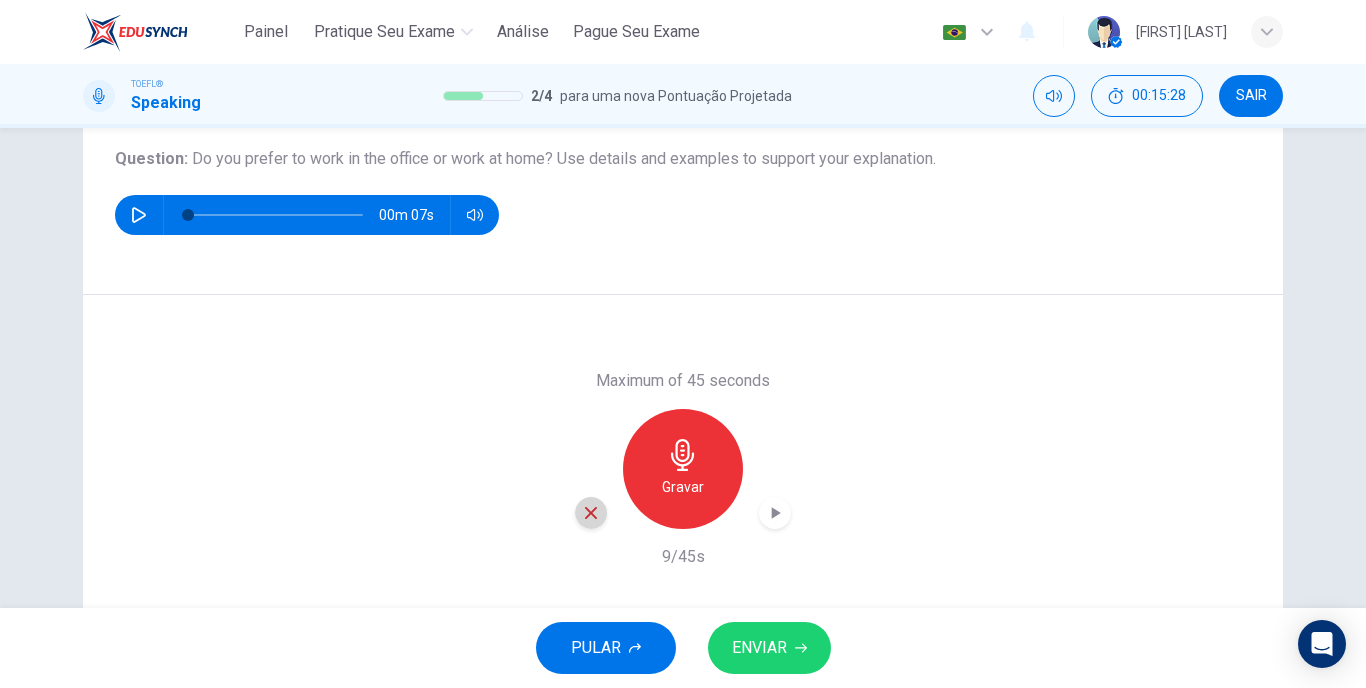 click at bounding box center (591, 513) 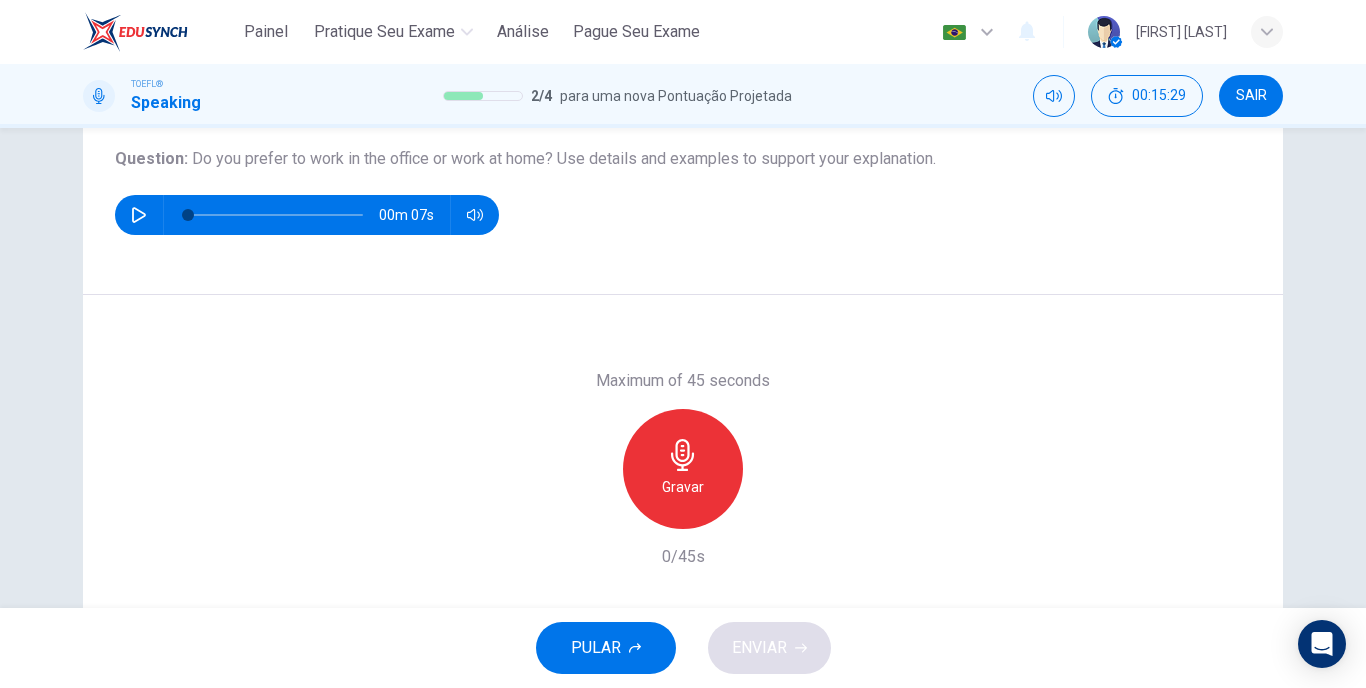 click at bounding box center (683, 455) 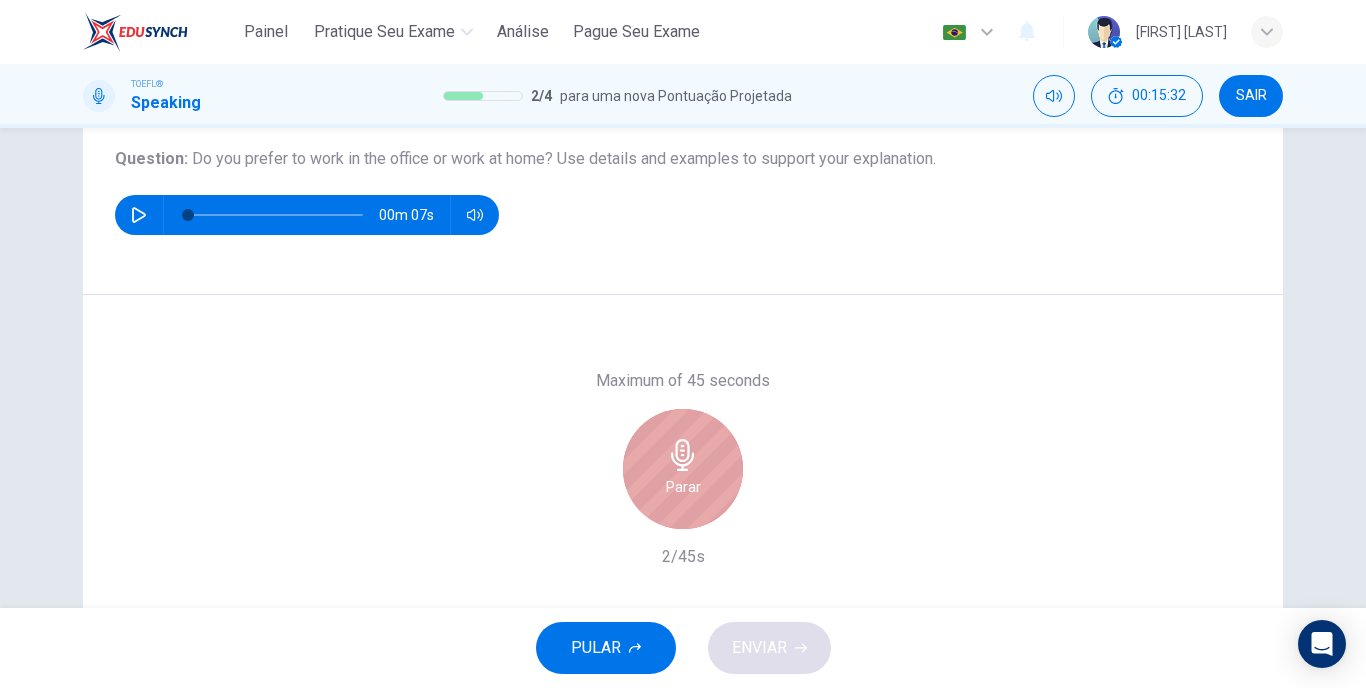 click on "Parar" at bounding box center [683, 469] 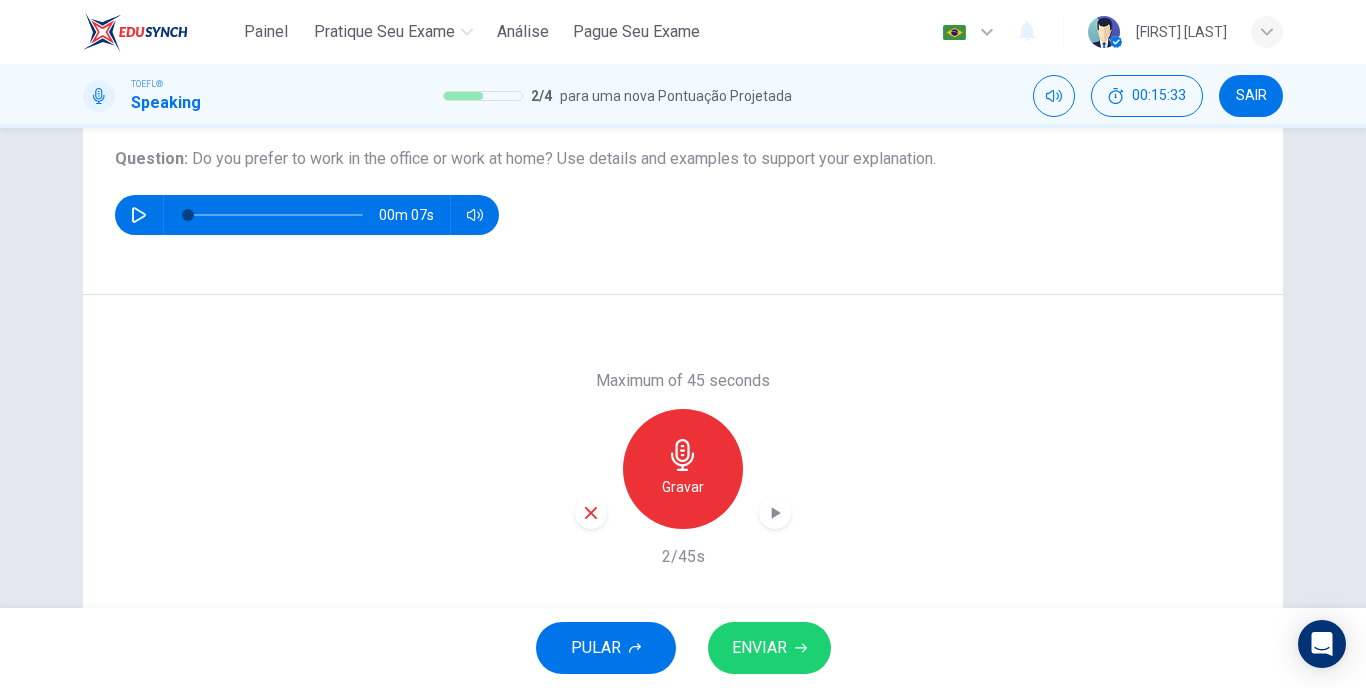 click at bounding box center (591, 513) 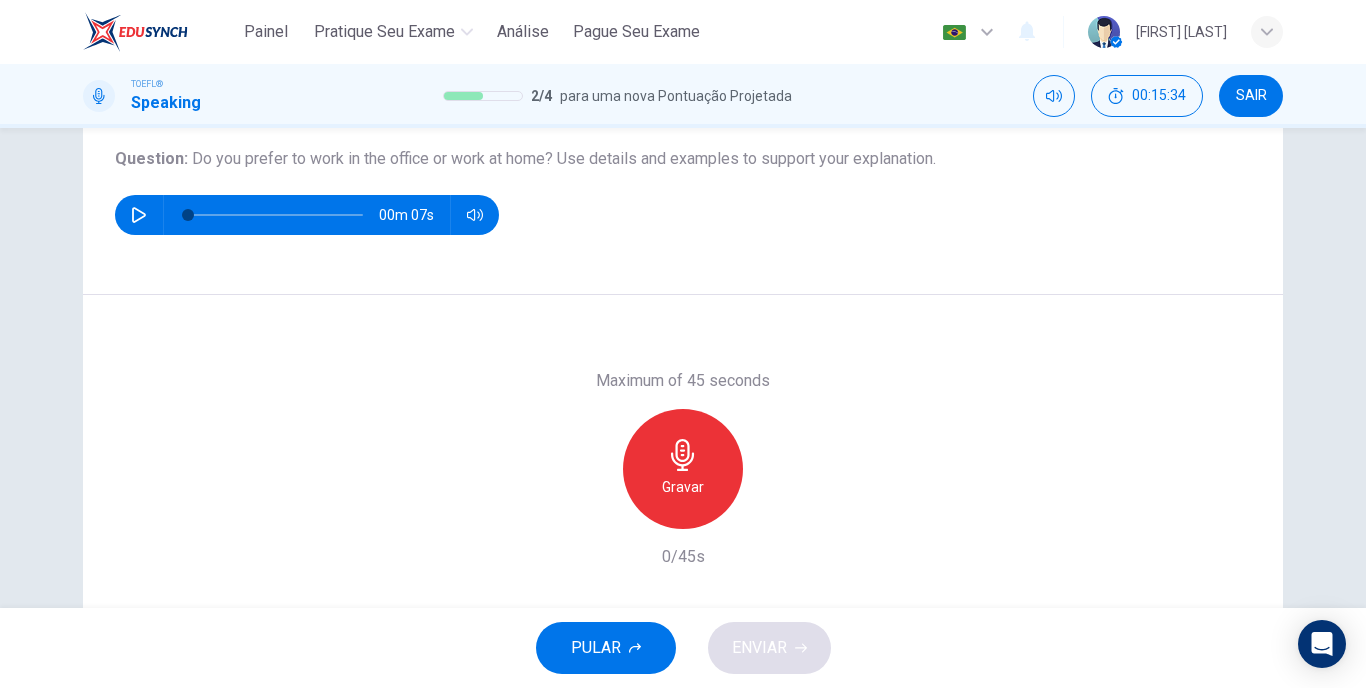 click on "Gravar" at bounding box center [683, 469] 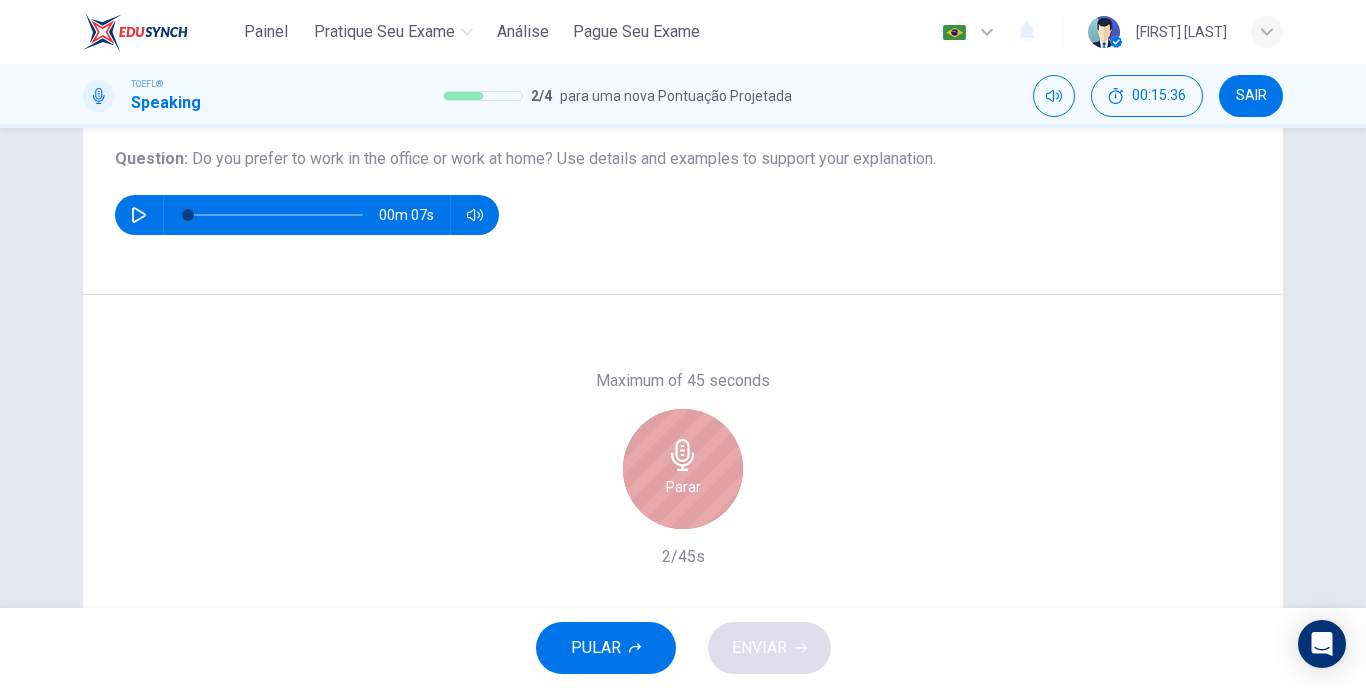 click on "Parar" at bounding box center [683, 469] 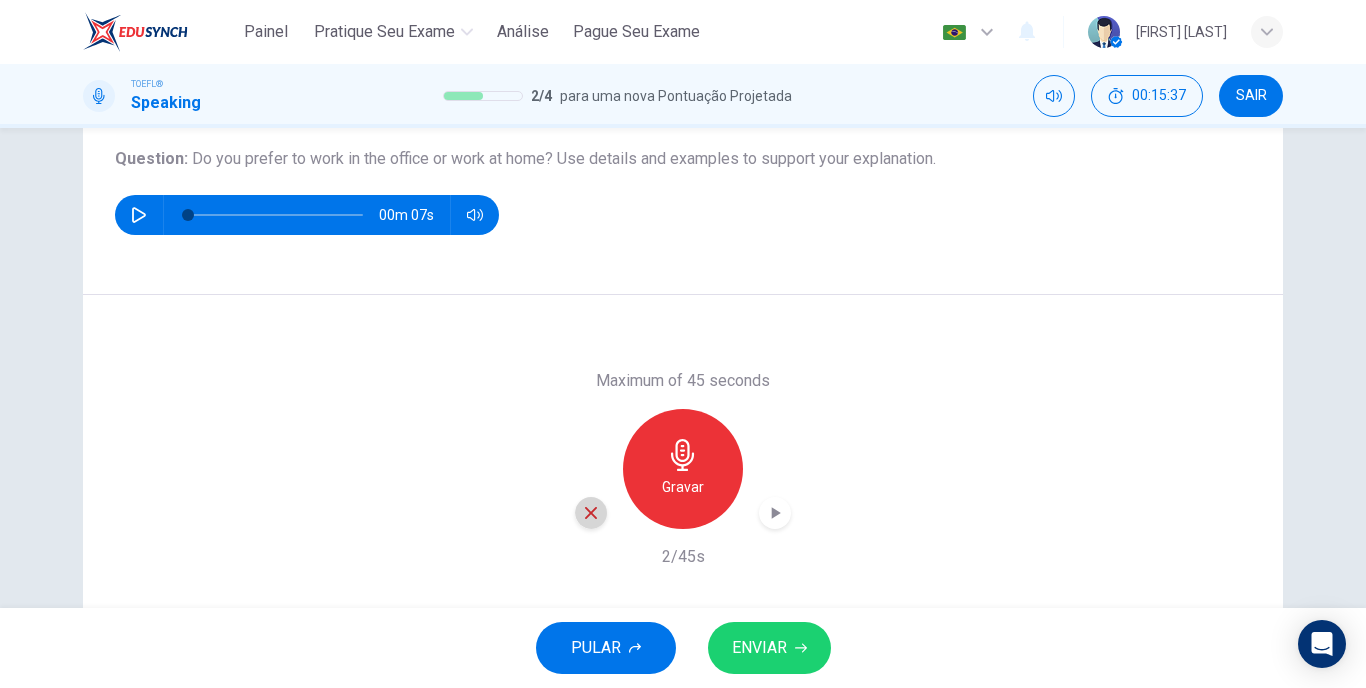 click at bounding box center (591, 513) 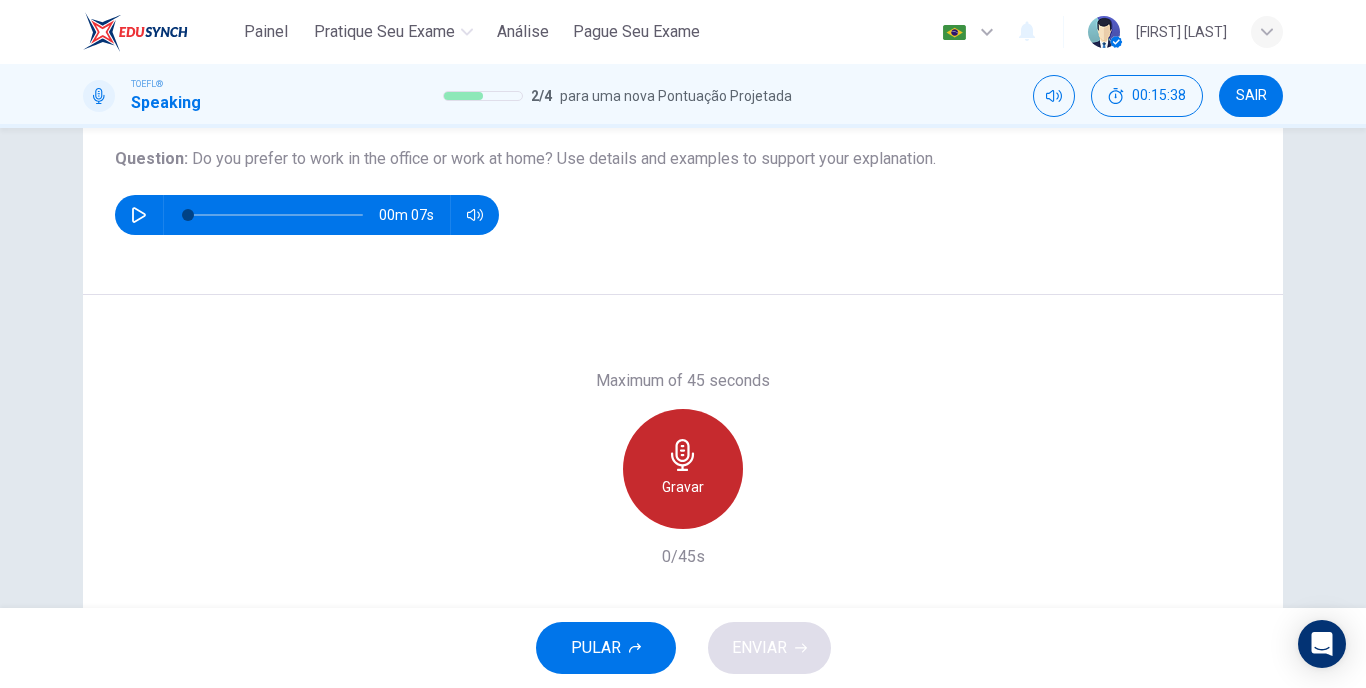 click on "Gravar" at bounding box center [683, 469] 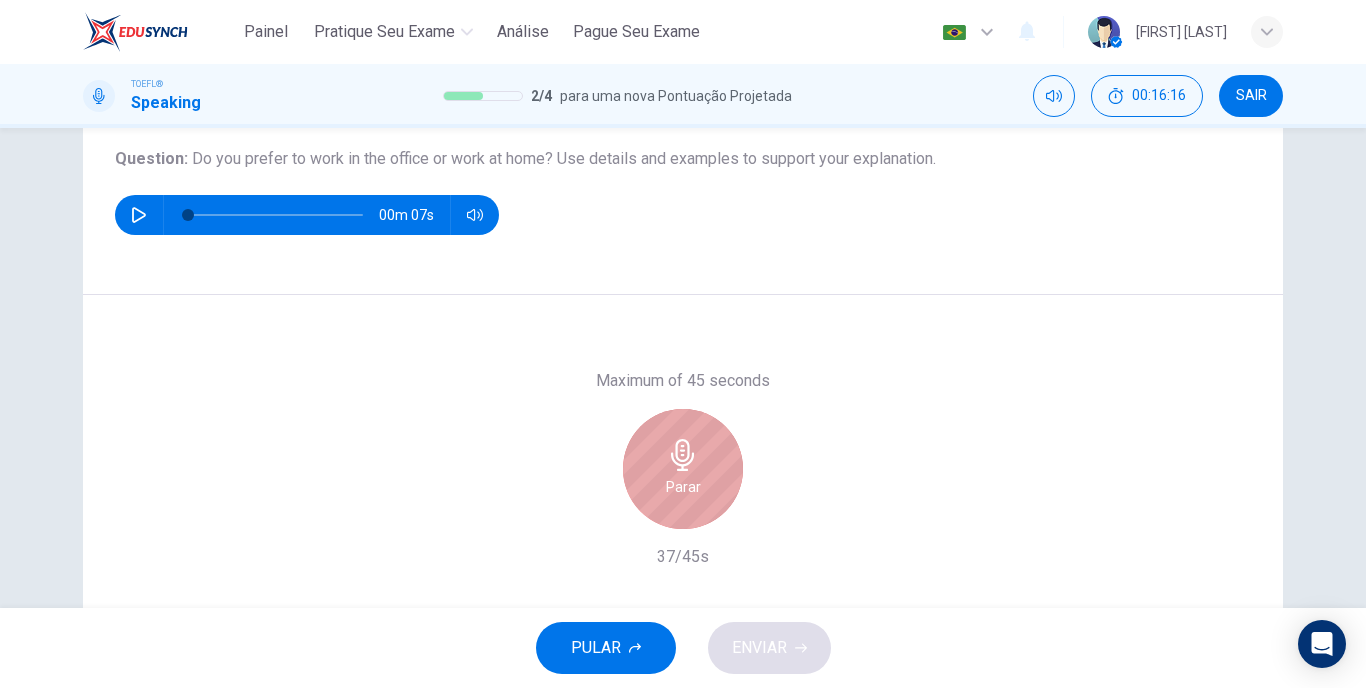 click at bounding box center (682, 455) 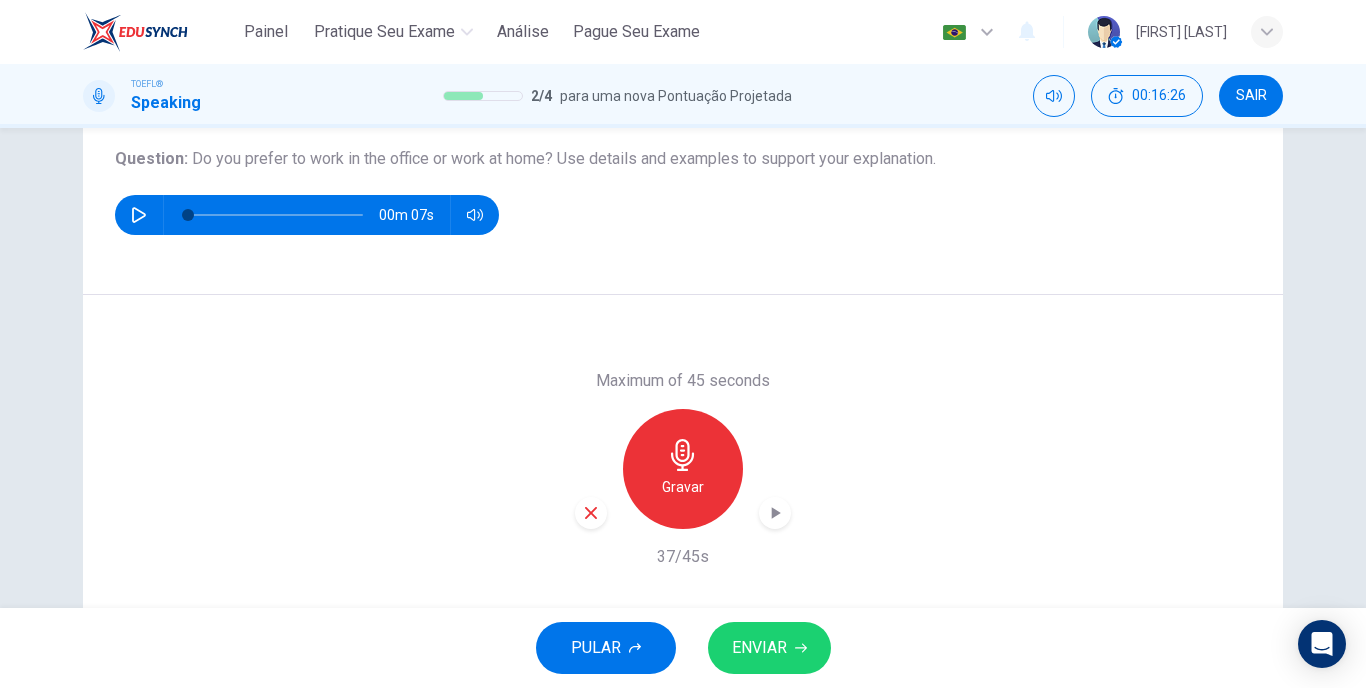 click at bounding box center [591, 513] 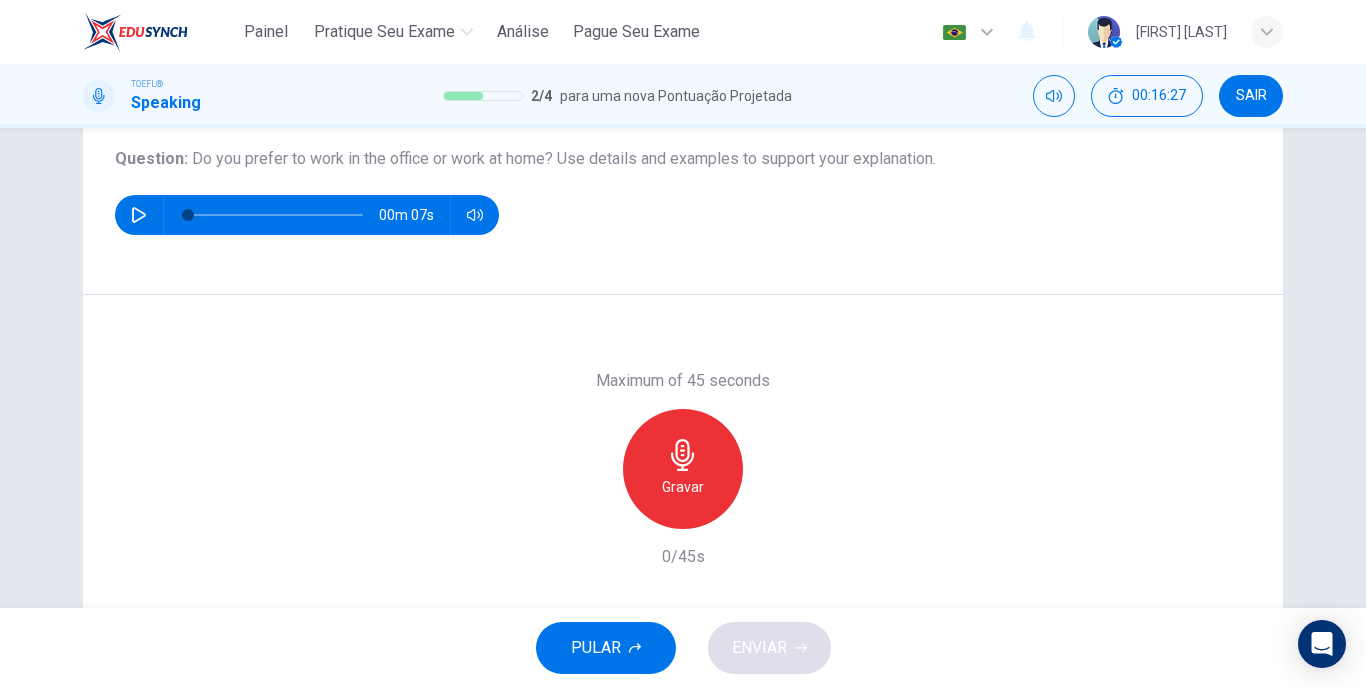 click at bounding box center [683, 455] 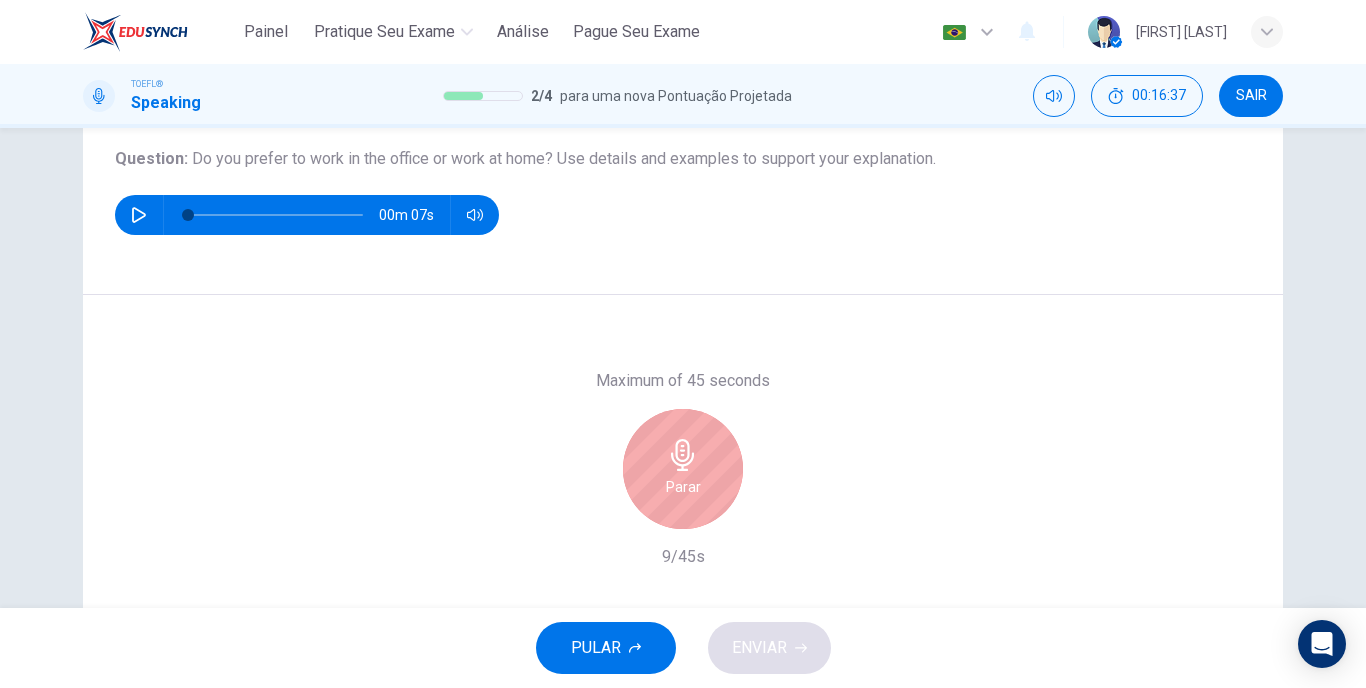 click on "Parar" at bounding box center [683, 469] 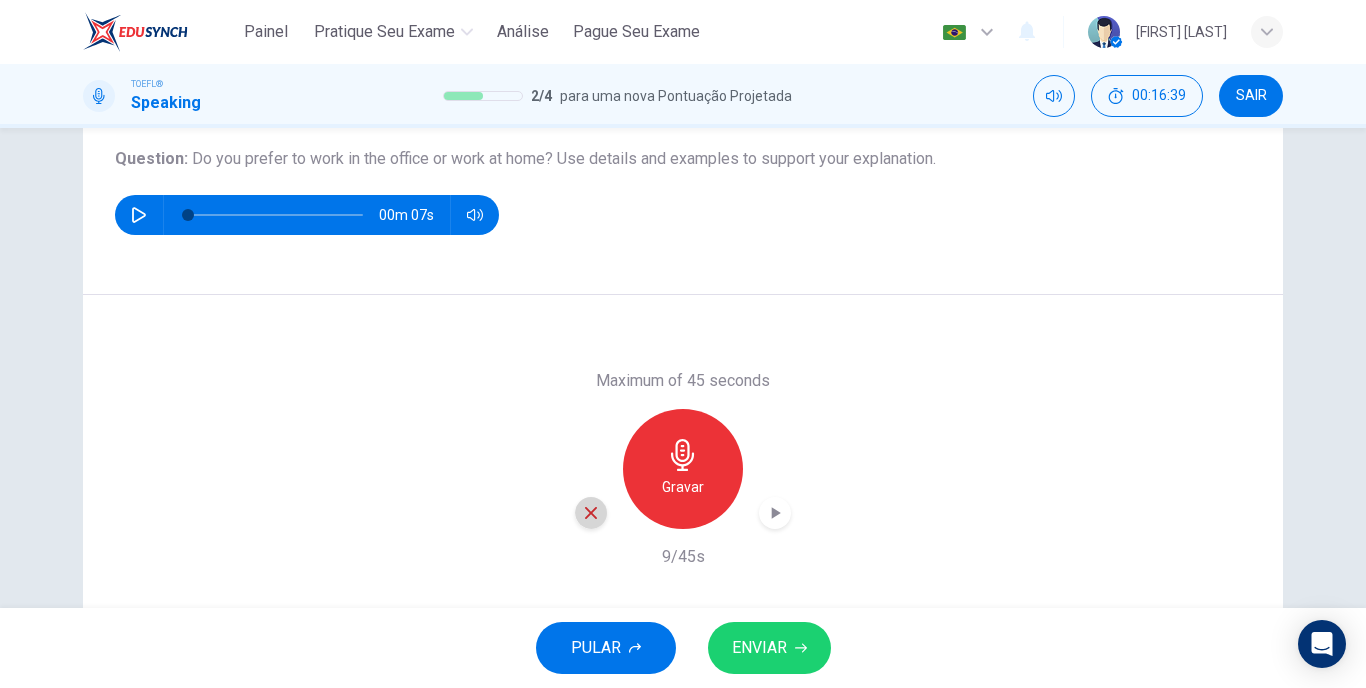 click at bounding box center (591, 513) 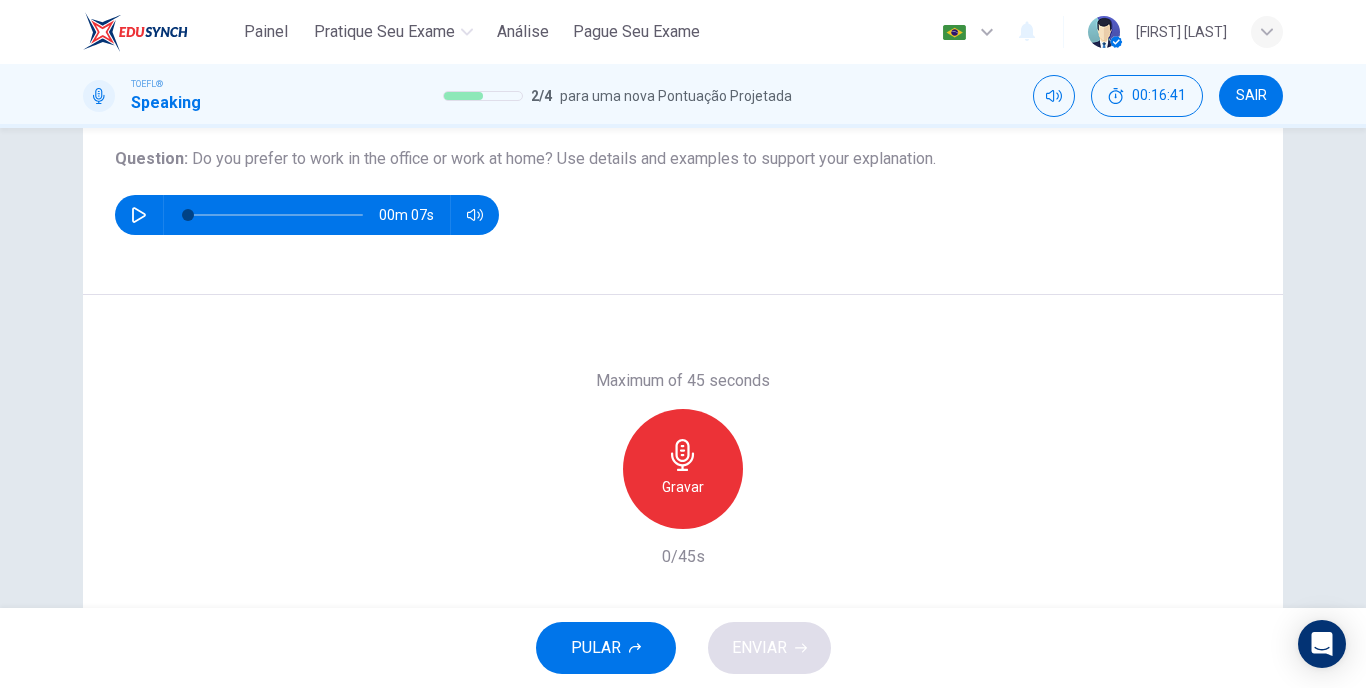 click at bounding box center (682, 455) 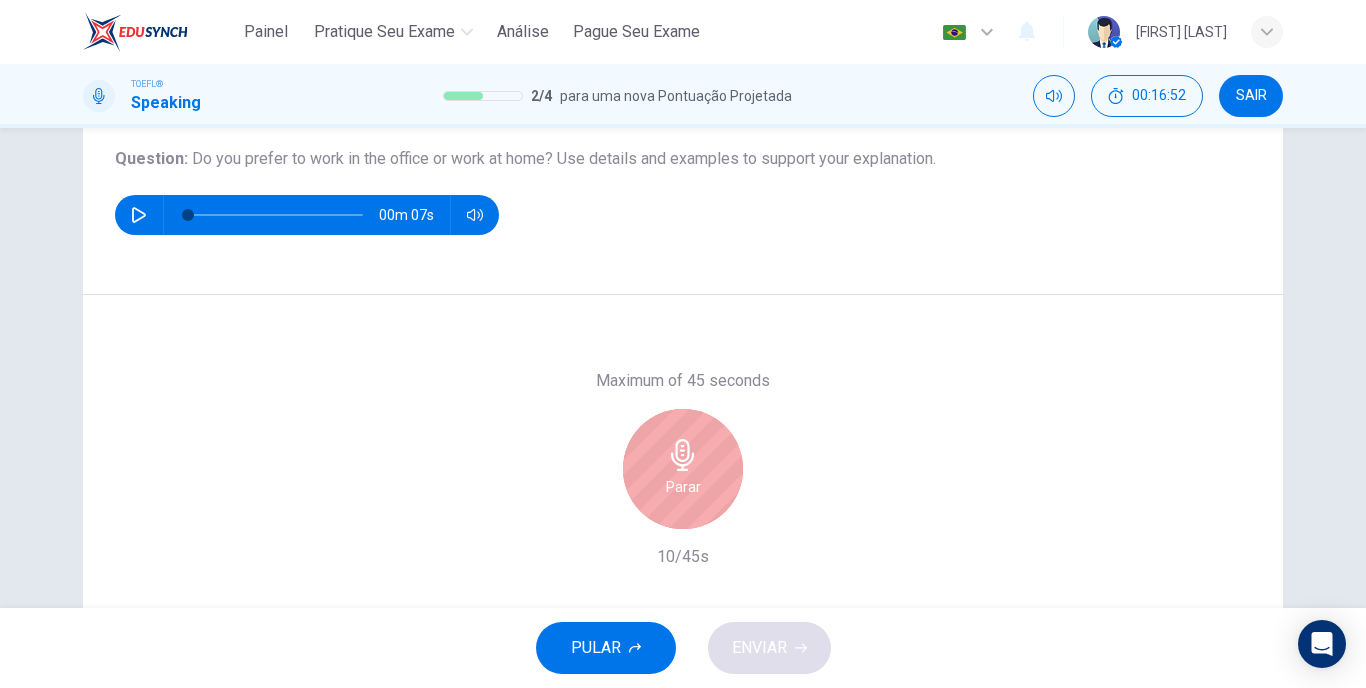 click on "Parar" at bounding box center (683, 469) 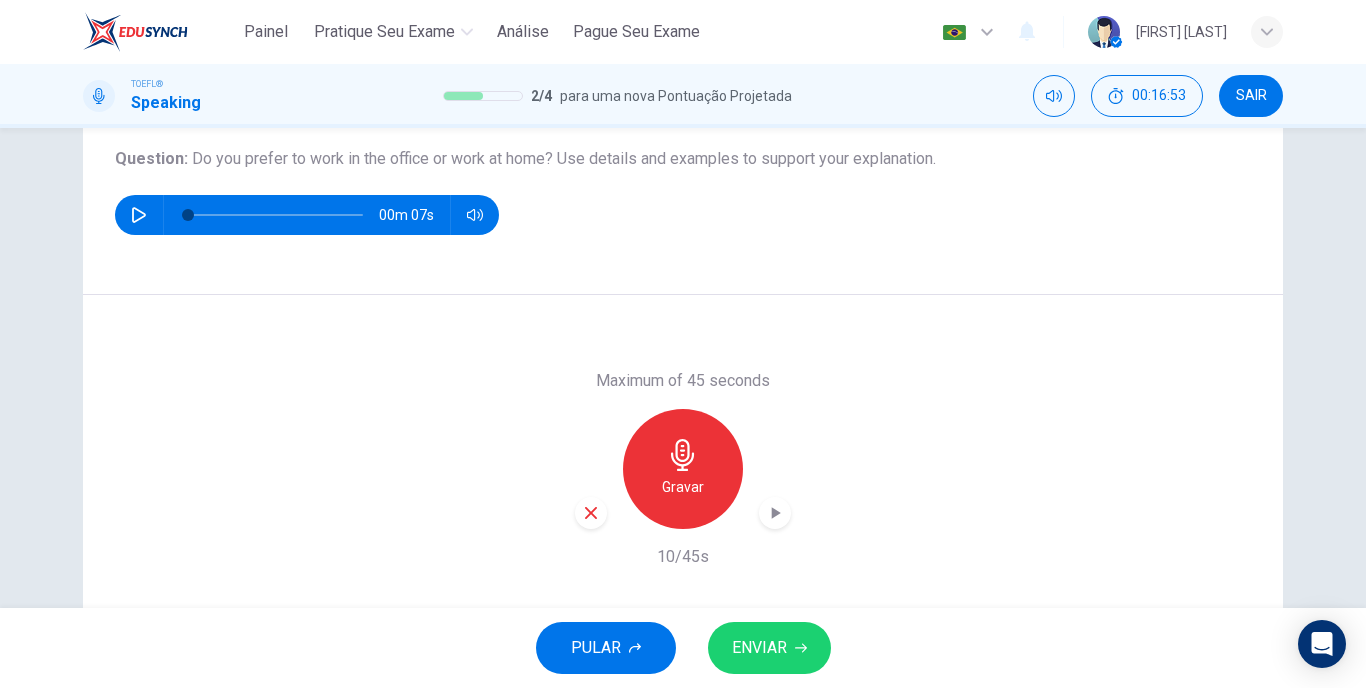click at bounding box center (591, 513) 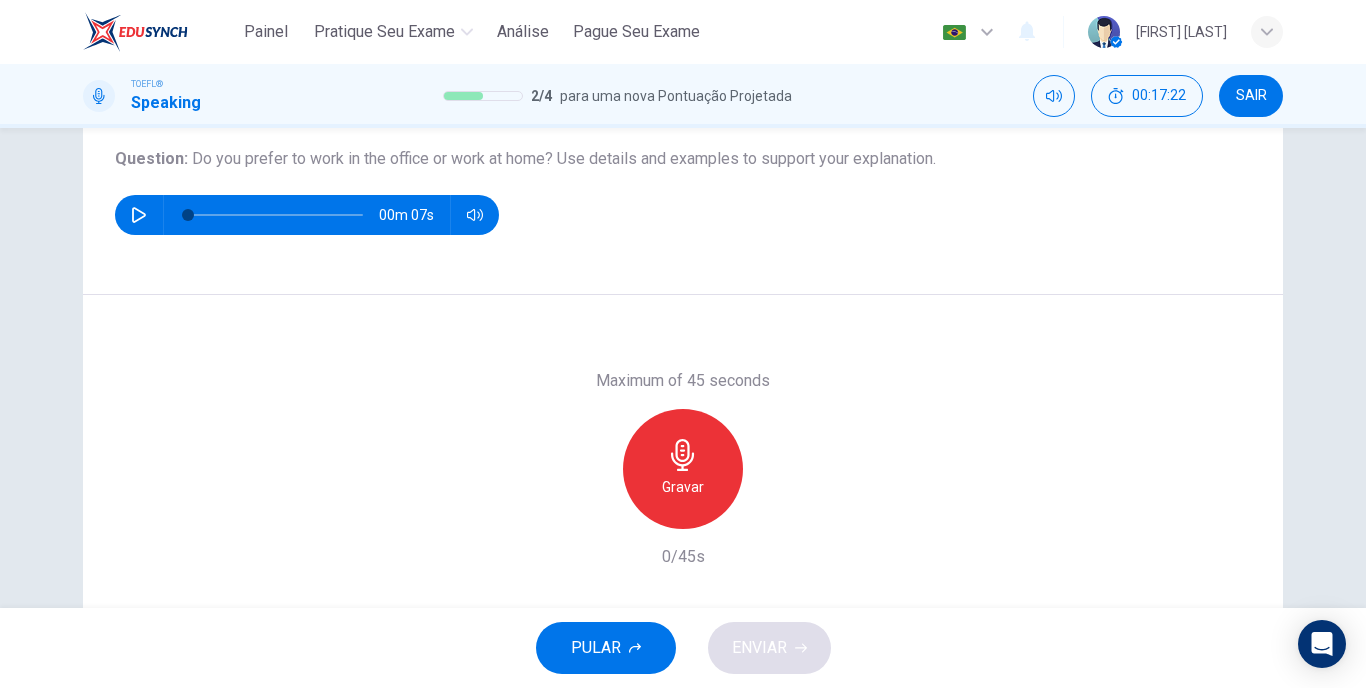 click on "Gravar" at bounding box center (683, 469) 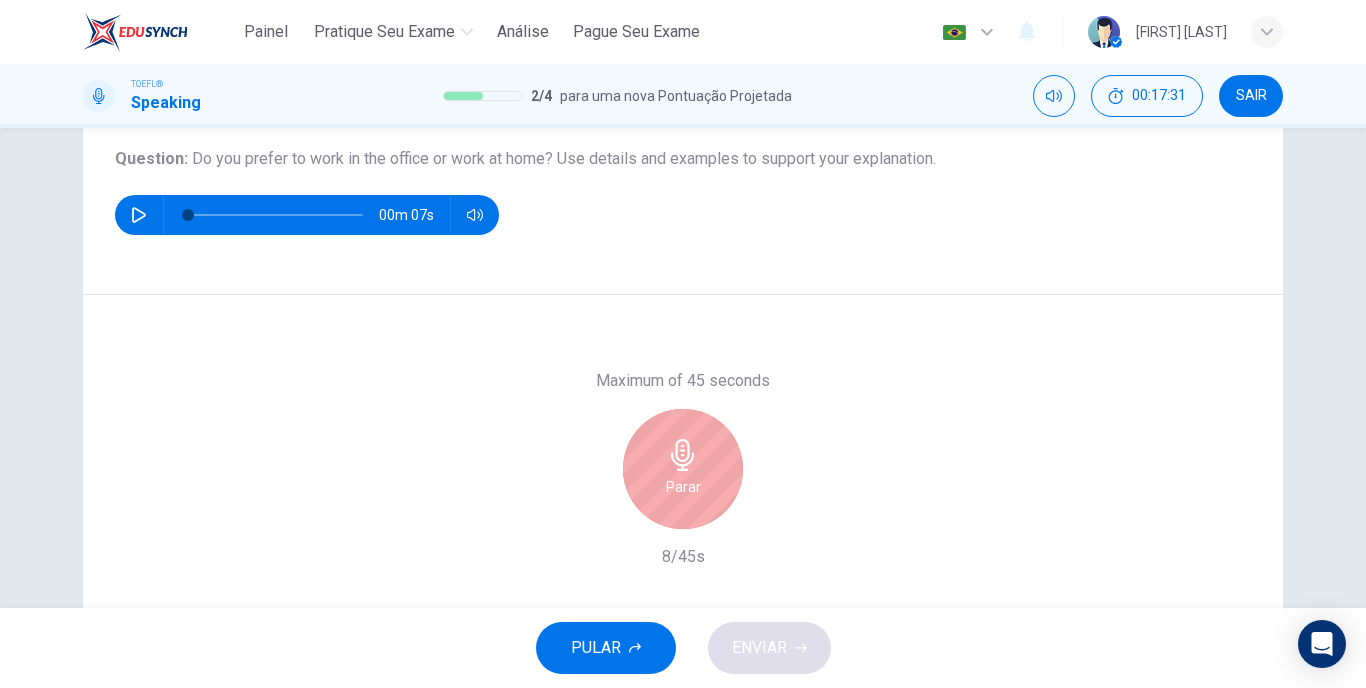 click on "Parar" at bounding box center [683, 469] 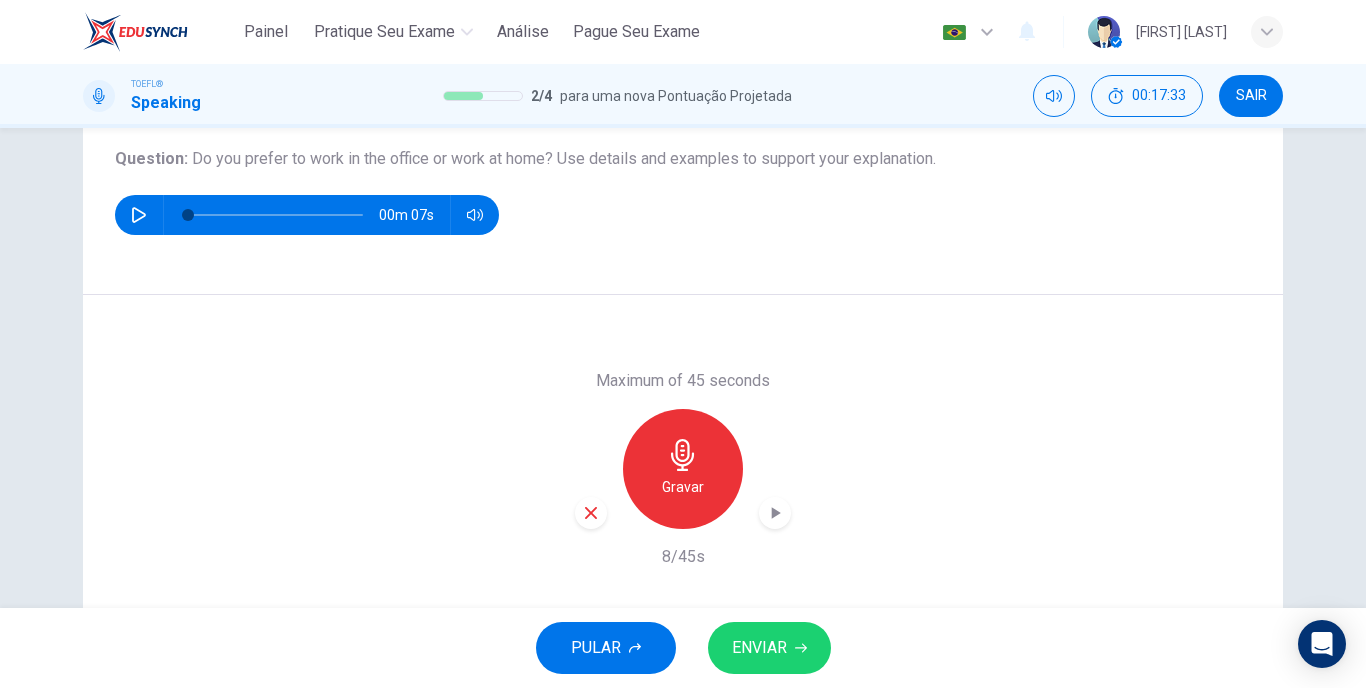 click at bounding box center (591, 513) 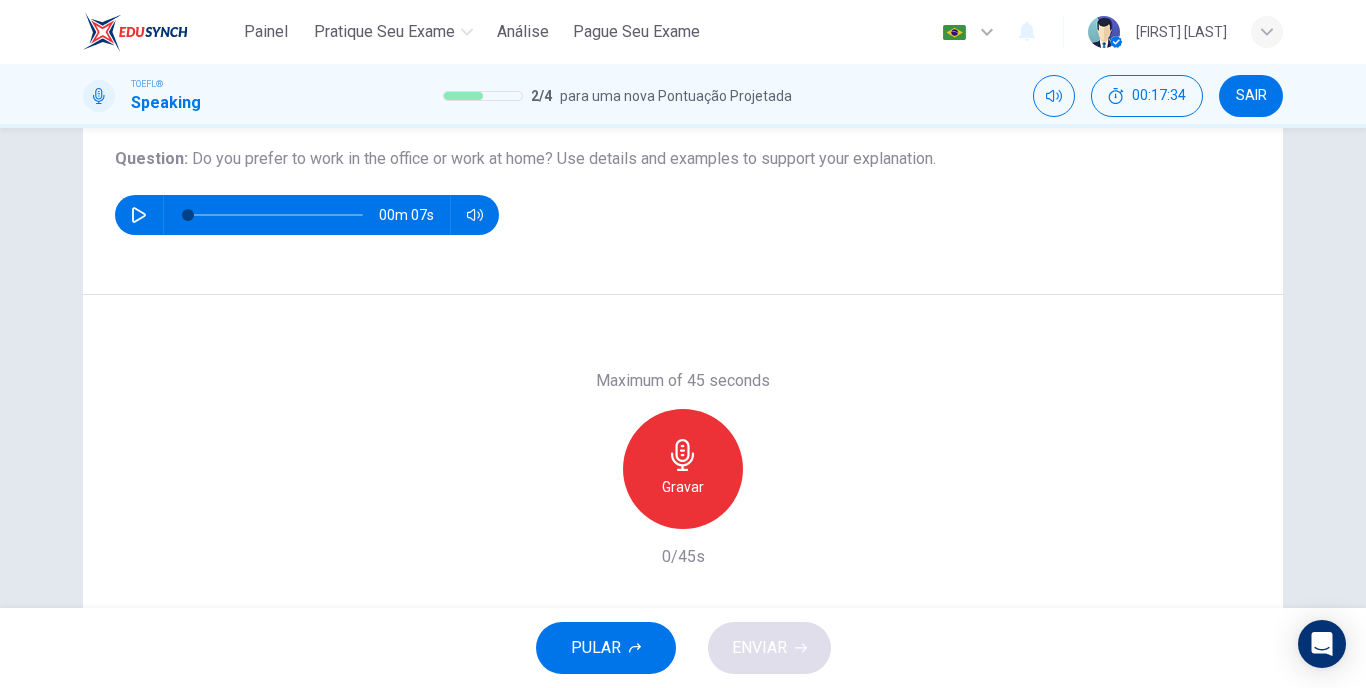 click on "Gravar" at bounding box center [683, 469] 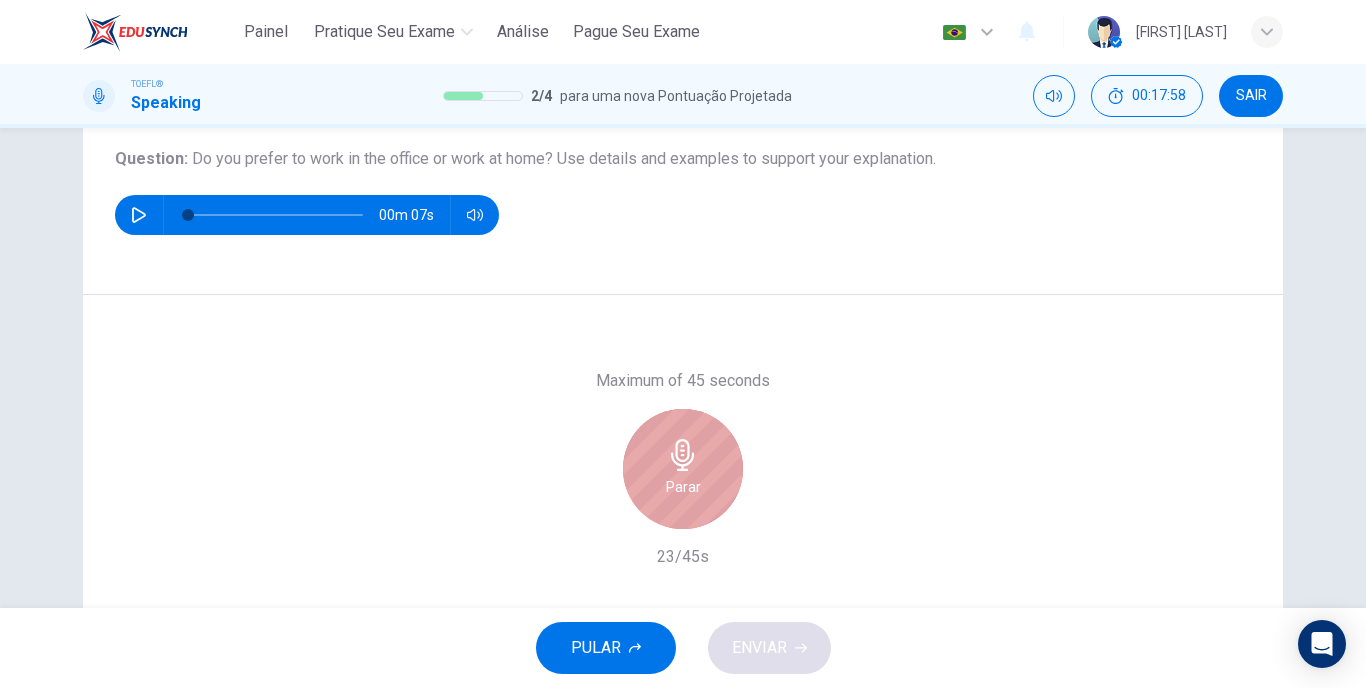 click on "Parar" at bounding box center (683, 469) 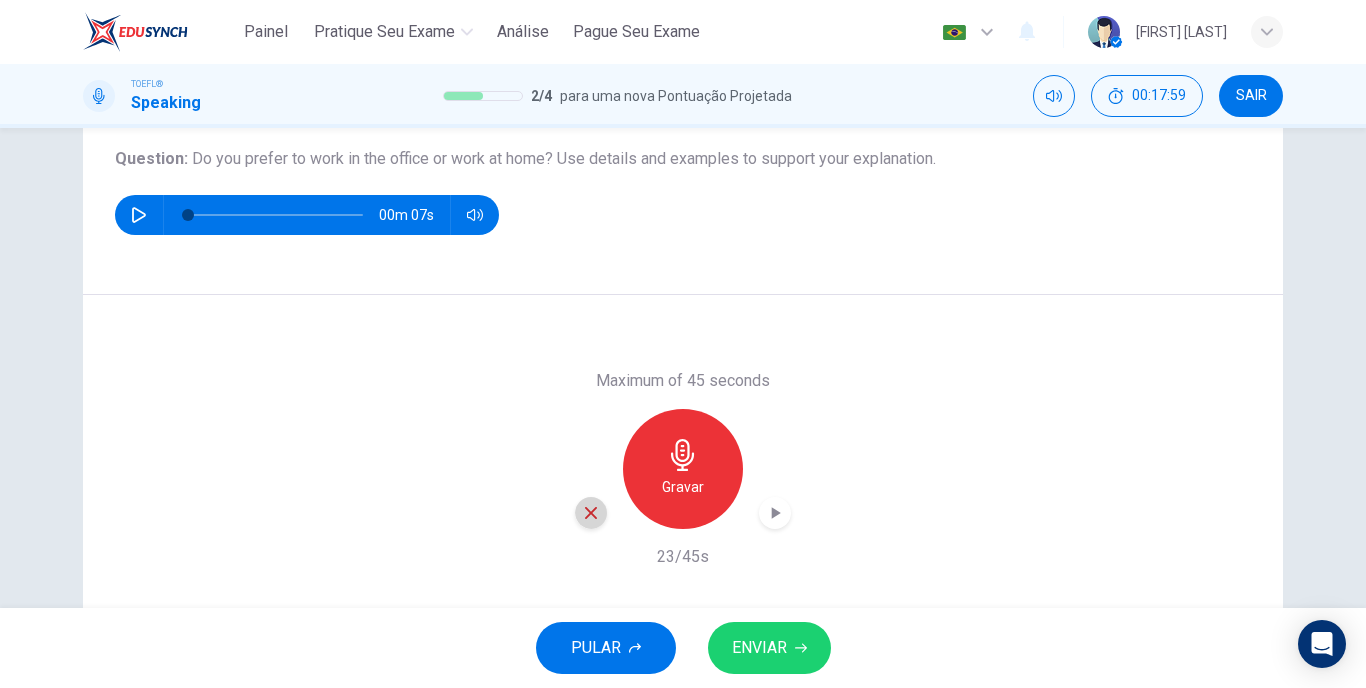 click at bounding box center [591, 513] 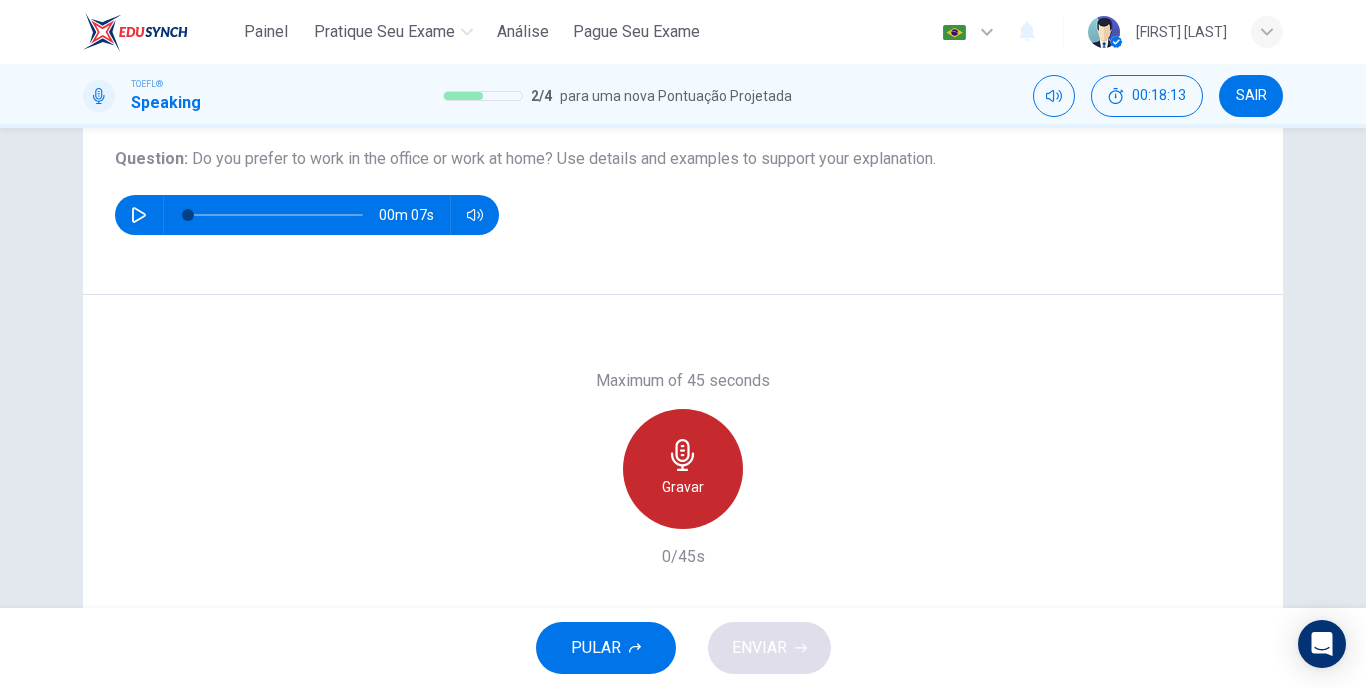 click at bounding box center (683, 455) 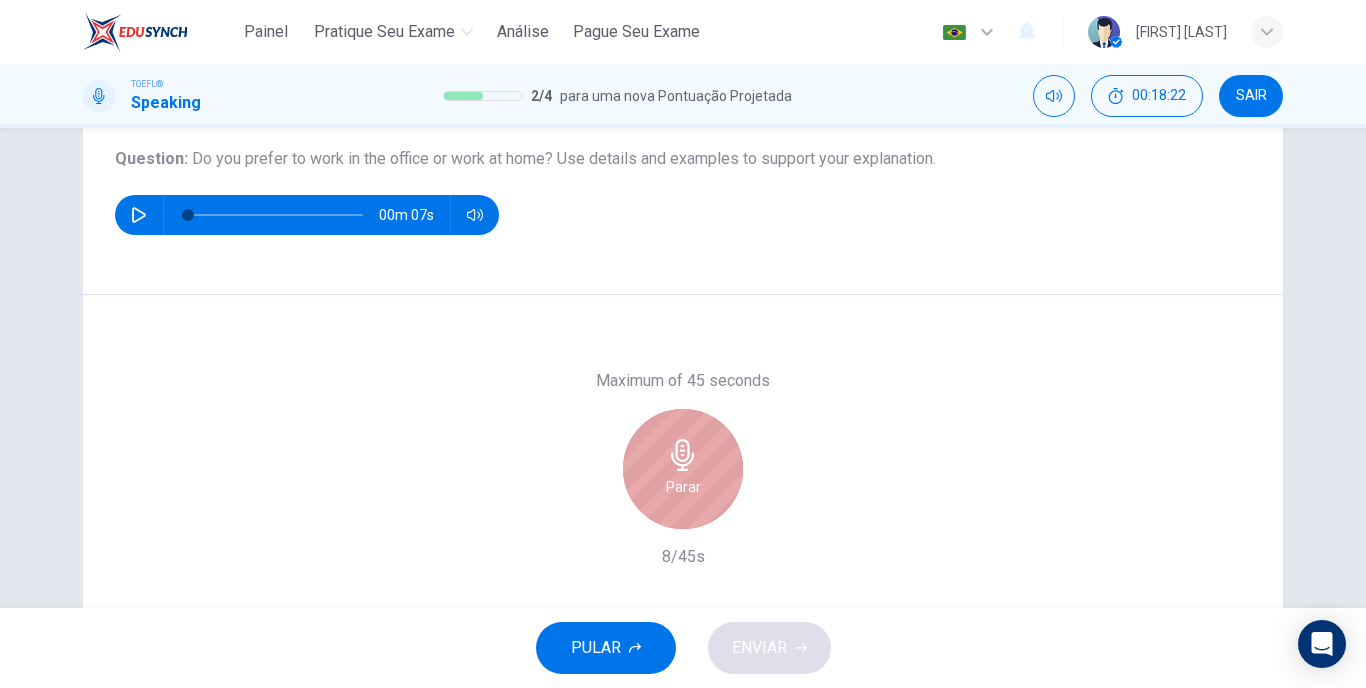 click at bounding box center (683, 455) 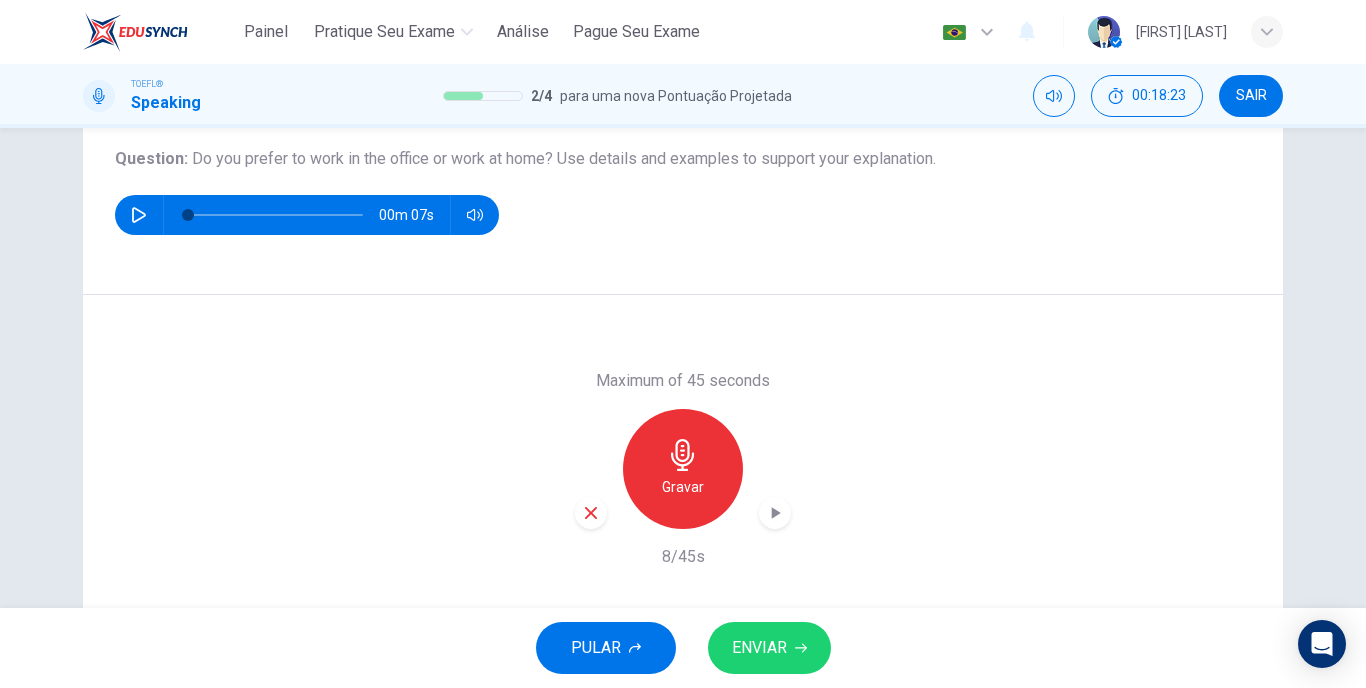 click at bounding box center [591, 513] 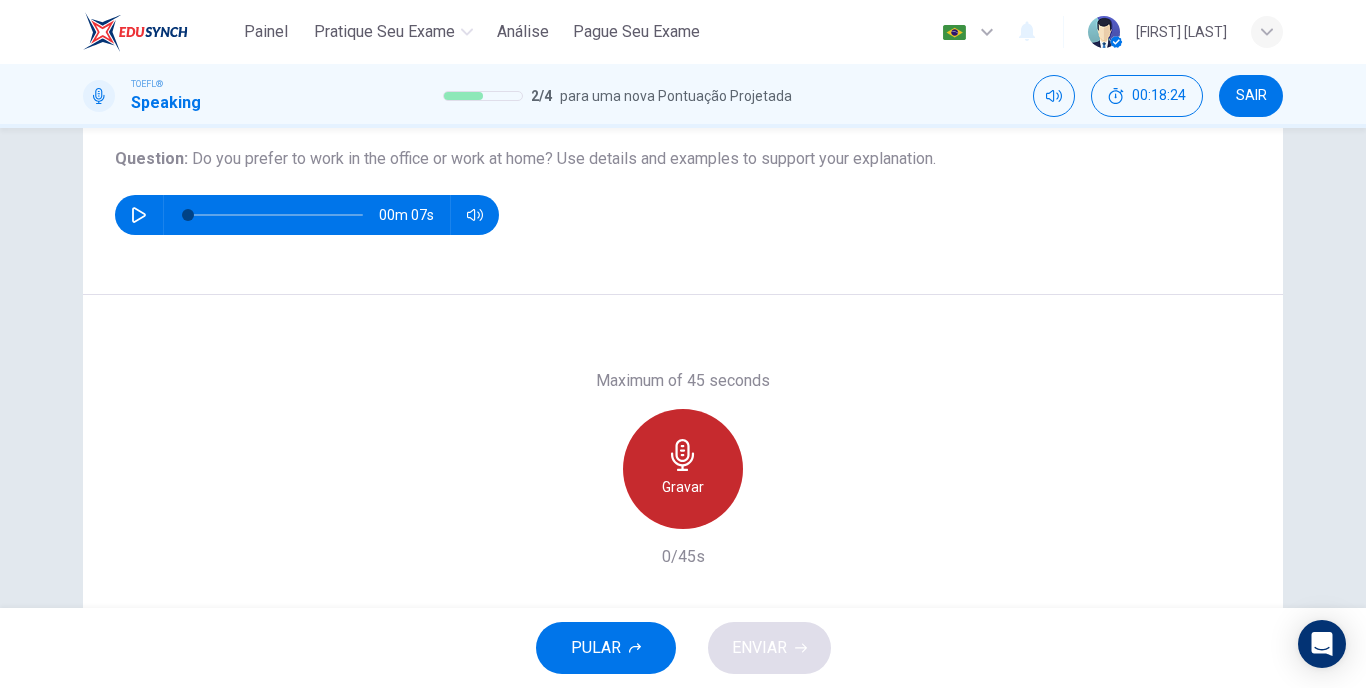 click on "Gravar" at bounding box center [683, 469] 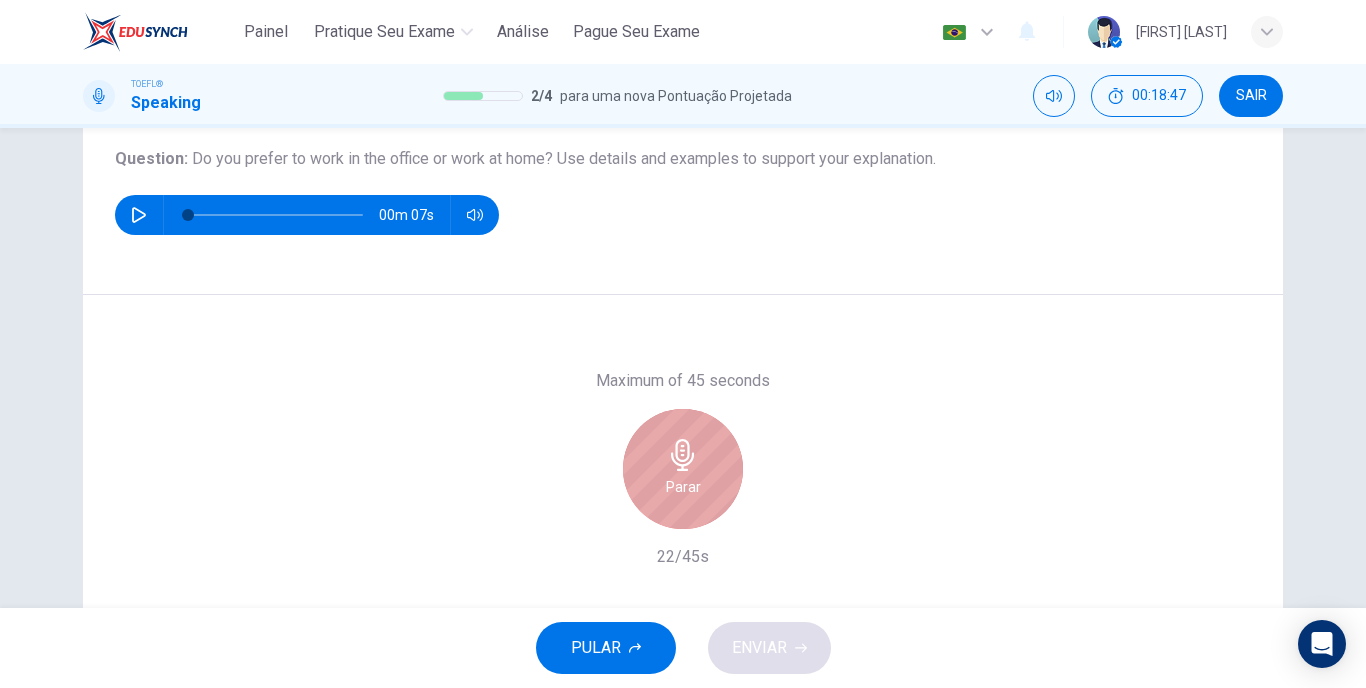 click on "Parar" at bounding box center [683, 469] 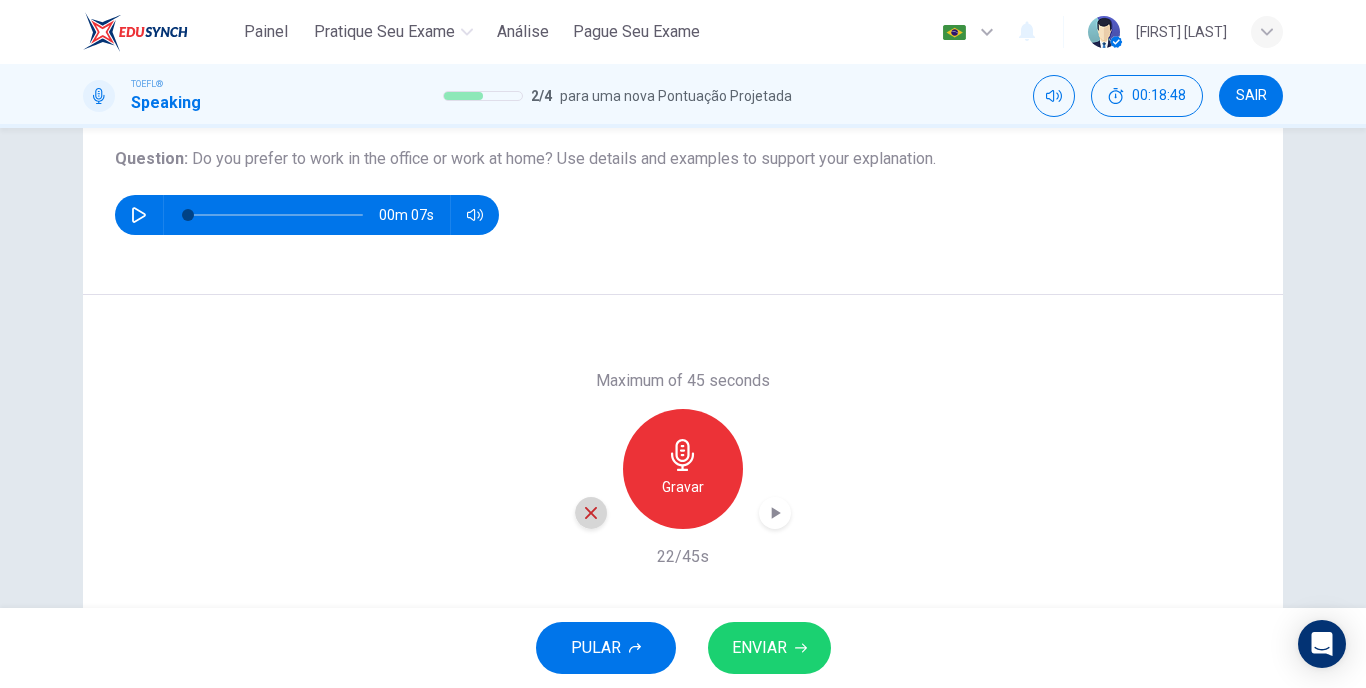 click at bounding box center [591, 513] 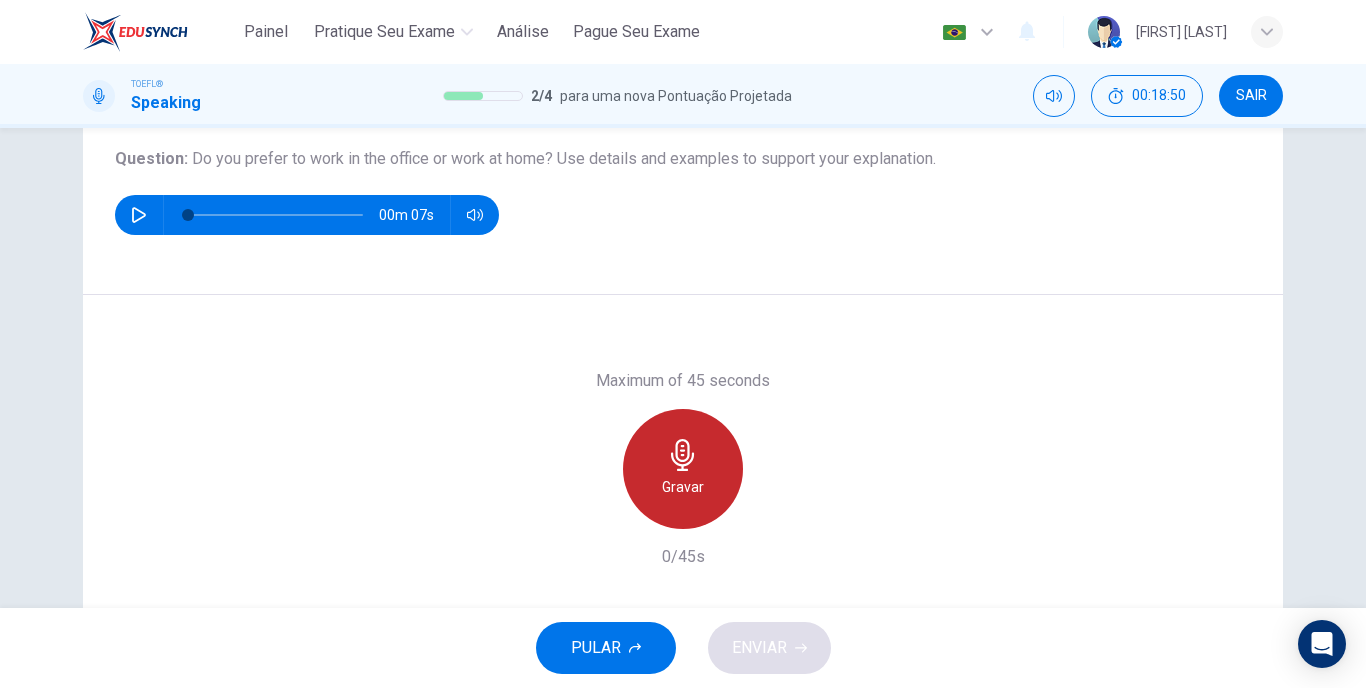 click at bounding box center (683, 455) 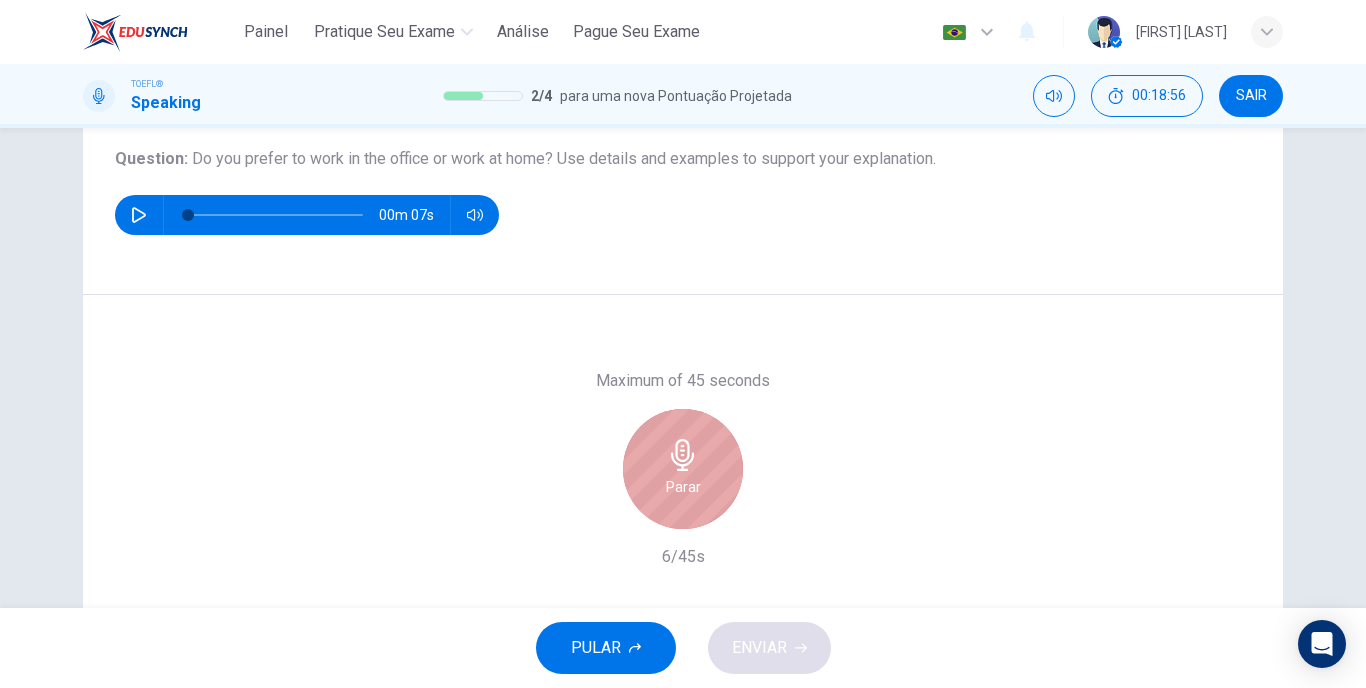click at bounding box center (683, 455) 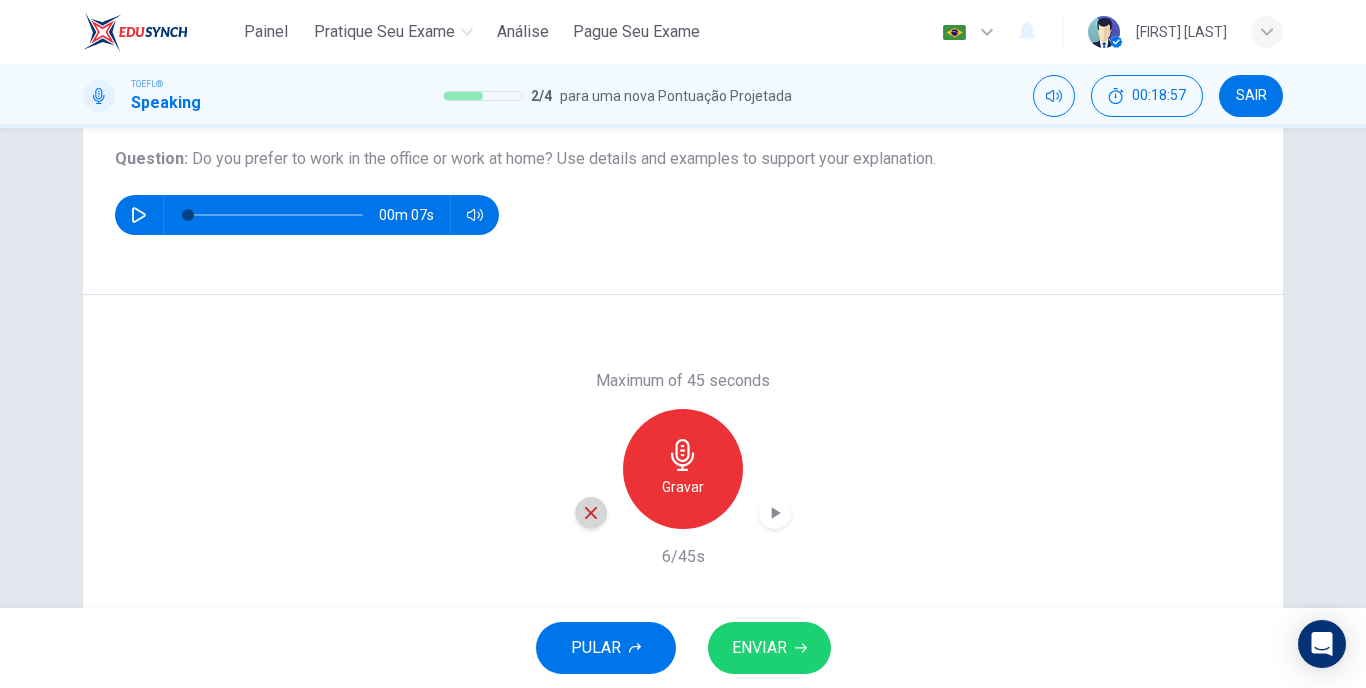 click at bounding box center (591, 513) 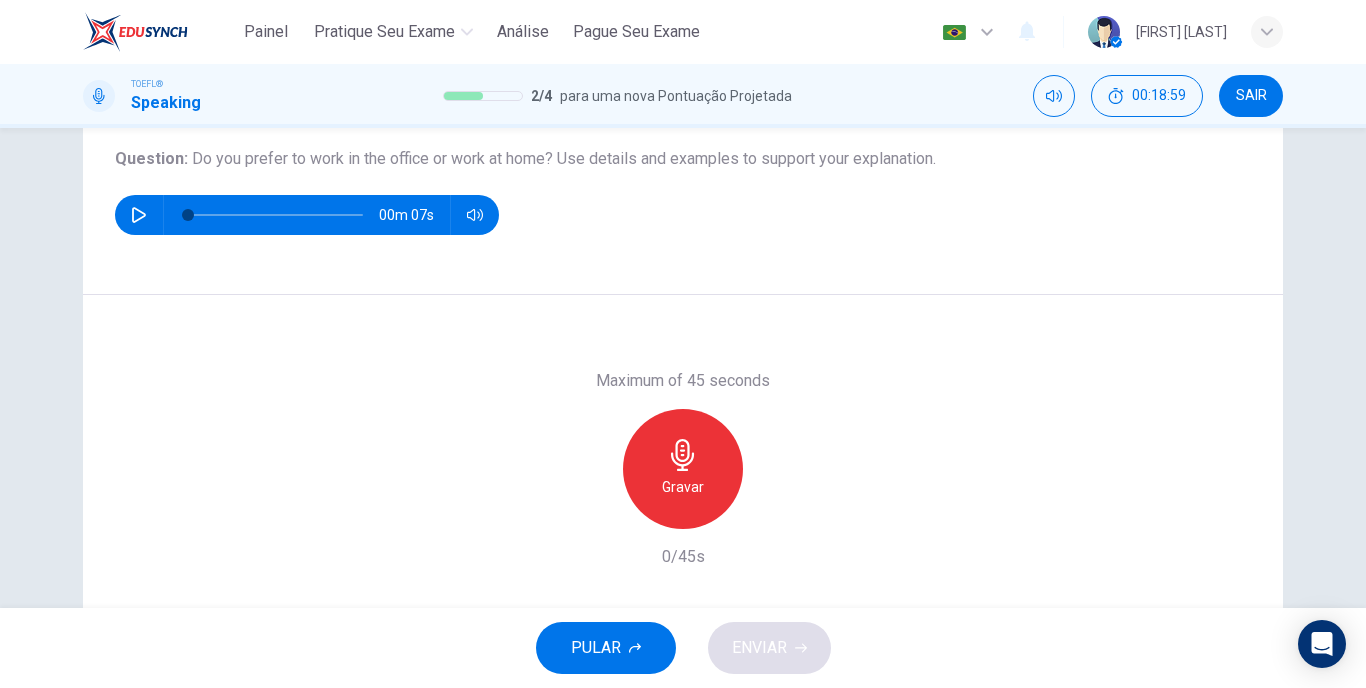 click at bounding box center (683, 455) 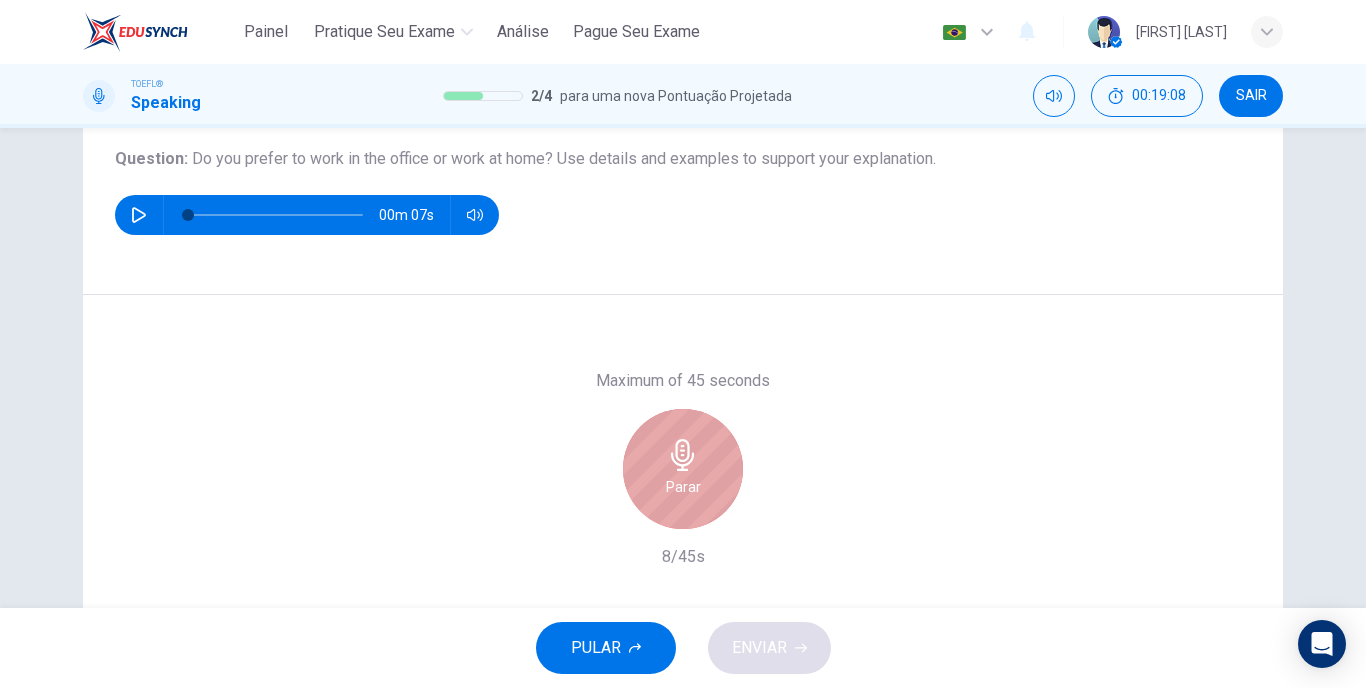 click on "Parar" at bounding box center (683, 469) 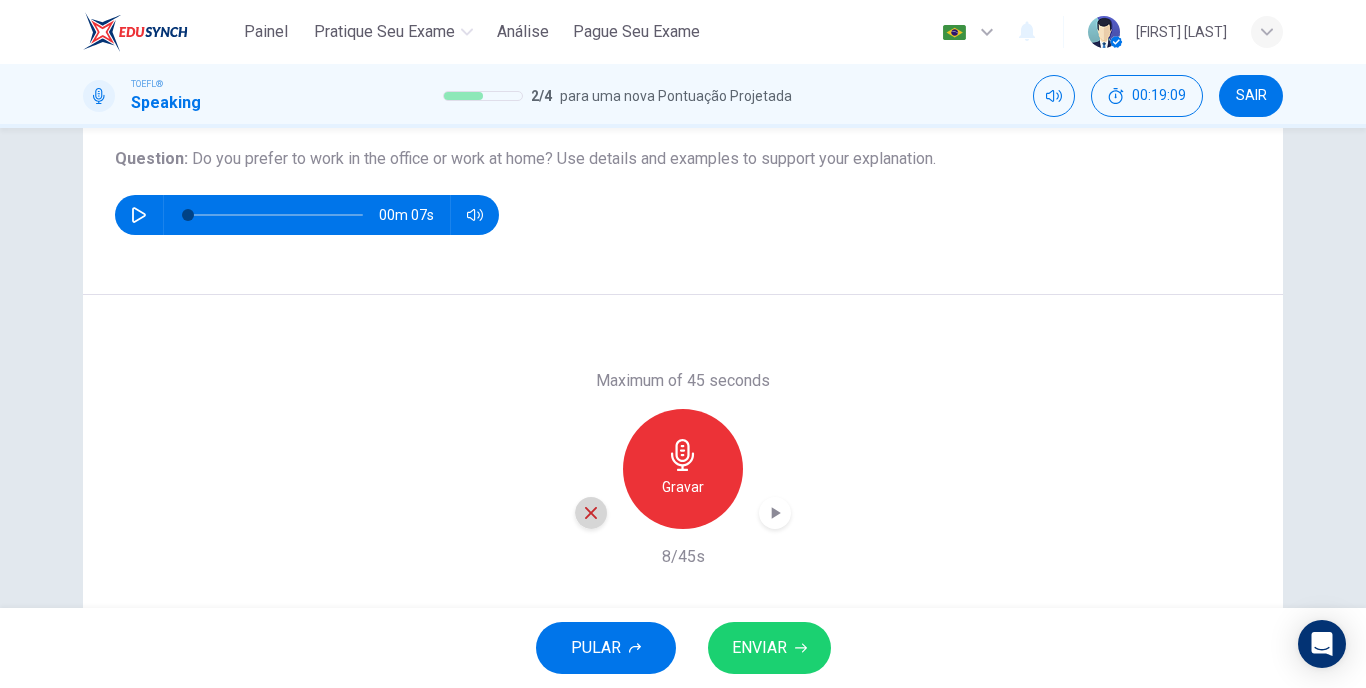 click at bounding box center (591, 513) 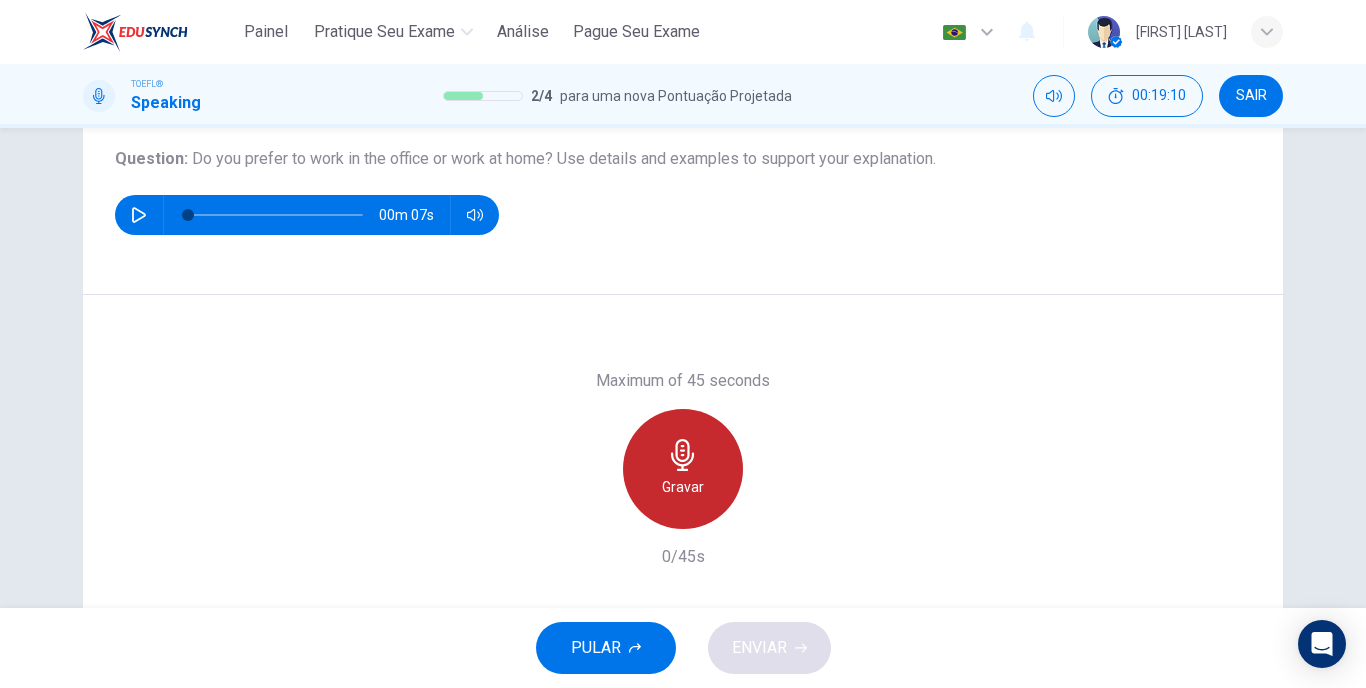 click on "Gravar" at bounding box center (683, 469) 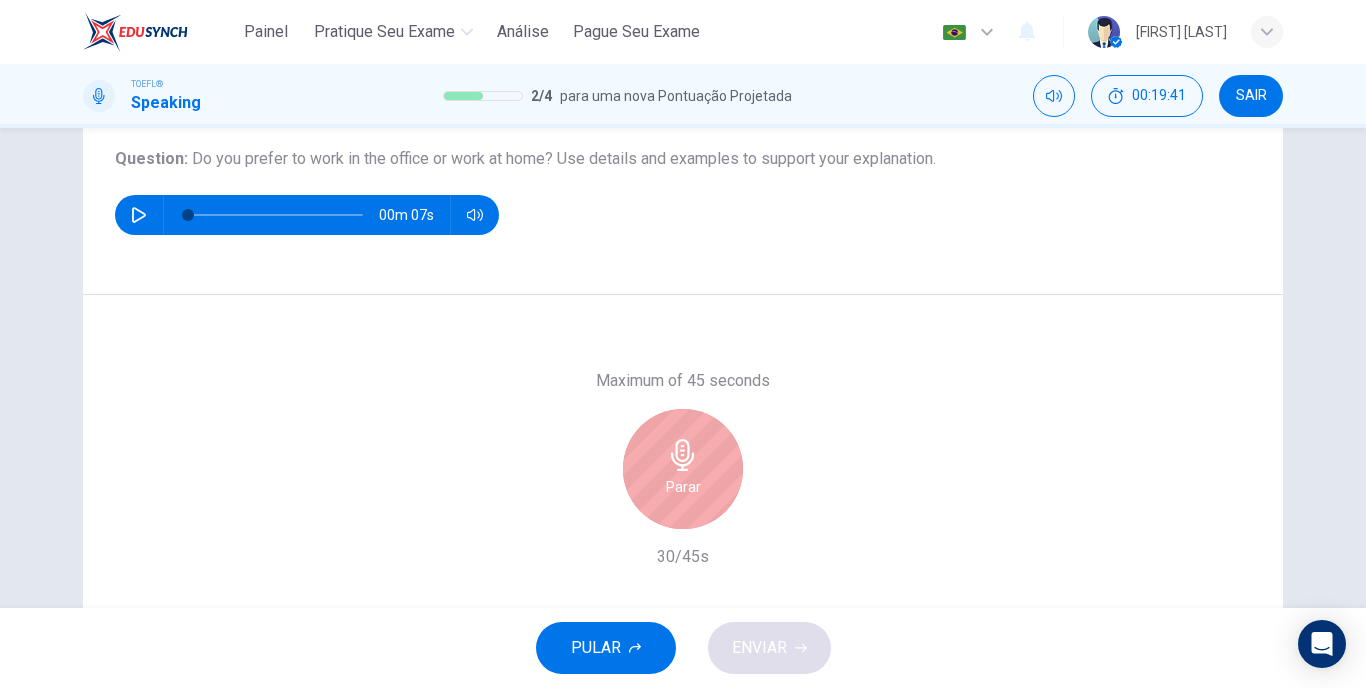 click on "Parar" at bounding box center [683, 469] 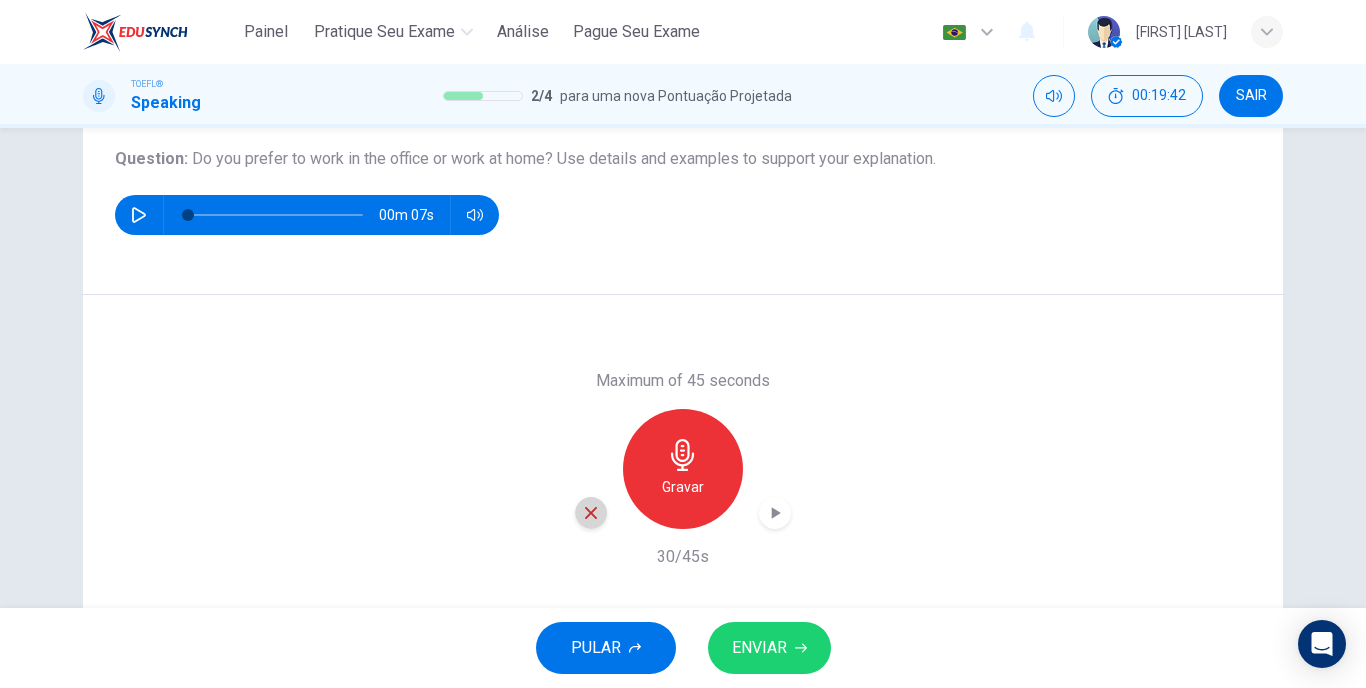 click at bounding box center (591, 513) 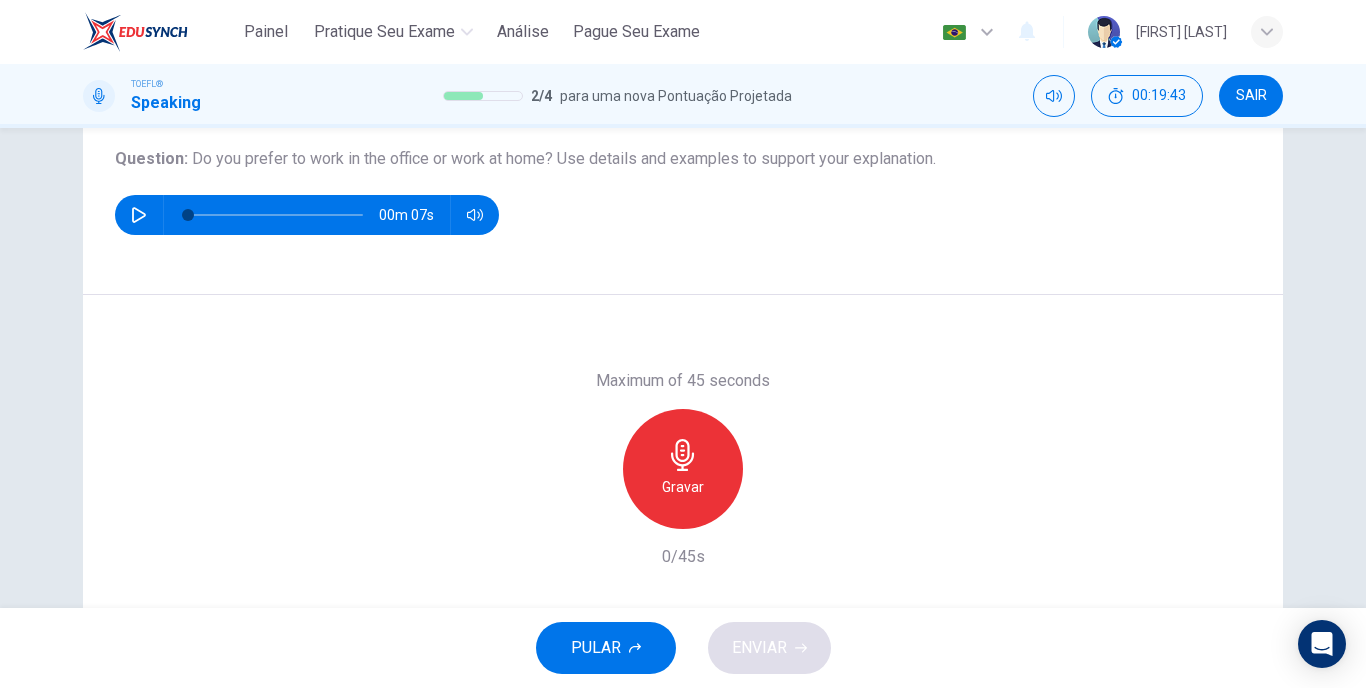 click on "Gravar" at bounding box center [683, 469] 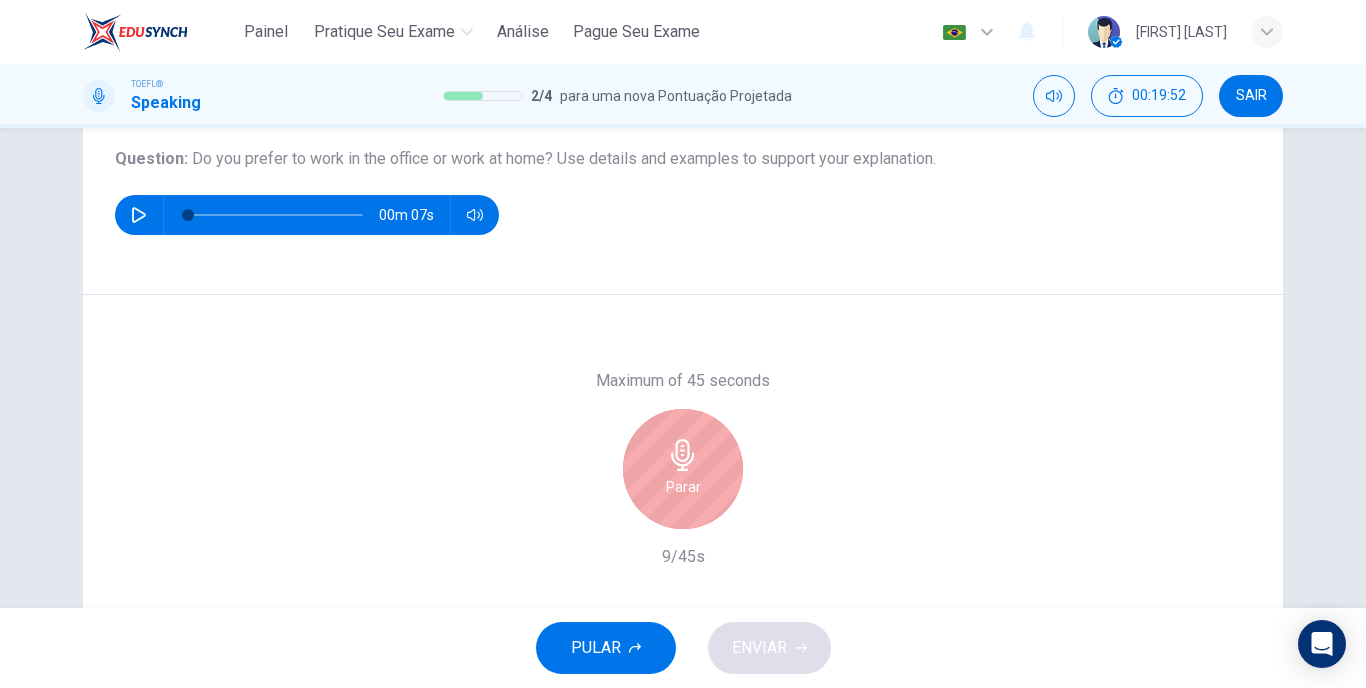 click on "Parar" at bounding box center (683, 469) 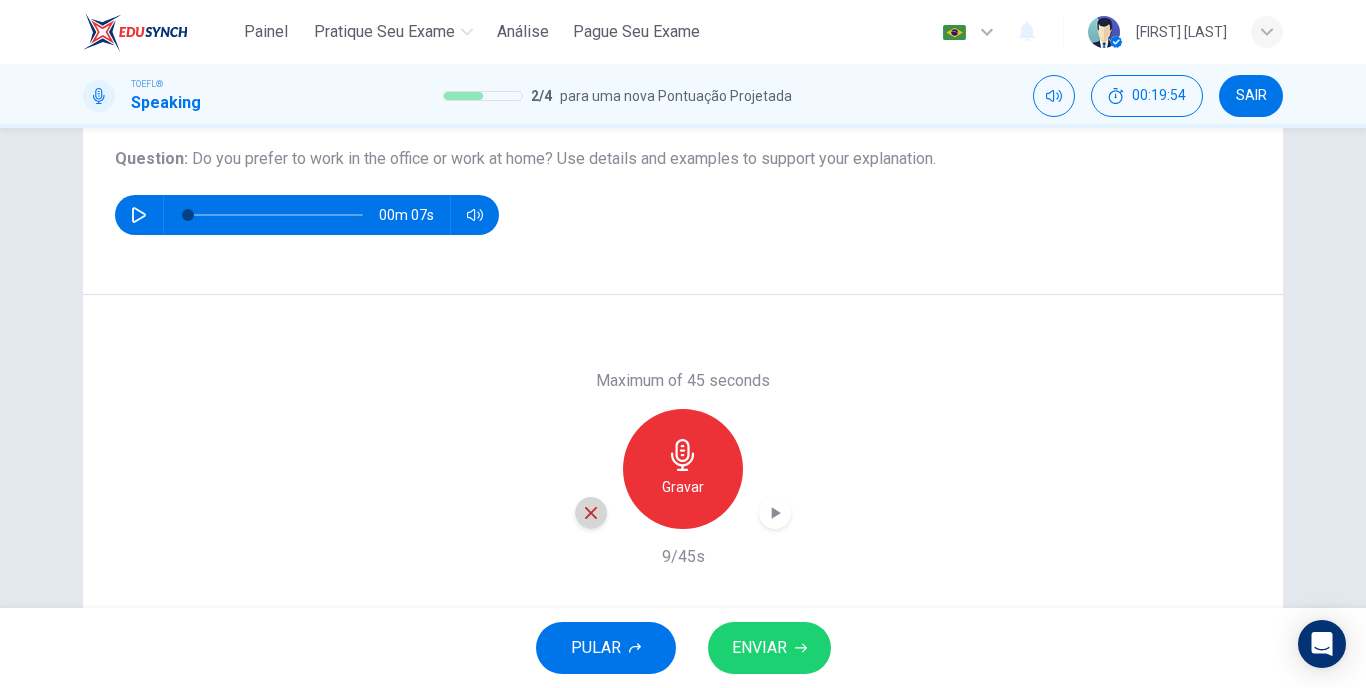 click at bounding box center [591, 513] 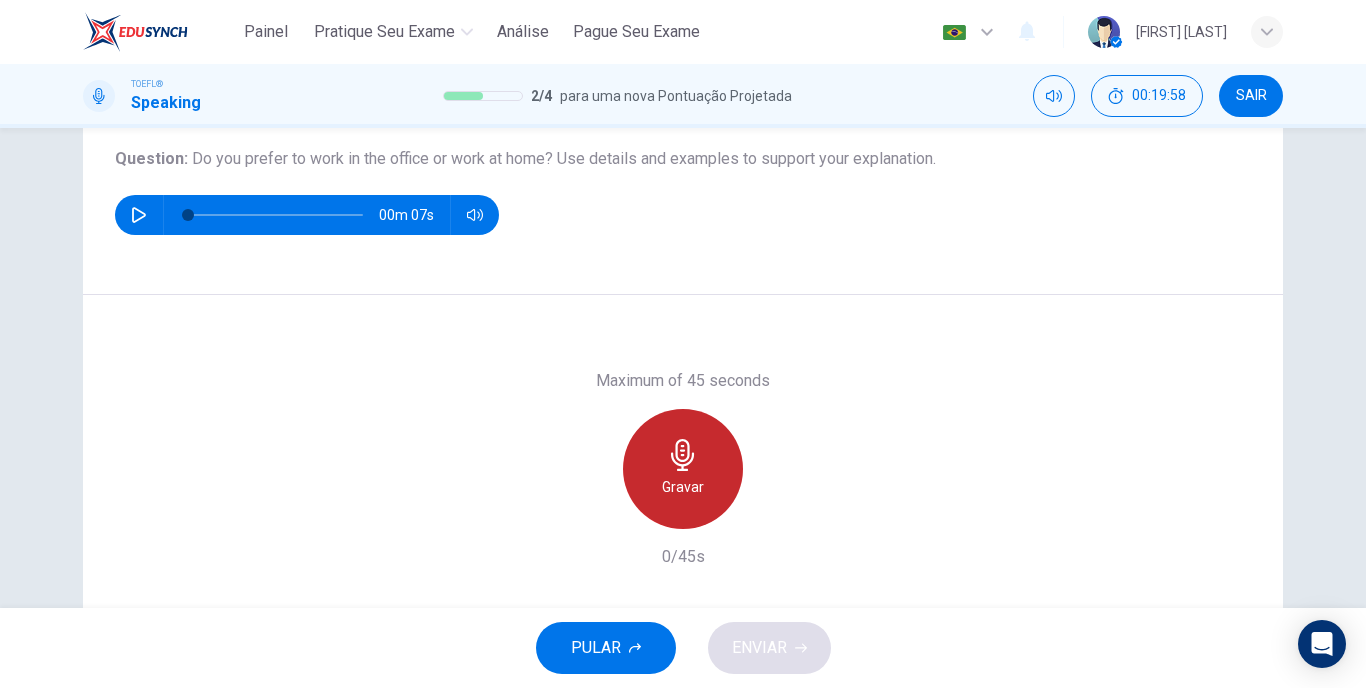 click on "Gravar" at bounding box center [683, 469] 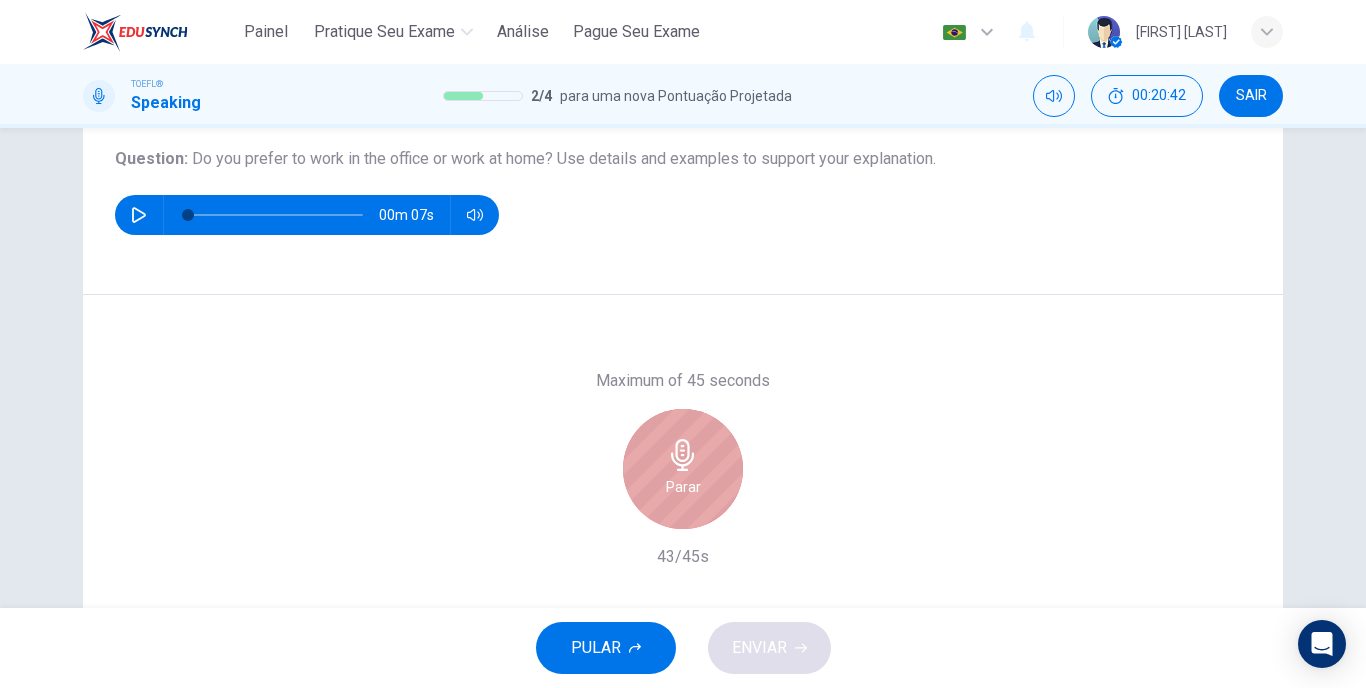 click on "Parar" at bounding box center (683, 469) 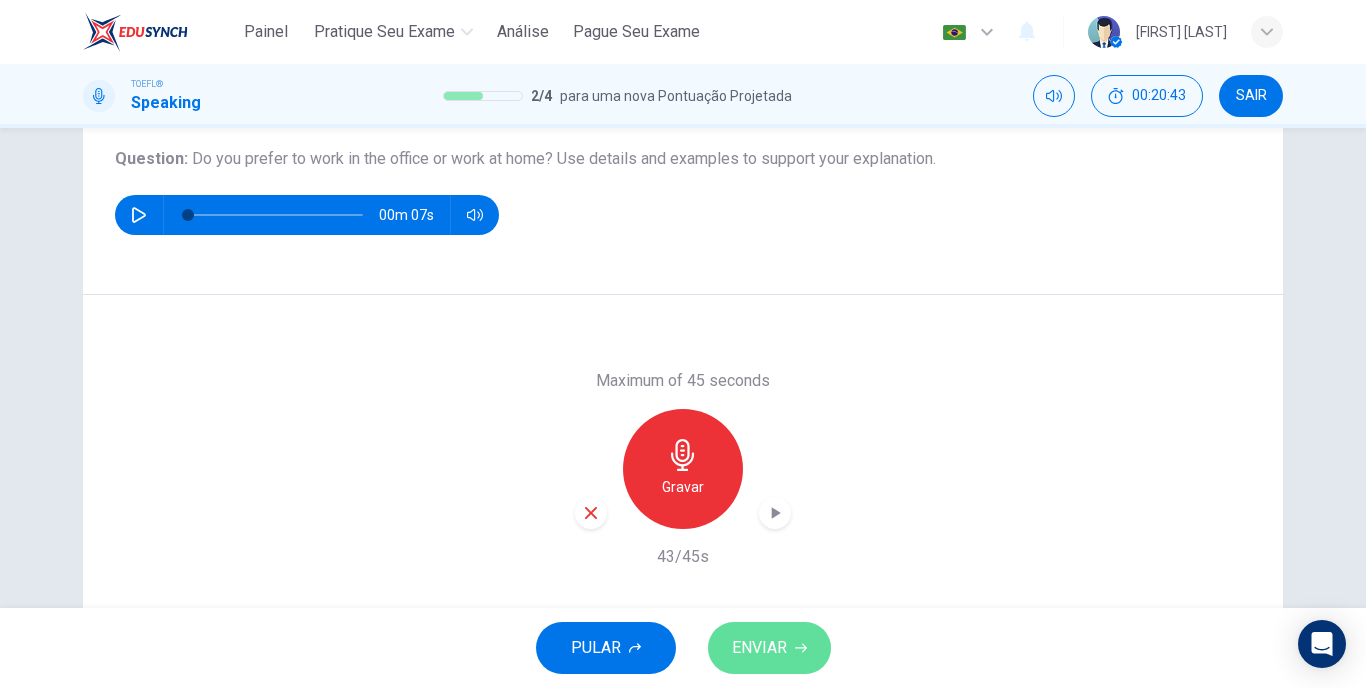 click on "ENVIAR" at bounding box center [759, 648] 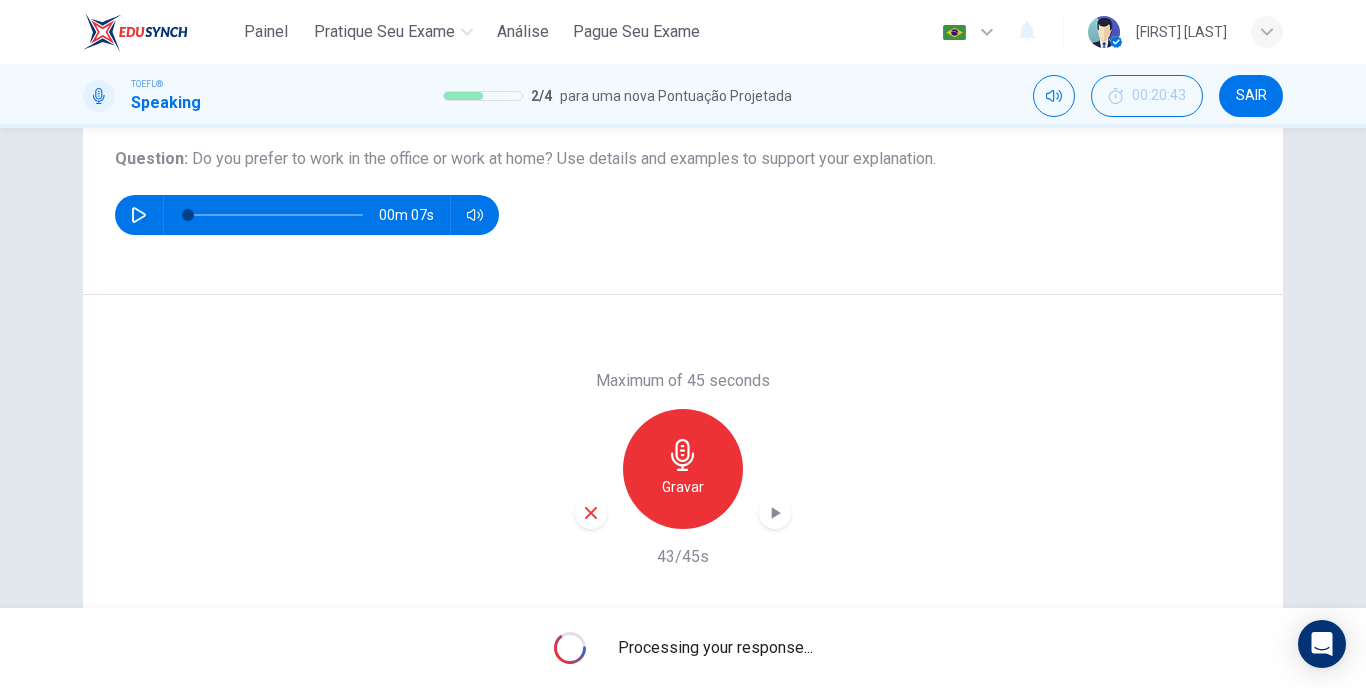 scroll, scrollTop: 0, scrollLeft: 0, axis: both 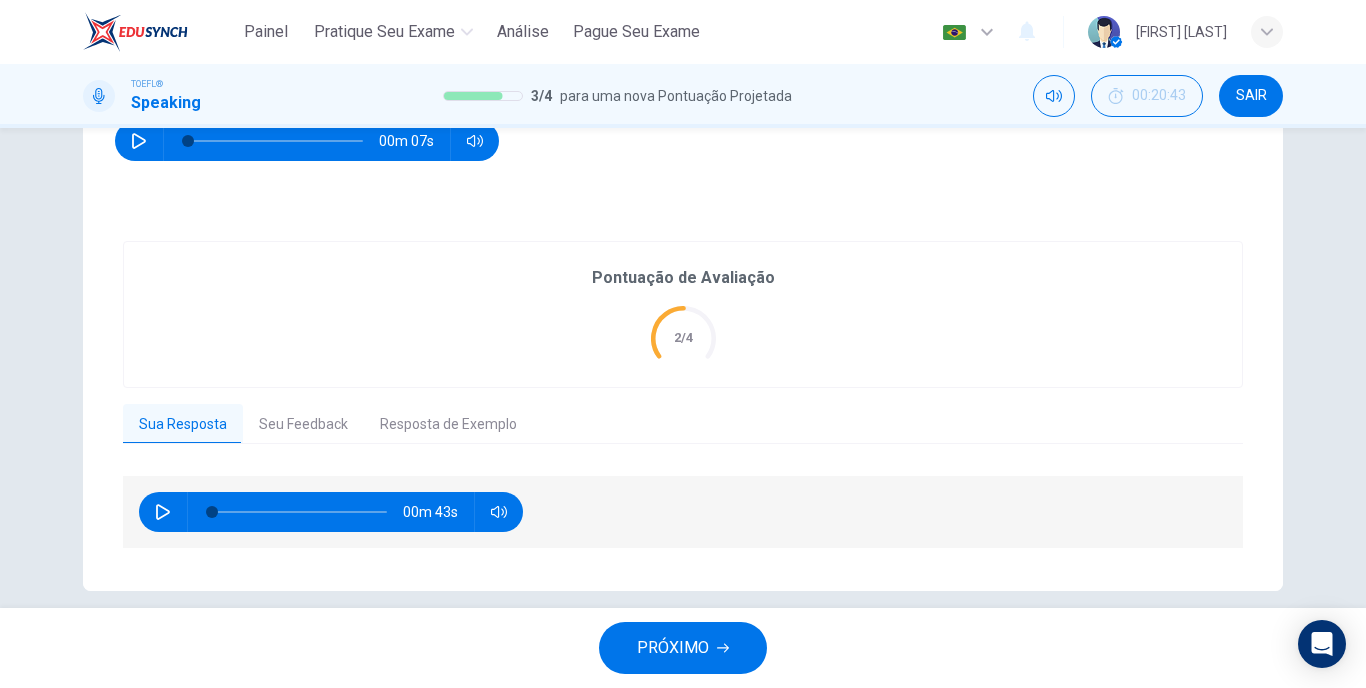 click on "Painel Pratique seu exame Análise Pague Seu Exame Português pt ​ Vitória Russo Marçal TOEFL® Speaking 3 / 4 para uma nova Pontuação Projetada 00:20:43 SAIR Question   3 Question Type :   Independent 1 Directions :   You will now be asked to speak from your own experience on a subject. On the real exam you will have 15 seconds to prepare you response and 45 seconds do speak. Question :   Do you prefer to work in the office or work at home?    Use details and examples to support your explanation. 00m 07s Pontuação de Avaliação 2/4 Sua Resposta Seu Feedback Resposta de Exemplo 00m 43s  Translate ​ ​ Powered by    Copiar Feedback 00m 00s PRÓXIMO EduSynch - Testes de Competência em Línguas Online ID:  5HANZP9
Painel Pratique seu exame Análise Pague Seu Exame   Notificações © Copyright  2025" at bounding box center (683, 344) 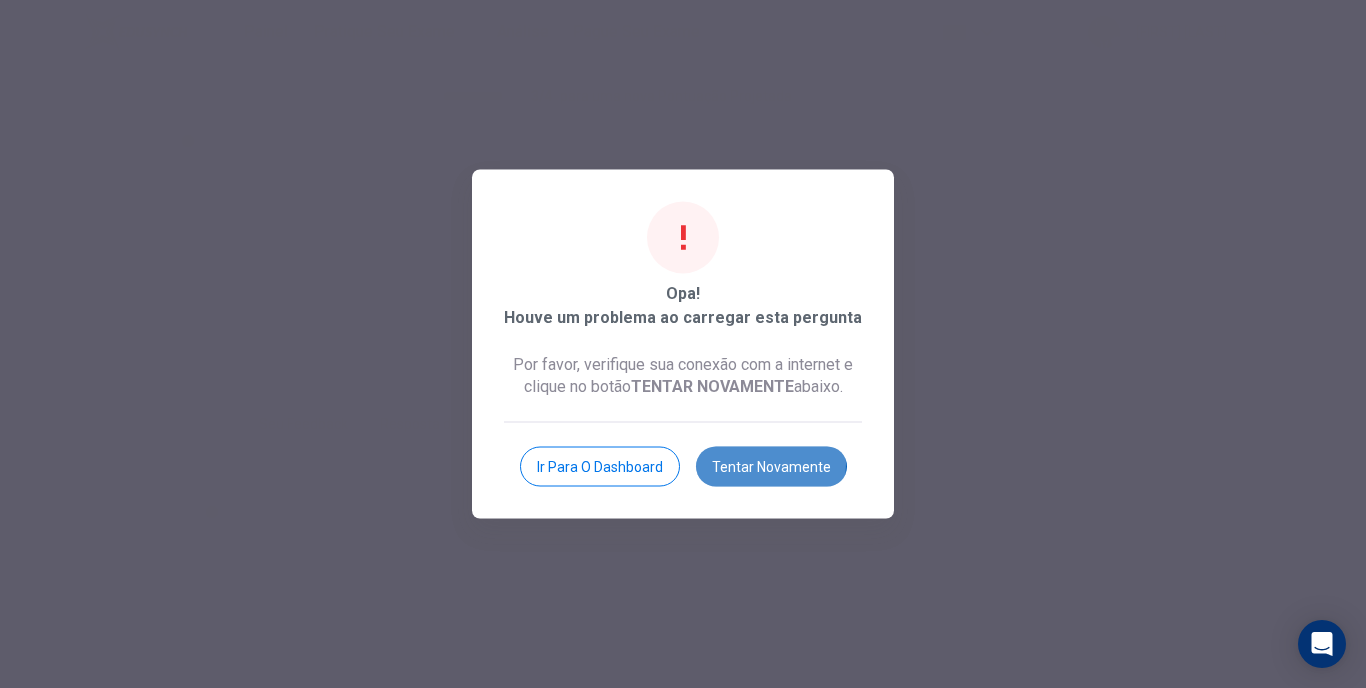 click on "Tentar novamente" at bounding box center [771, 467] 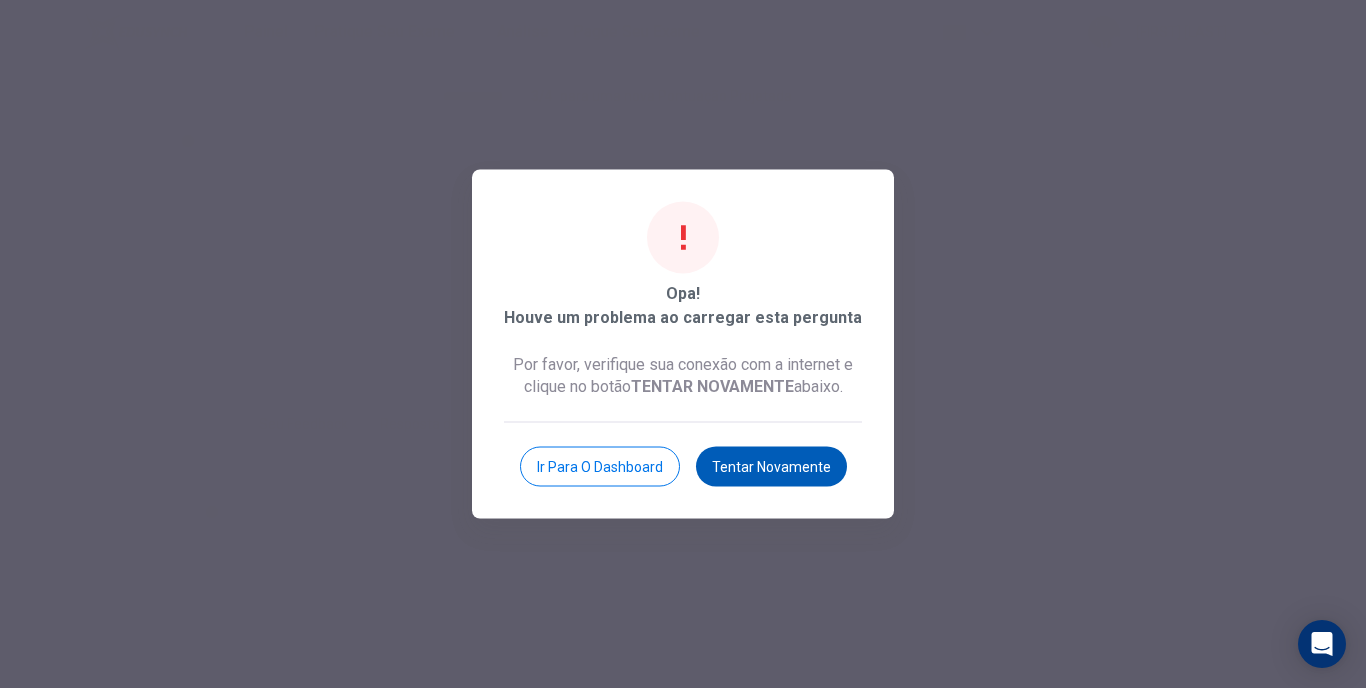 click on "Tentar novamente" at bounding box center (771, 467) 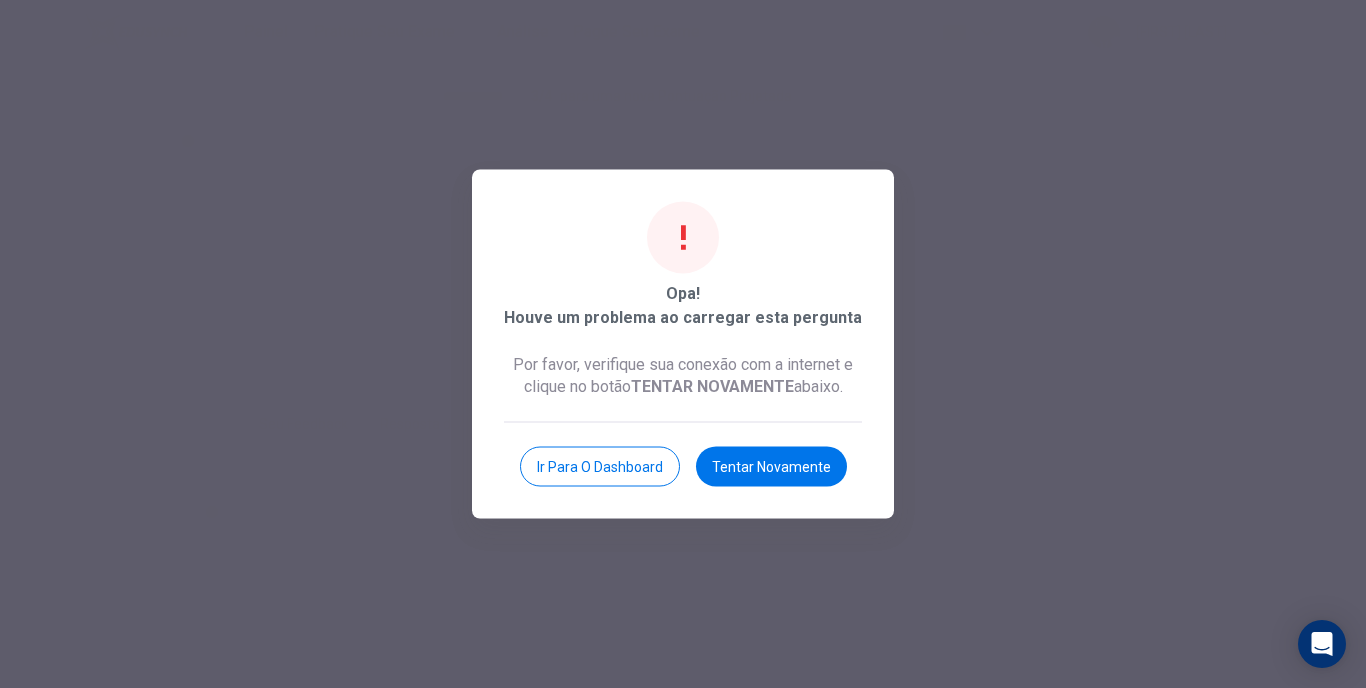 click on "Opa! Houve um problema ao carregar esta pergunta Por favor, verifique sua conexão com a internet e clique no botão  TENTAR NOVAMENTE  abaixo. Ir para o Dashboard Tentar novamente" at bounding box center (683, 344) 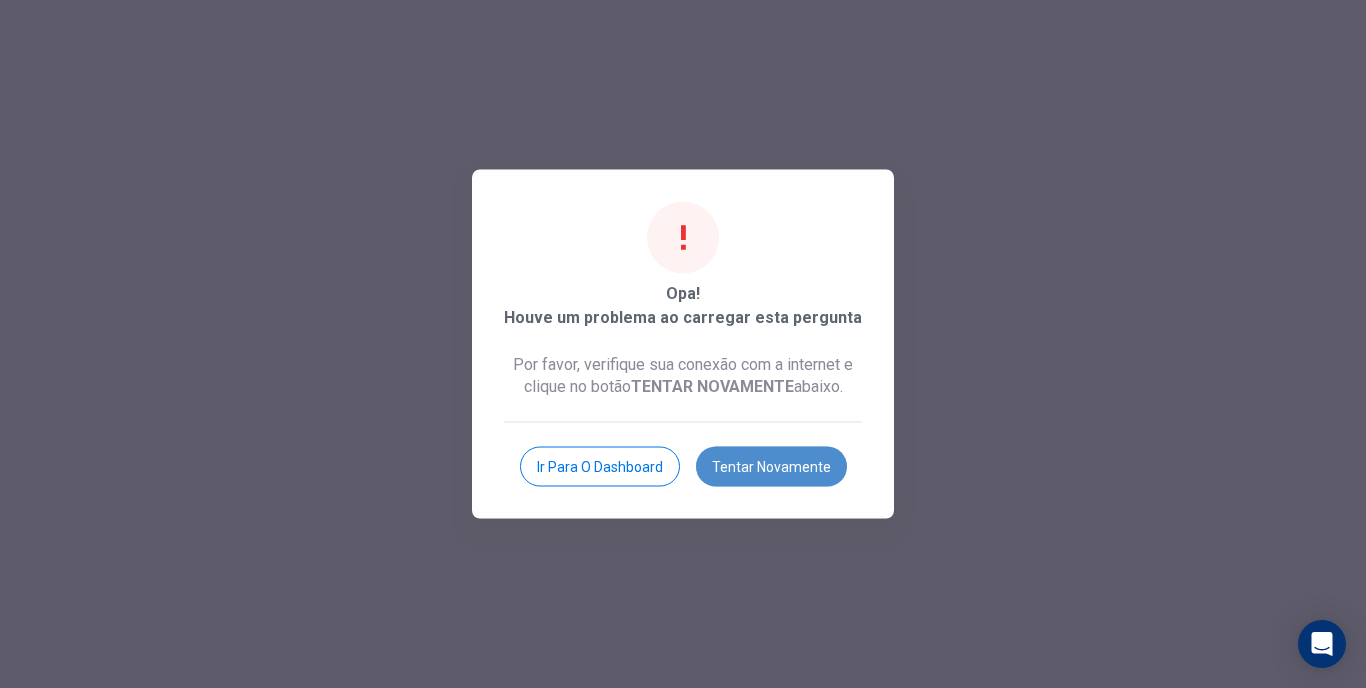 click on "Tentar novamente" at bounding box center (771, 467) 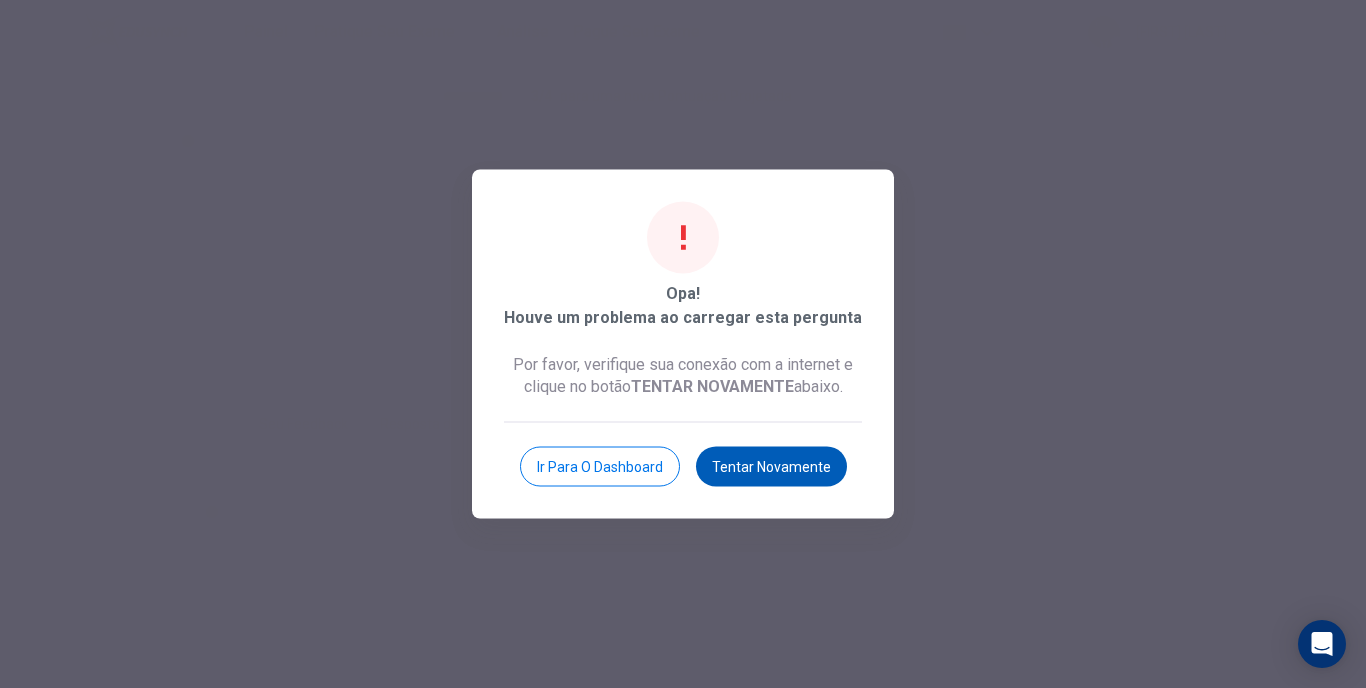 click on "Tentar novamente" at bounding box center (771, 467) 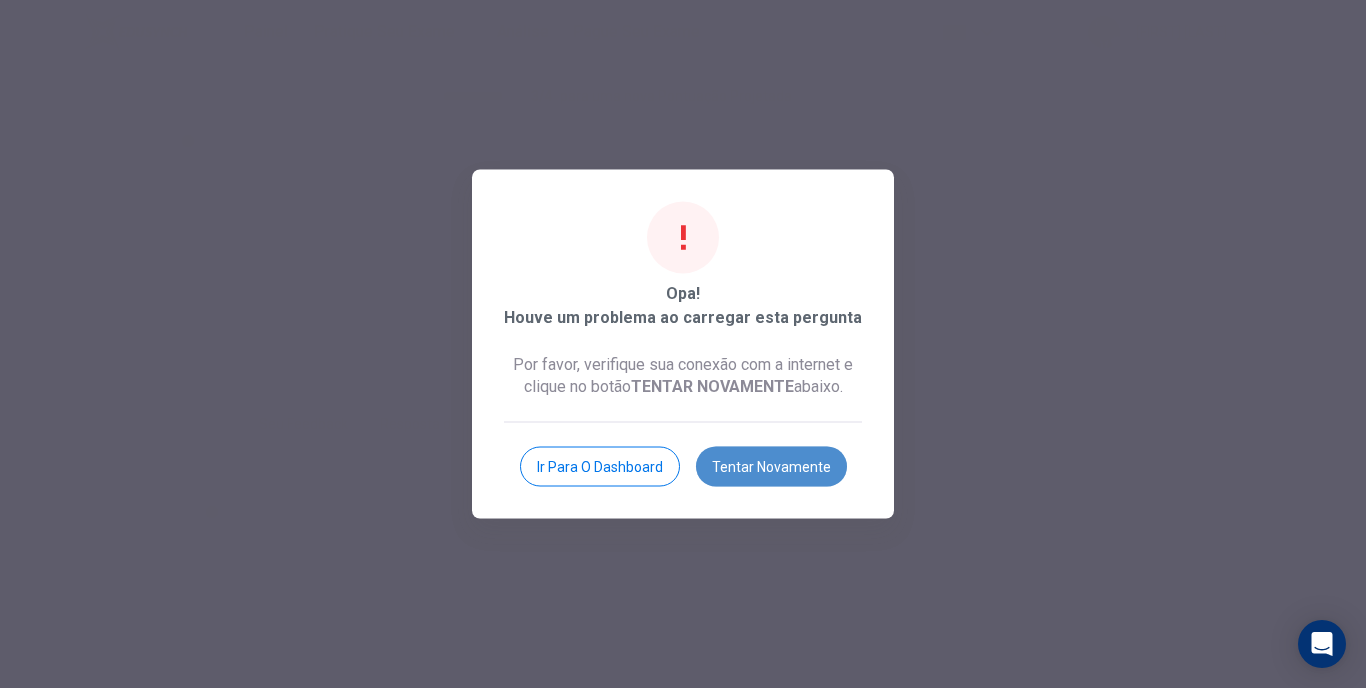 click on "Tentar novamente" at bounding box center (771, 467) 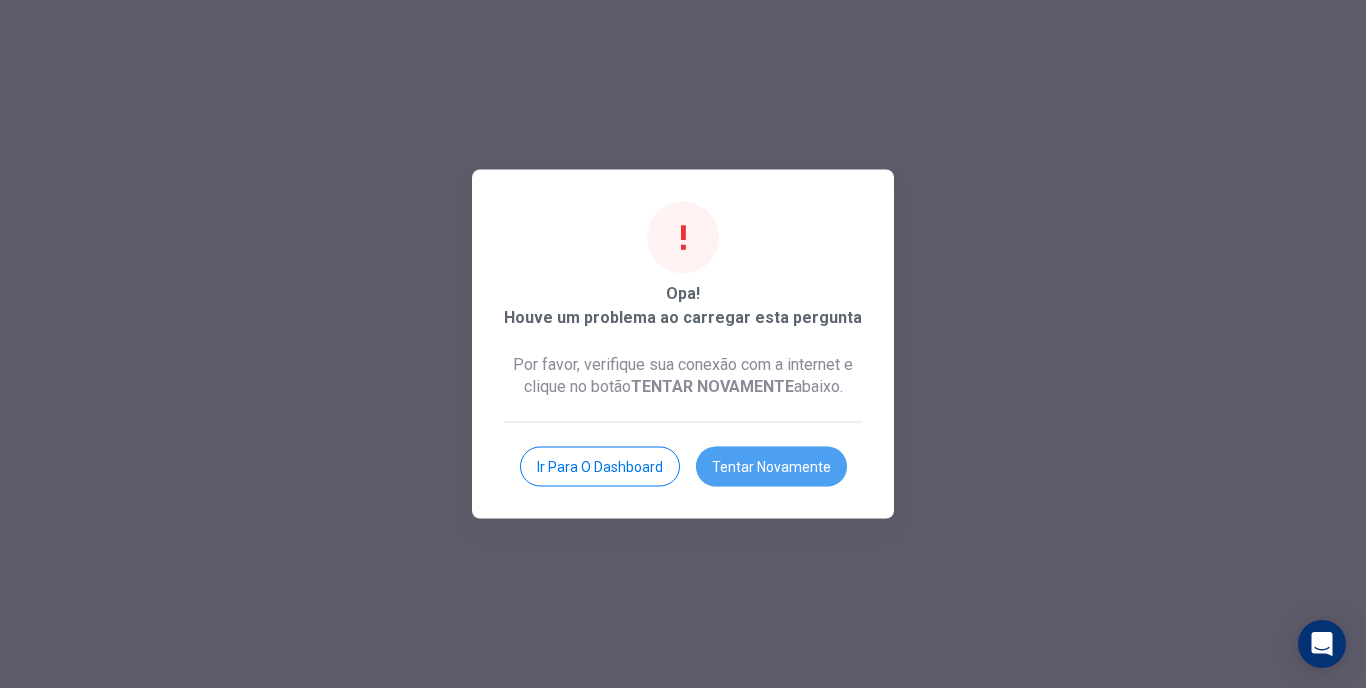 click on "Tentar novamente" at bounding box center [771, 467] 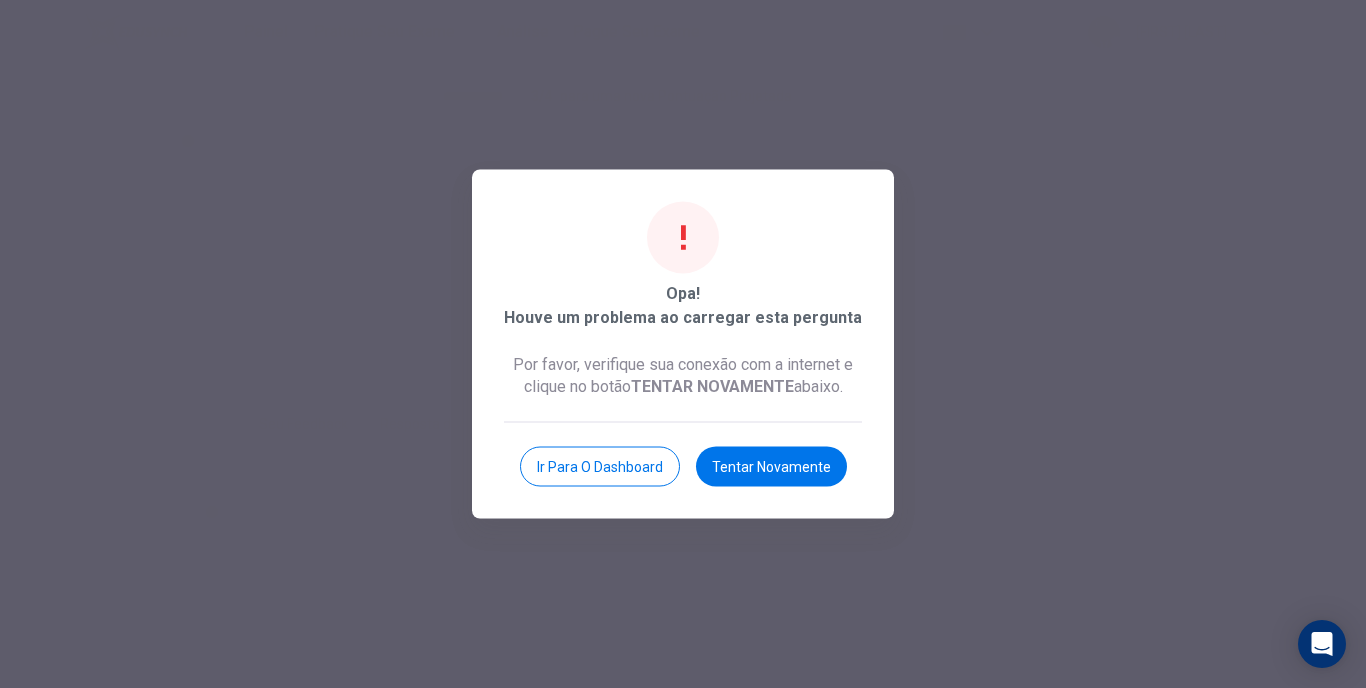 click at bounding box center (683, 344) 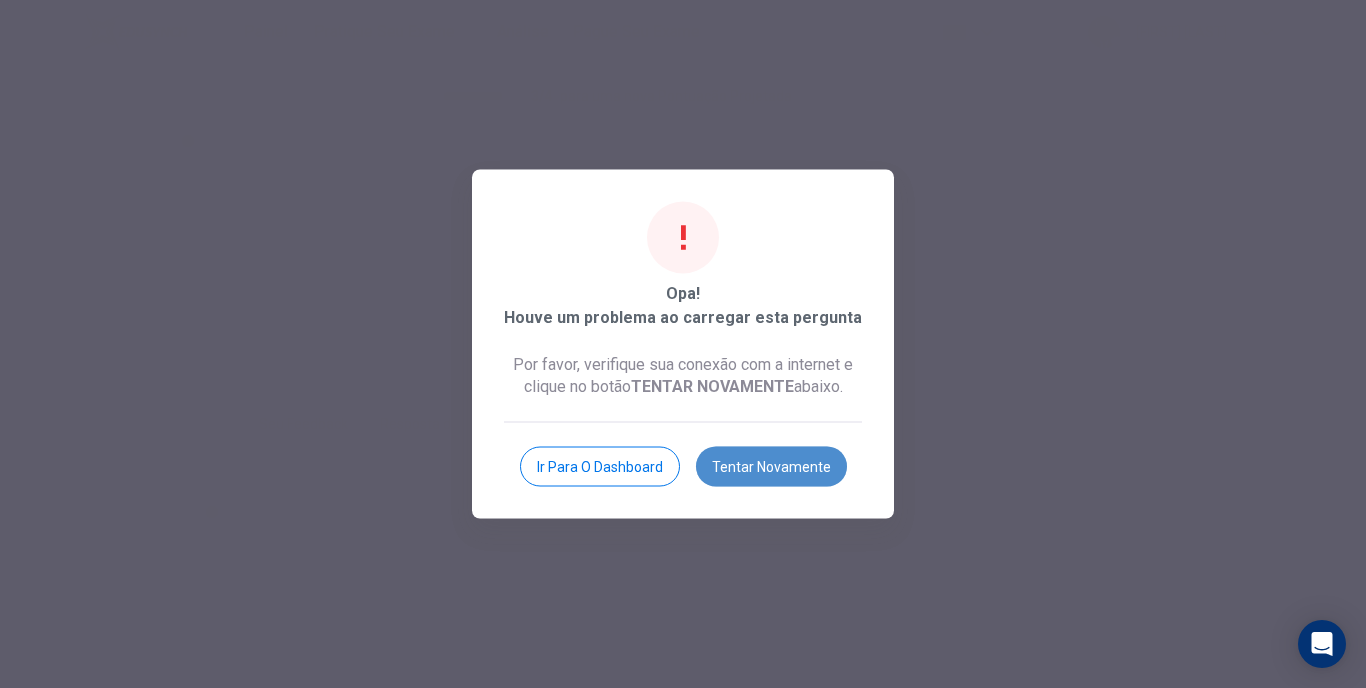click on "Tentar novamente" at bounding box center [771, 467] 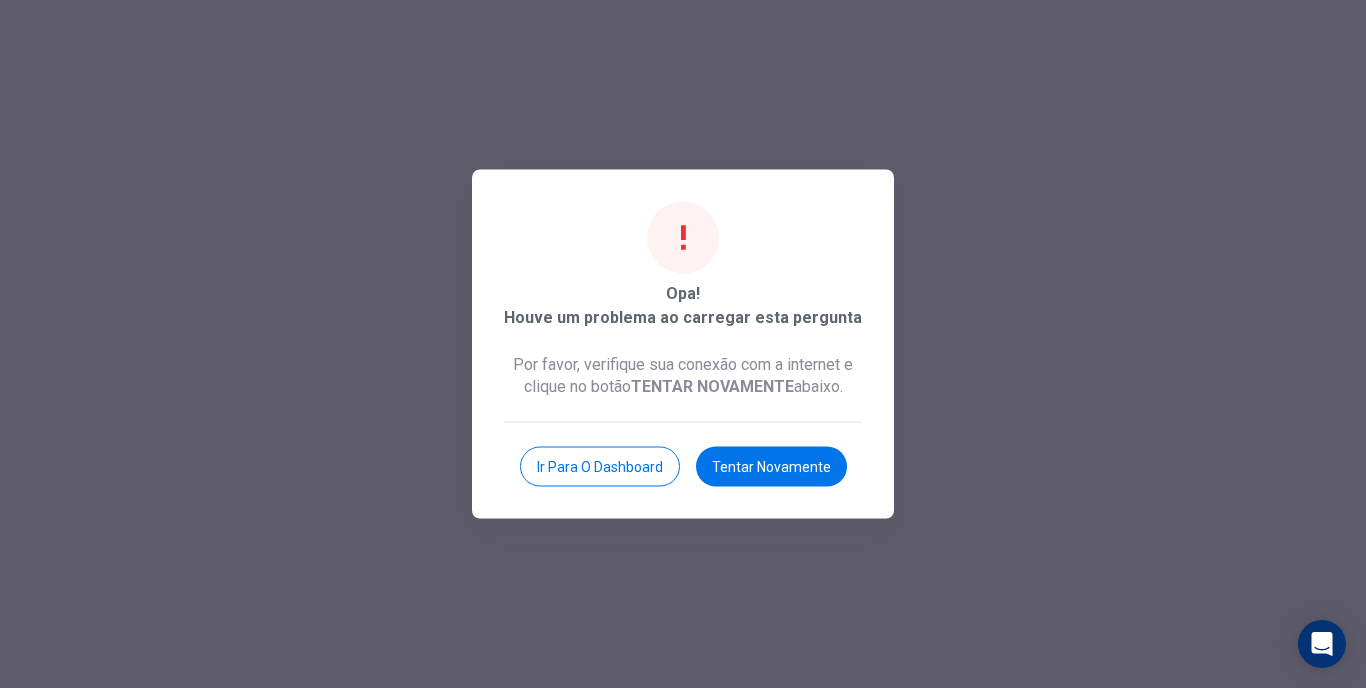 click on "Tentar novamente" at bounding box center (771, 467) 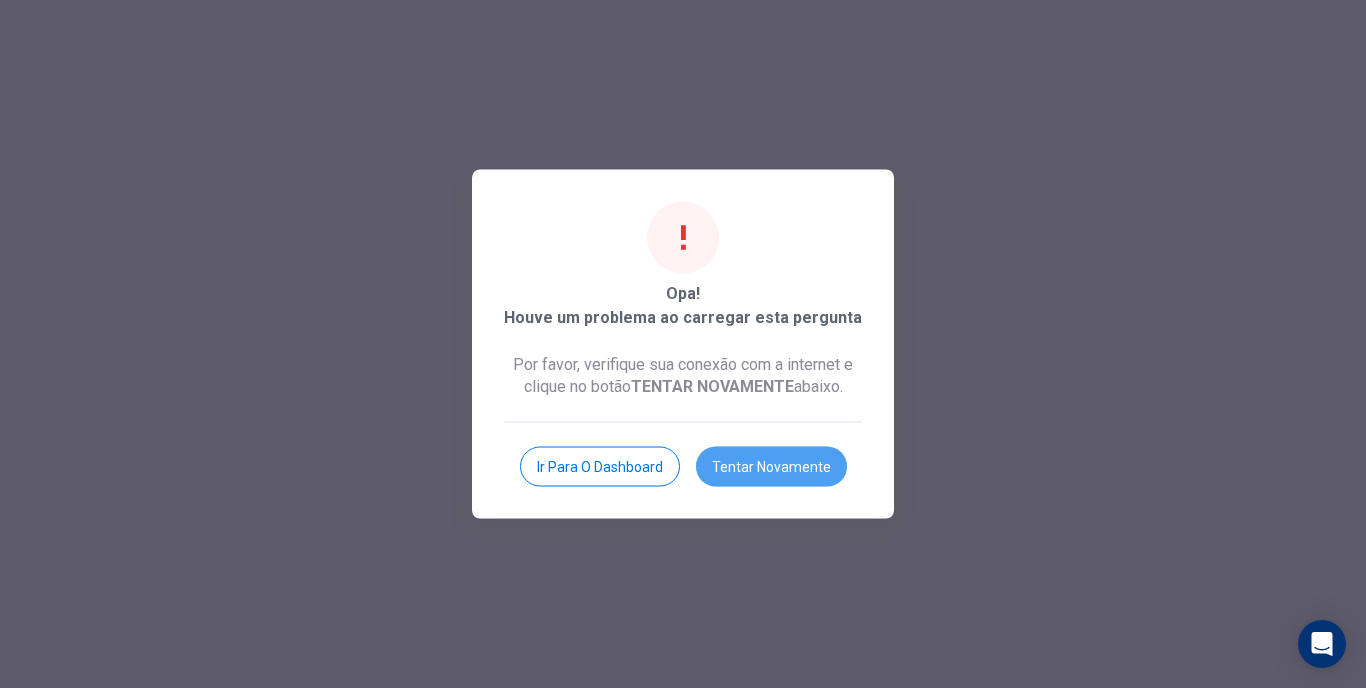 click on "Tentar novamente" at bounding box center [771, 467] 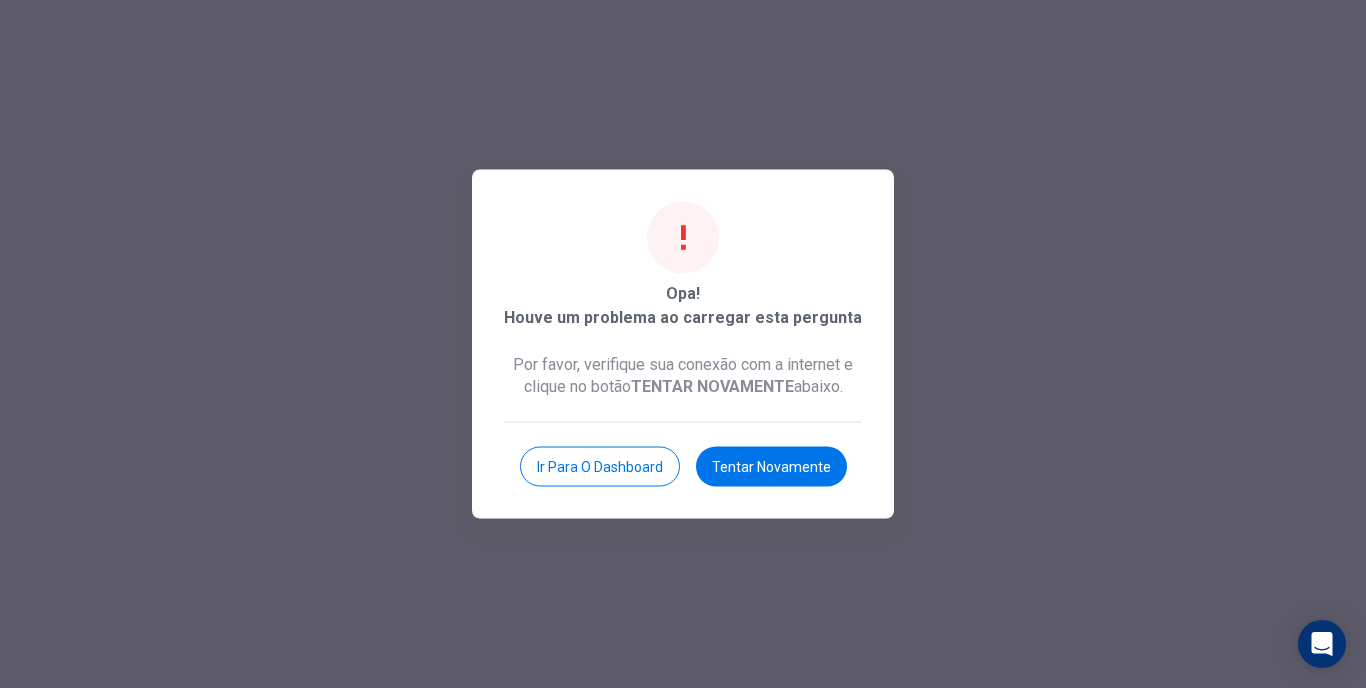 click on "Tentar novamente" at bounding box center (771, 467) 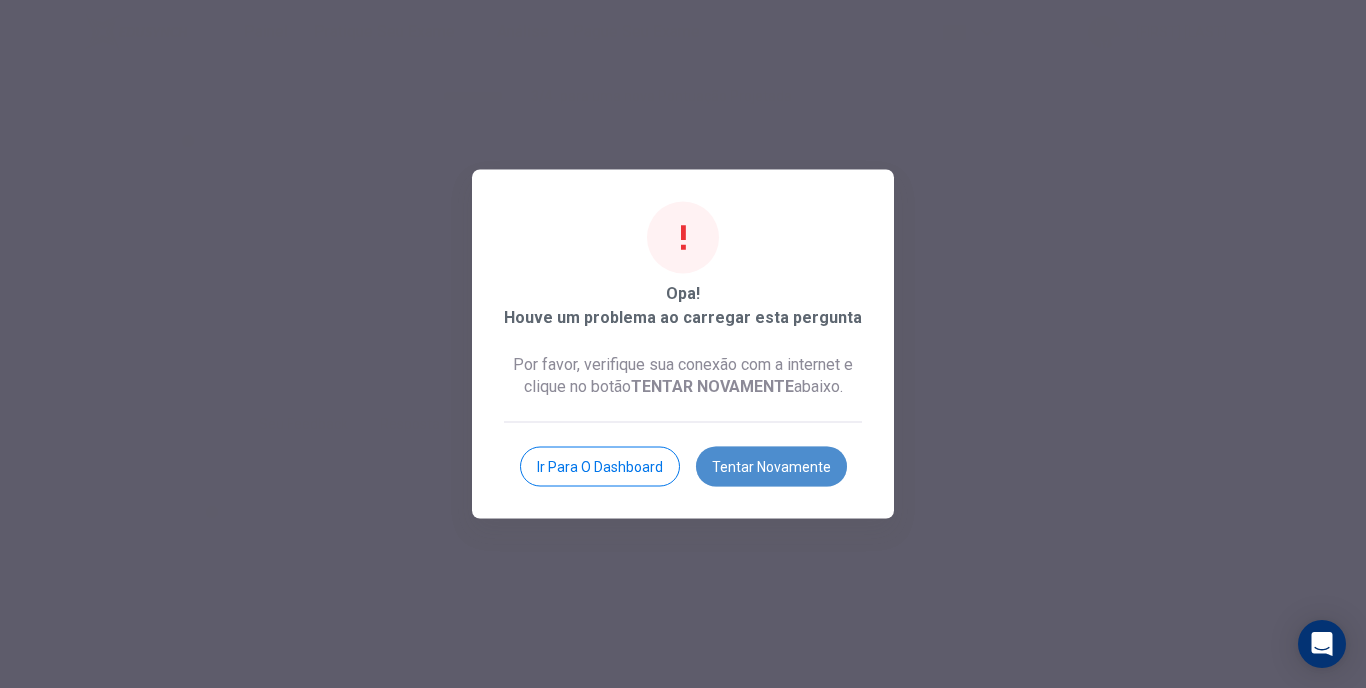 click on "Tentar novamente" at bounding box center [771, 467] 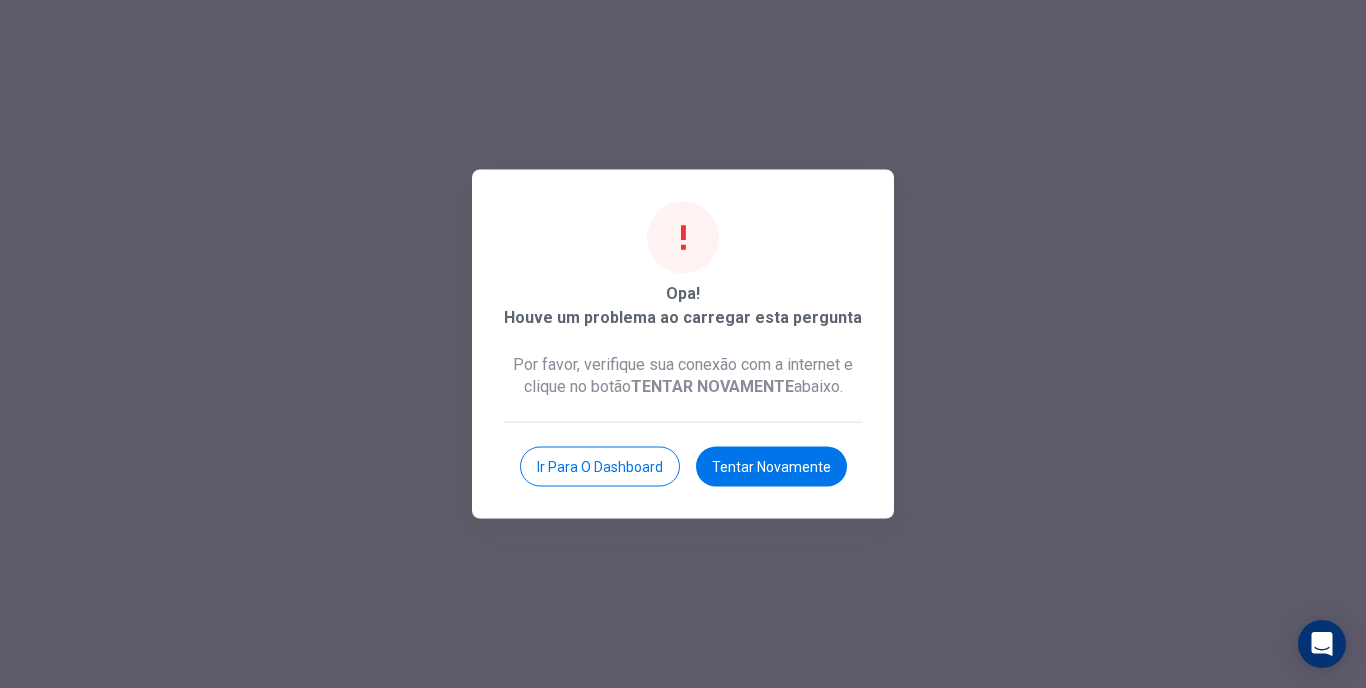 click on "Ir para o Dashboard Tentar novamente" at bounding box center (683, 454) 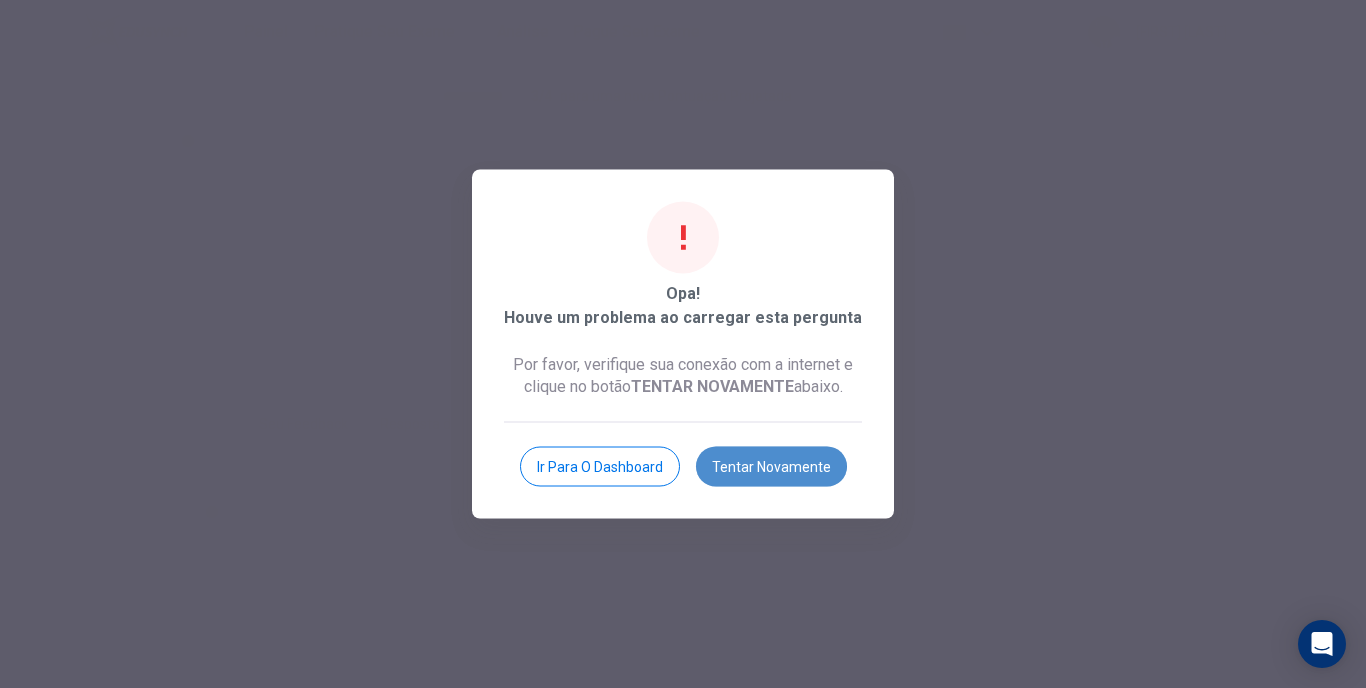click on "Tentar novamente" at bounding box center (771, 467) 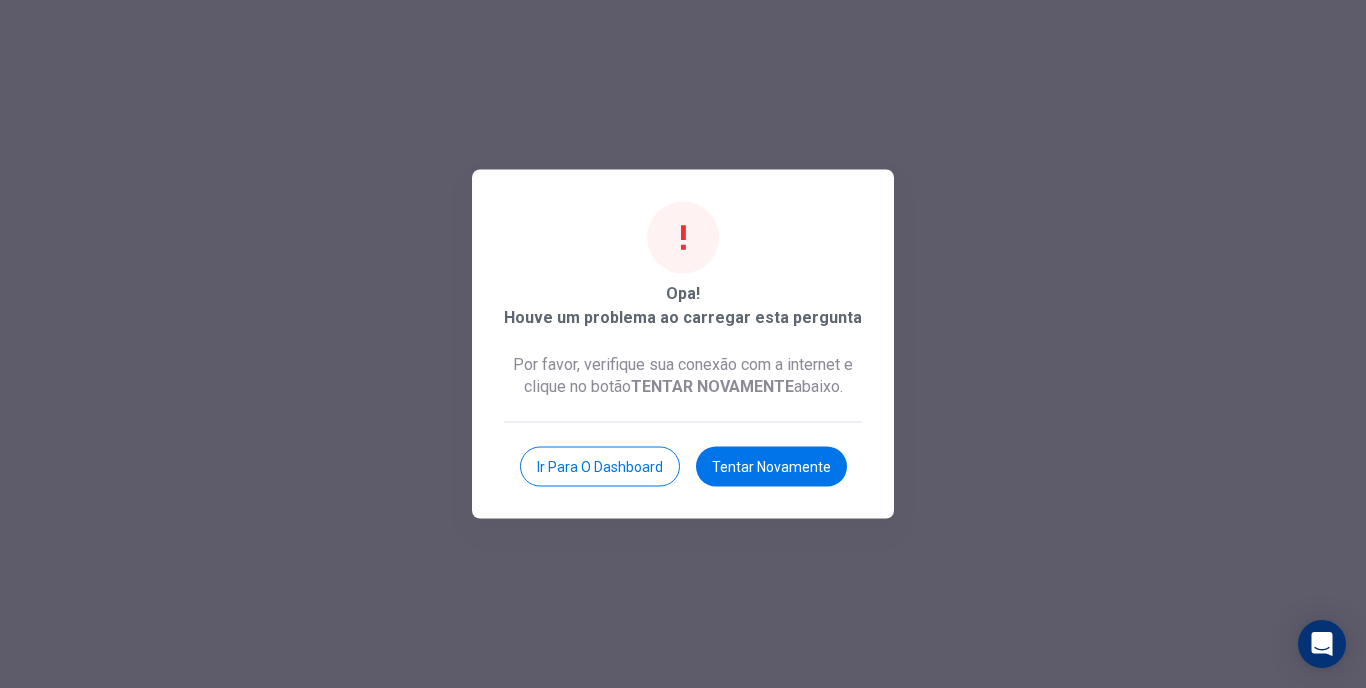 click on "Tentar novamente" at bounding box center (771, 467) 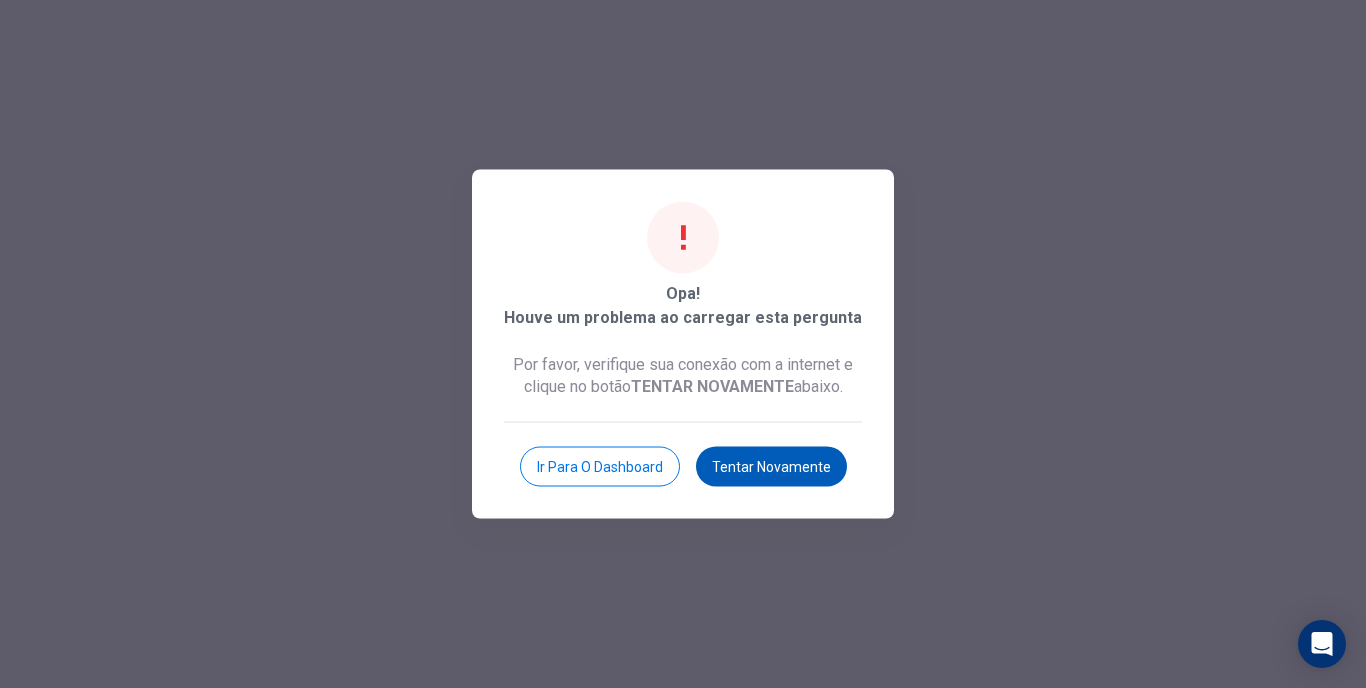 click on "Tentar novamente" at bounding box center (771, 467) 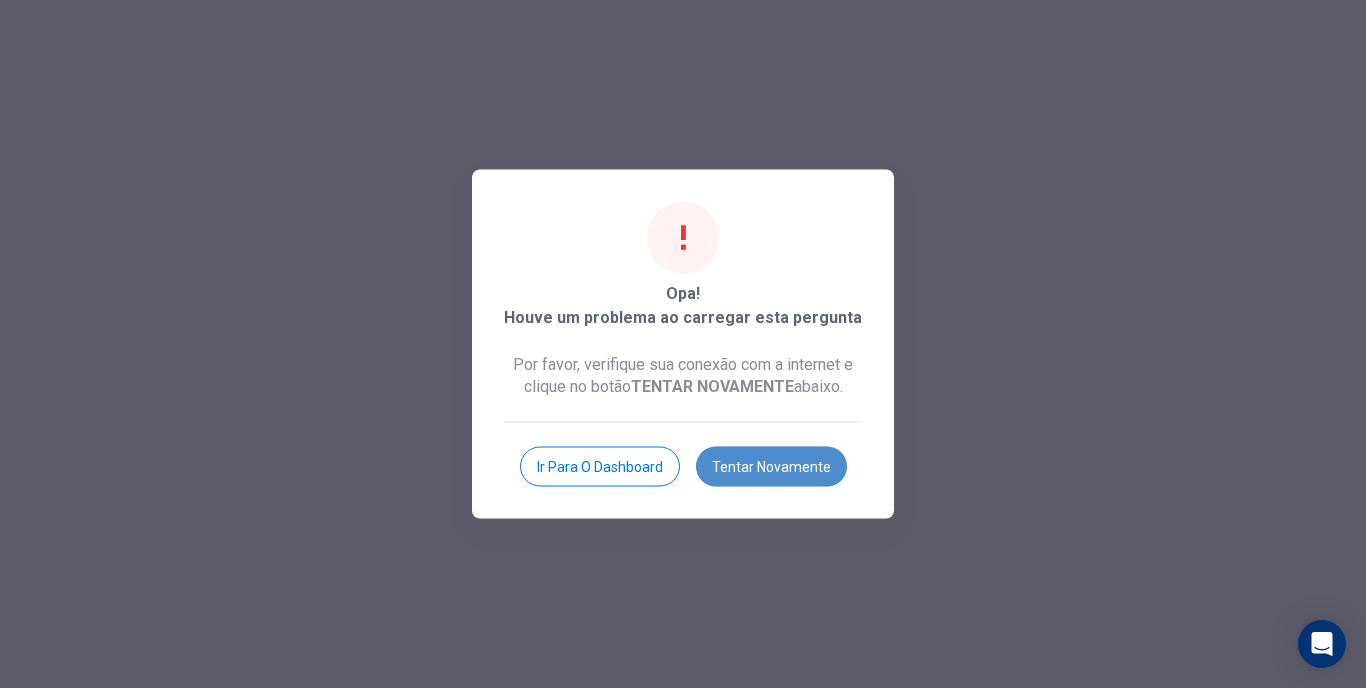 click on "Tentar novamente" at bounding box center (771, 467) 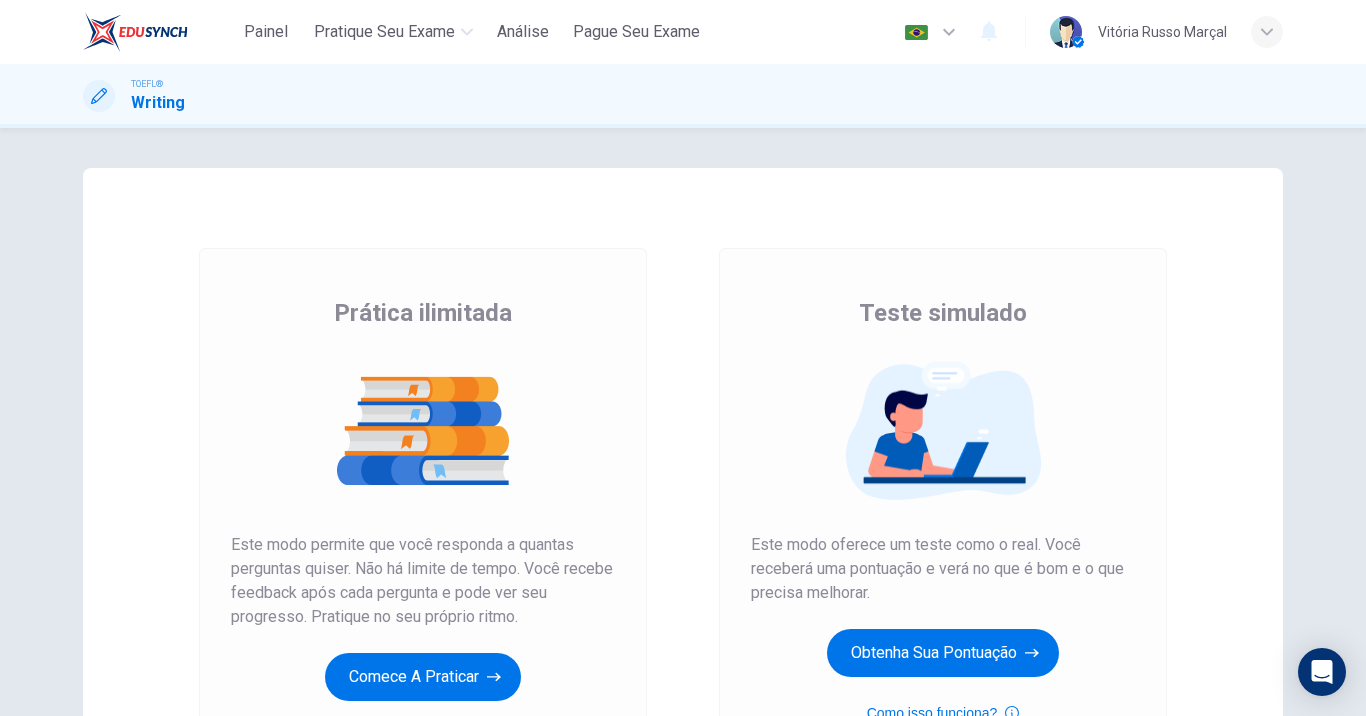 scroll, scrollTop: 0, scrollLeft: 0, axis: both 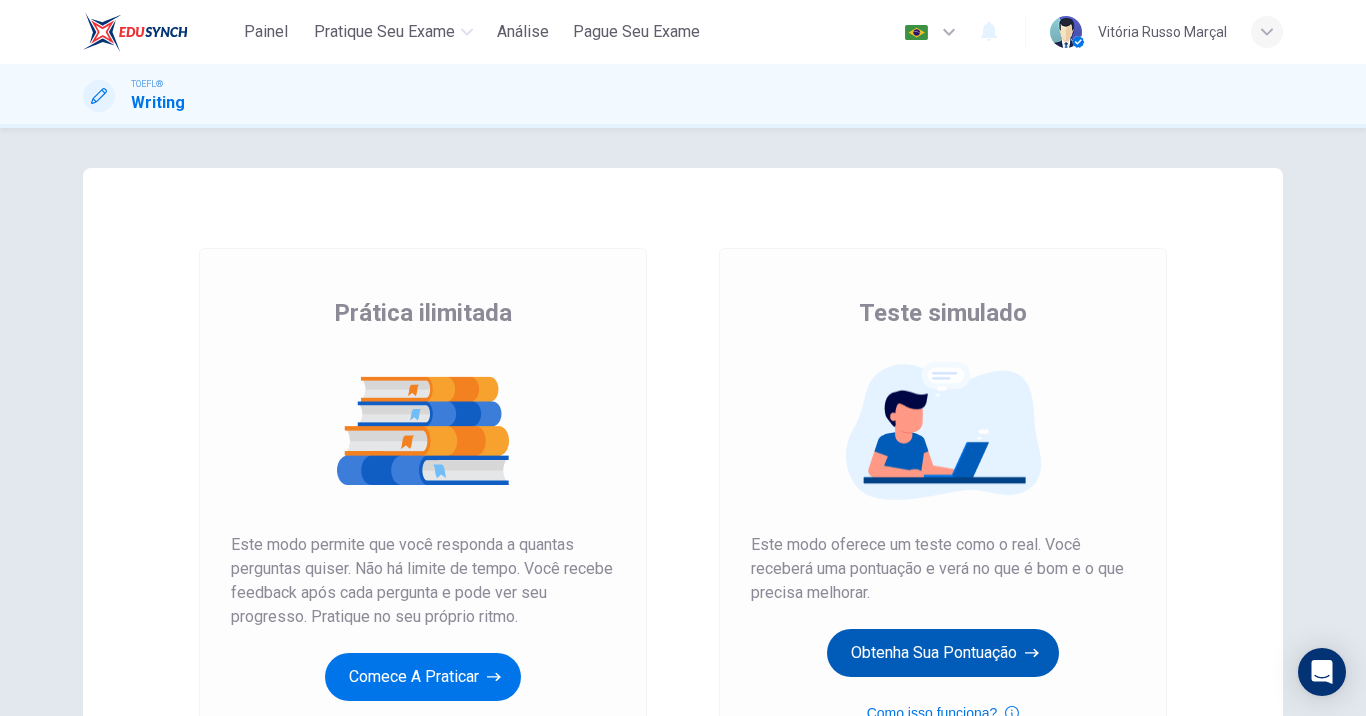 click on "Obtenha sua pontuação" at bounding box center (423, 677) 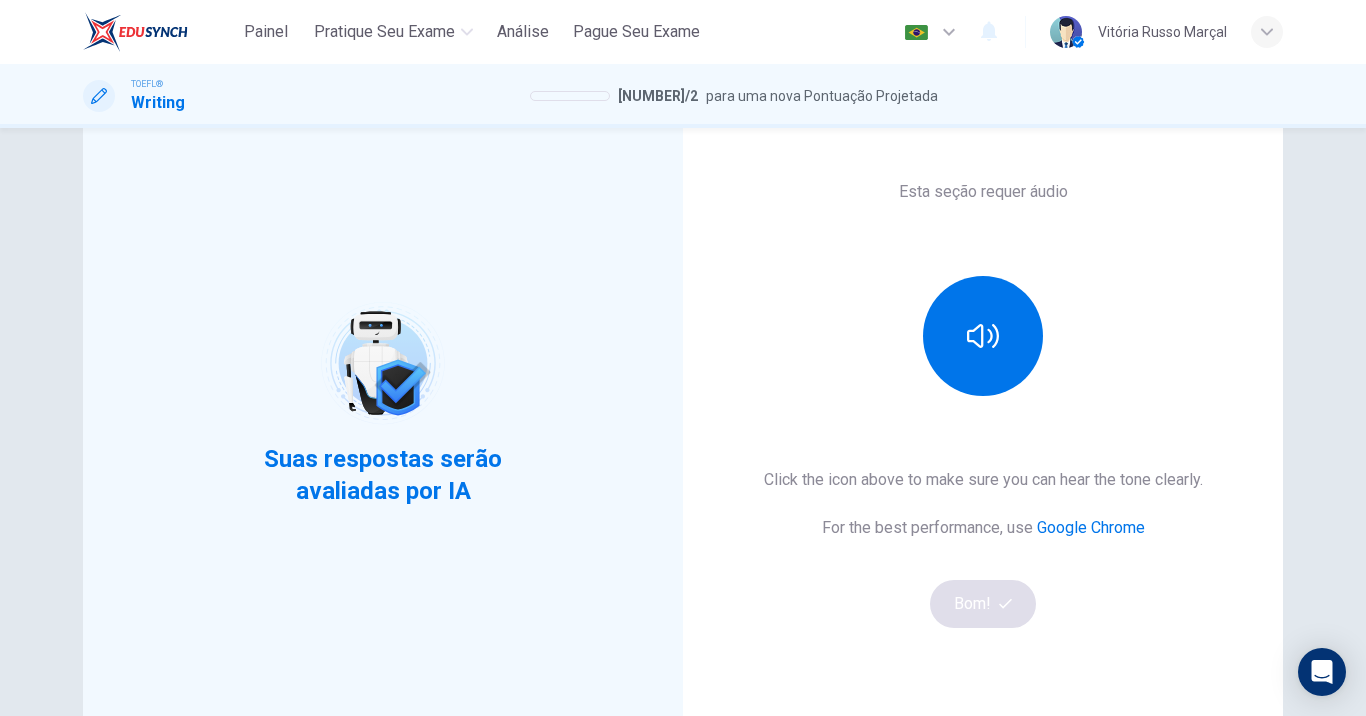 scroll, scrollTop: 109, scrollLeft: 0, axis: vertical 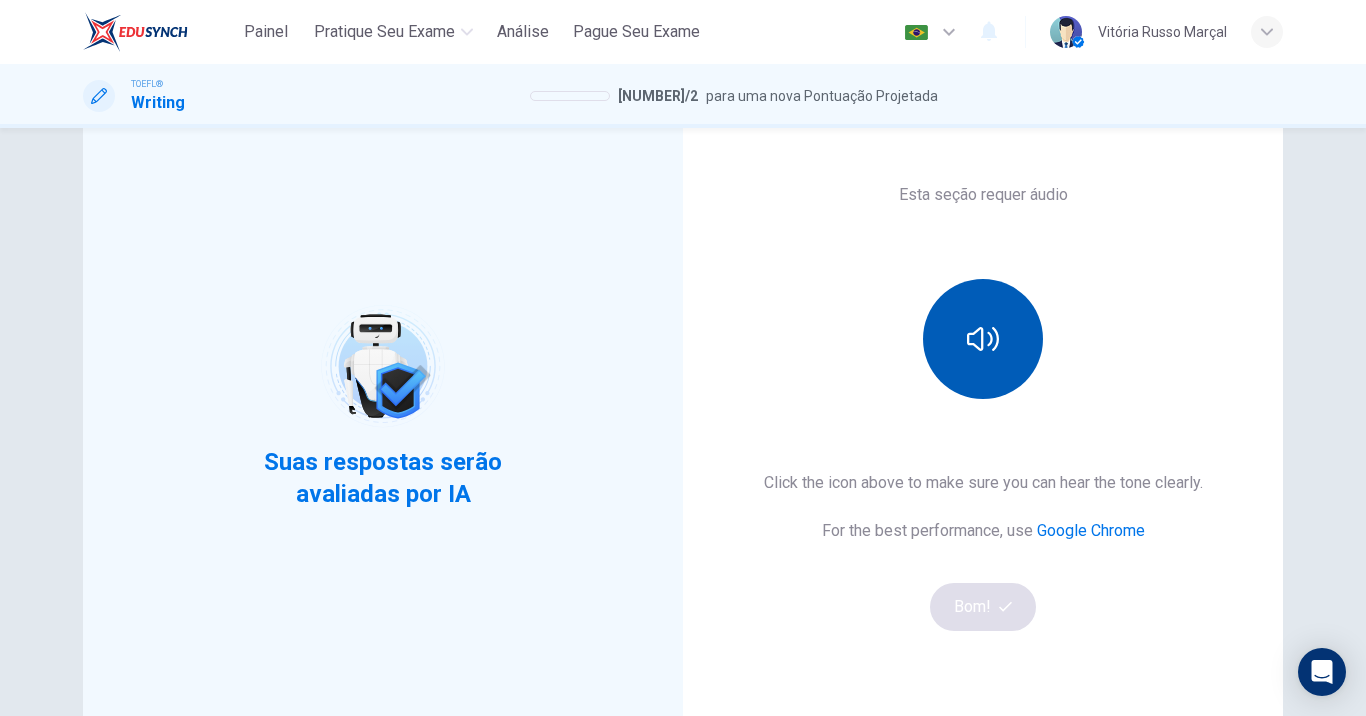 click at bounding box center [983, 339] 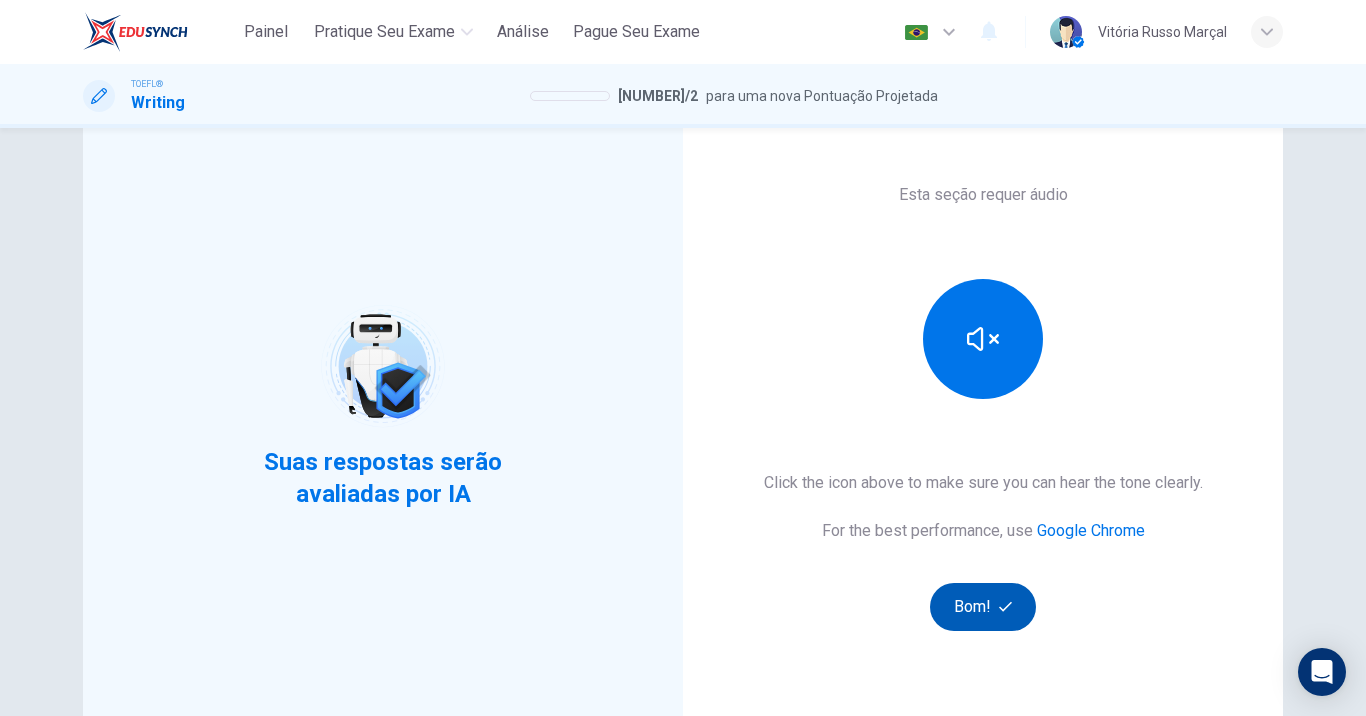 click on "Bom!" at bounding box center (983, 607) 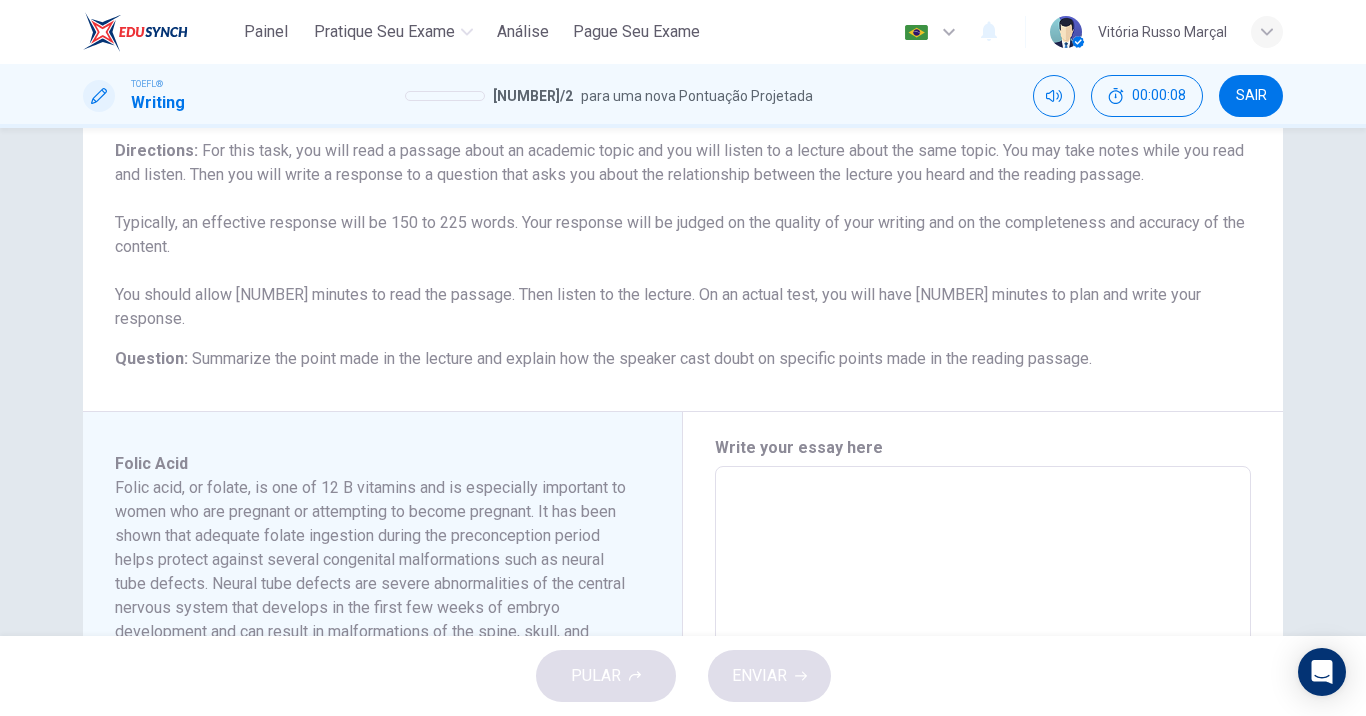 scroll, scrollTop: 170, scrollLeft: 0, axis: vertical 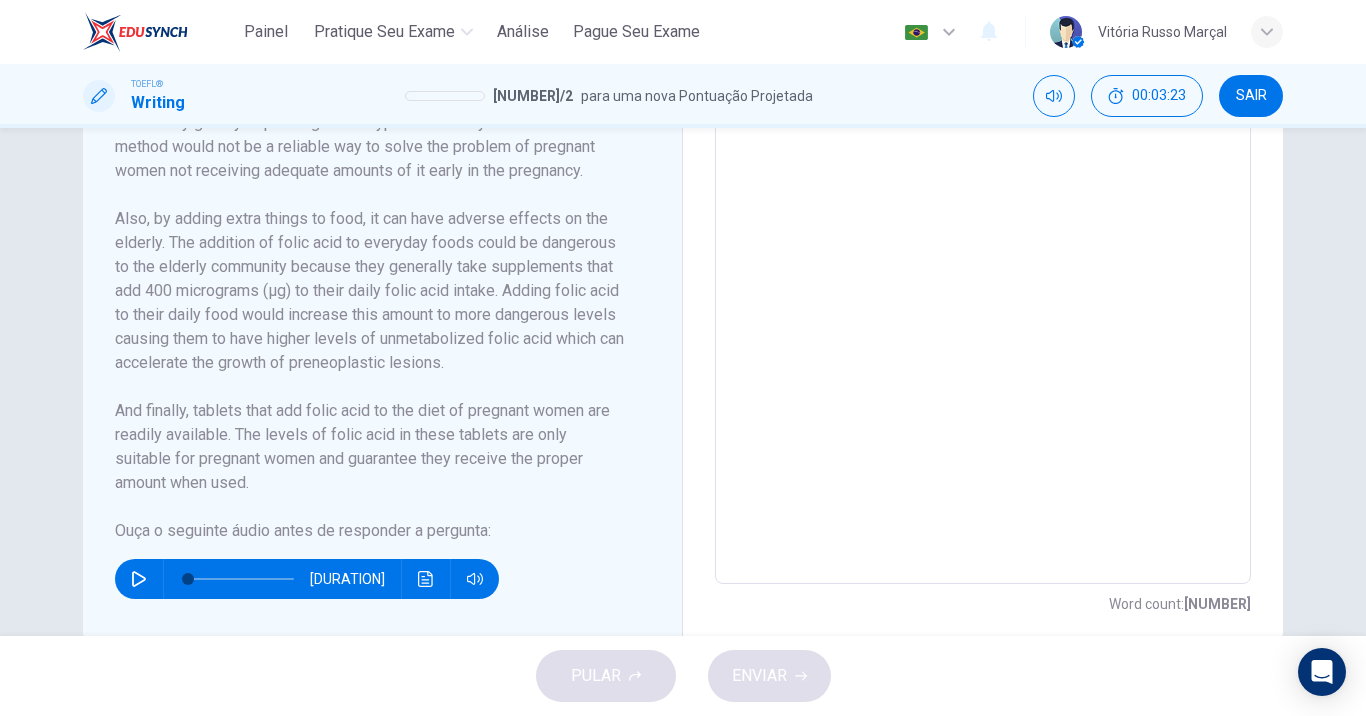 click at bounding box center (139, 579) 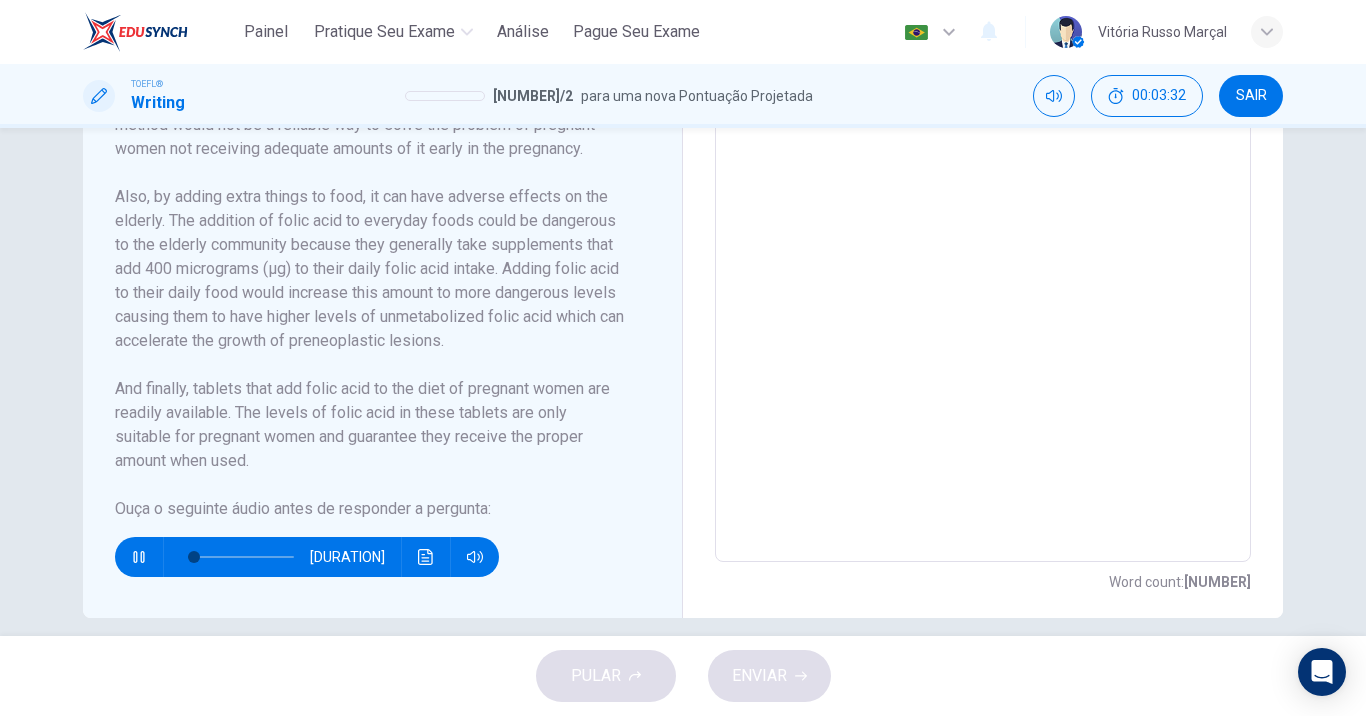 scroll, scrollTop: 637, scrollLeft: 0, axis: vertical 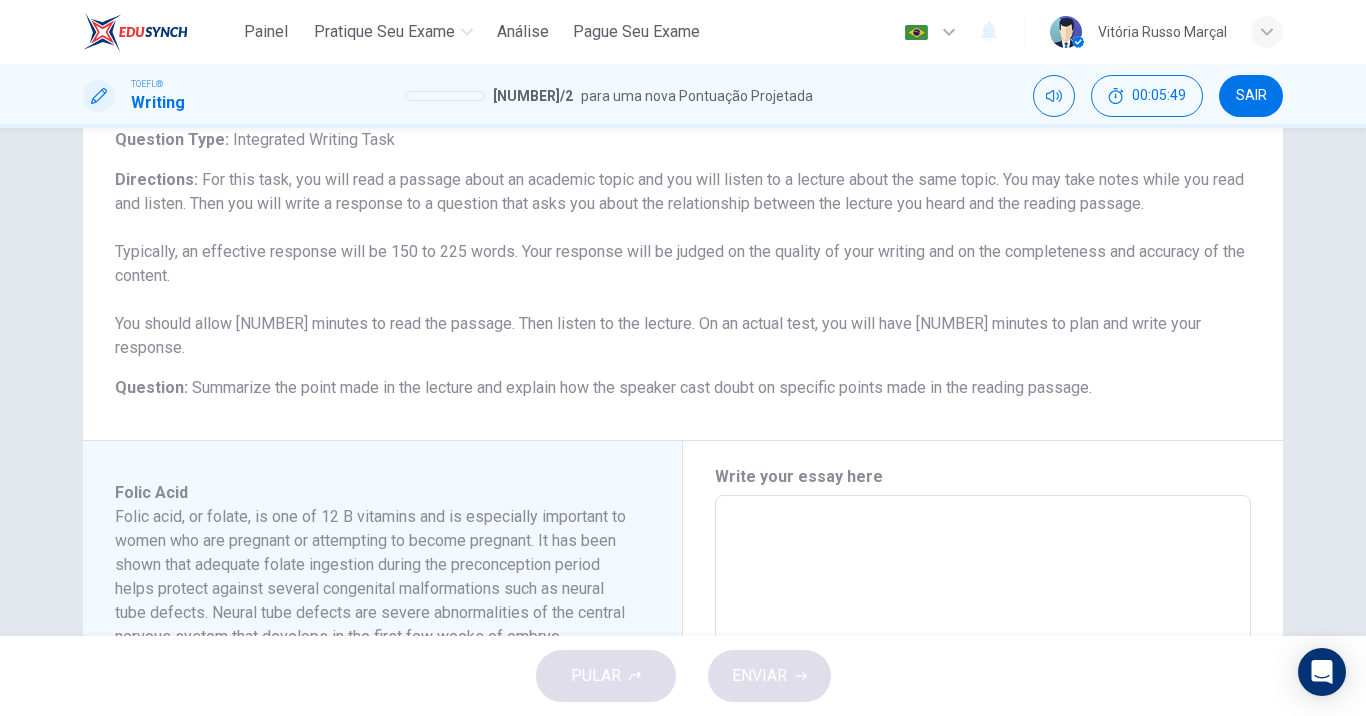 click at bounding box center [983, 780] 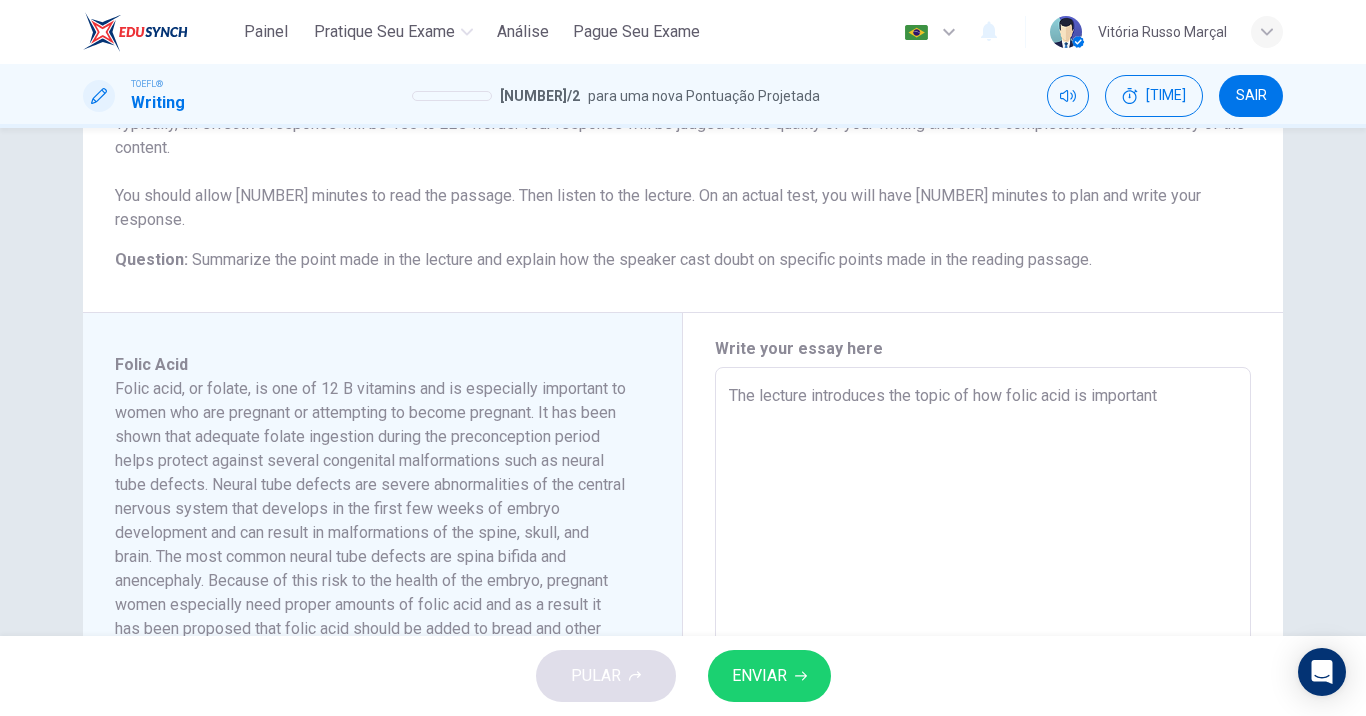 scroll, scrollTop: 267, scrollLeft: 0, axis: vertical 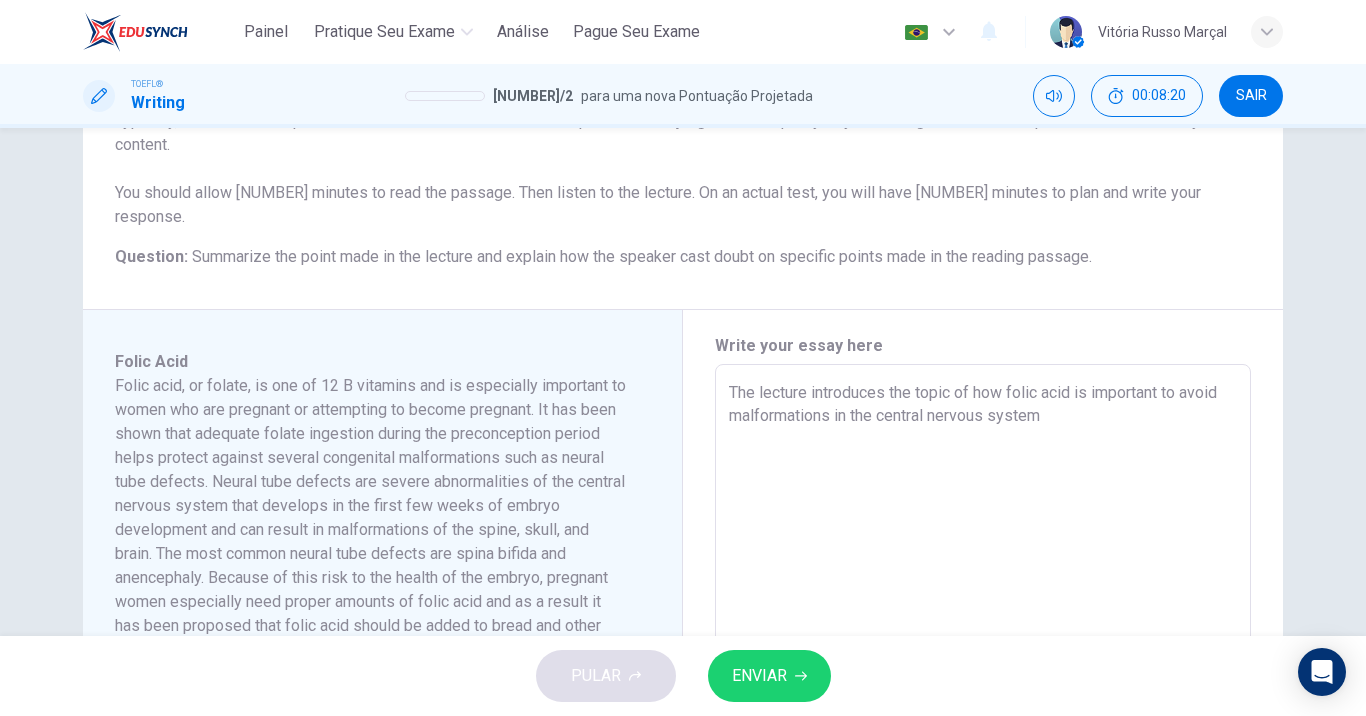 click on "The lecture introduces the topic of how folic acid is important to avoid malformations in the central nervous system" at bounding box center (983, 649) 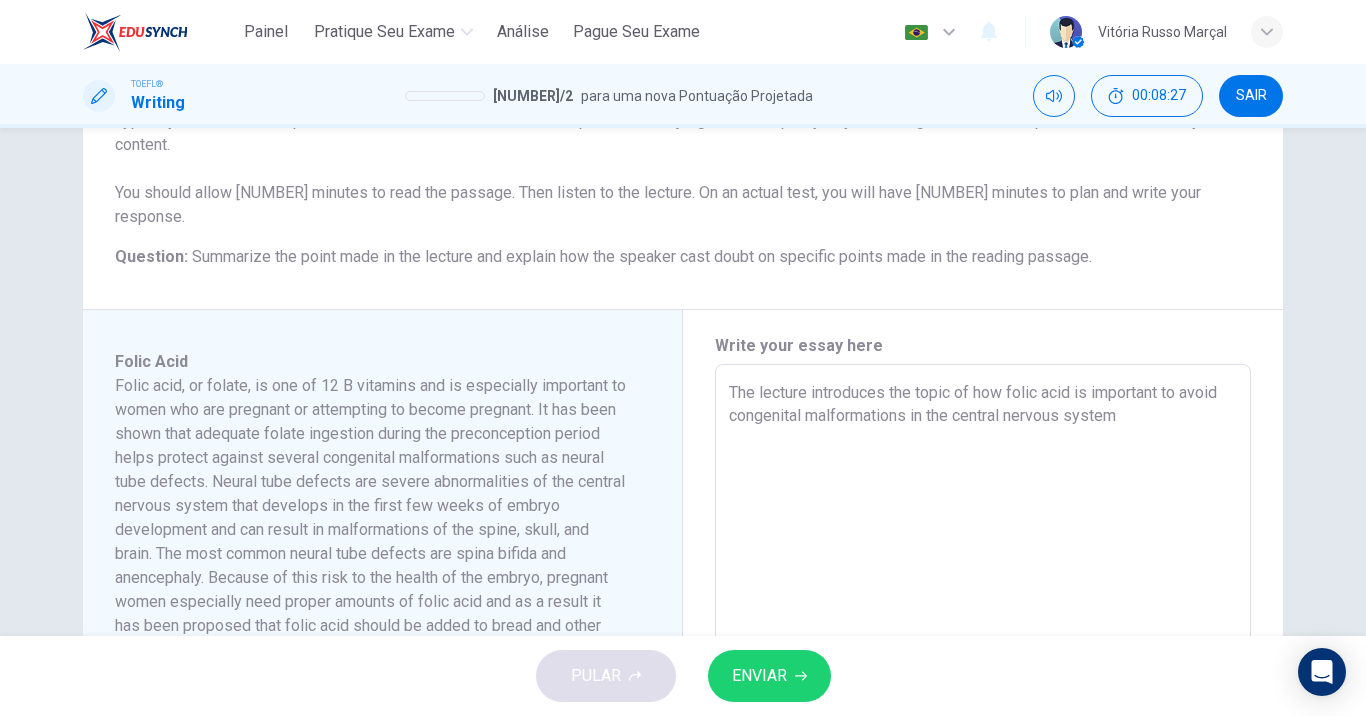 click on "The lecture introduces the topic of how folic acid is important to avoid congenital malformations in the central nervous system" at bounding box center [983, 649] 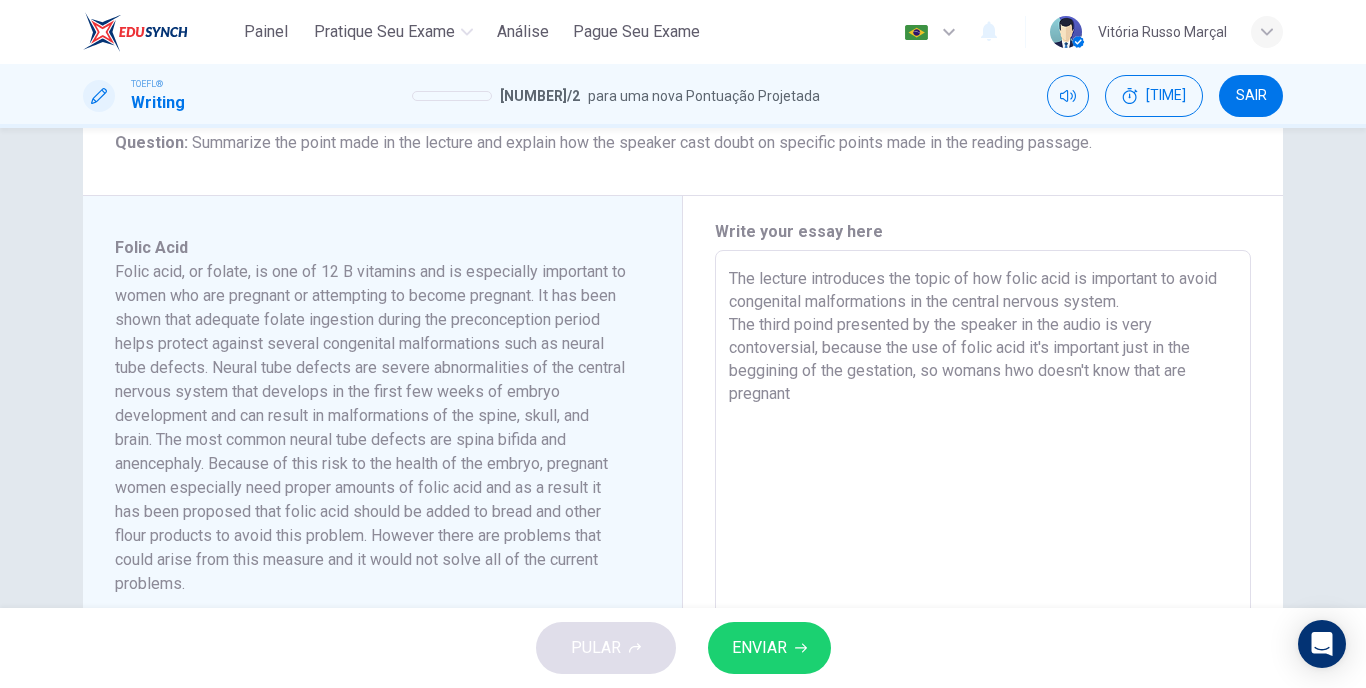 scroll, scrollTop: 383, scrollLeft: 0, axis: vertical 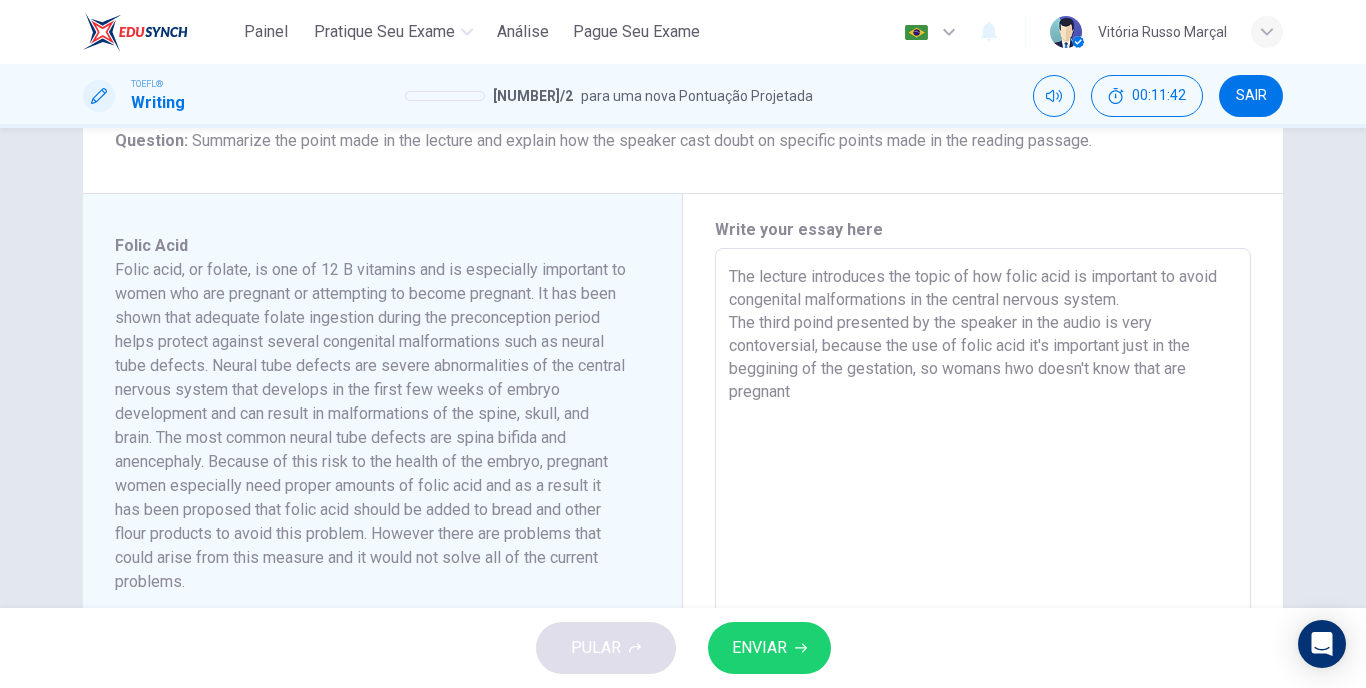 click on "The lecture introduces the topic of how folic acid is important to avoid congenital malformations in the central nervous system.
The third poind presented by the speaker in the audio is very contoversial, because the use of folic acid it's important just in the beggining of the gestation, so womans hwo doesn't know that are pregnant" at bounding box center [983, 533] 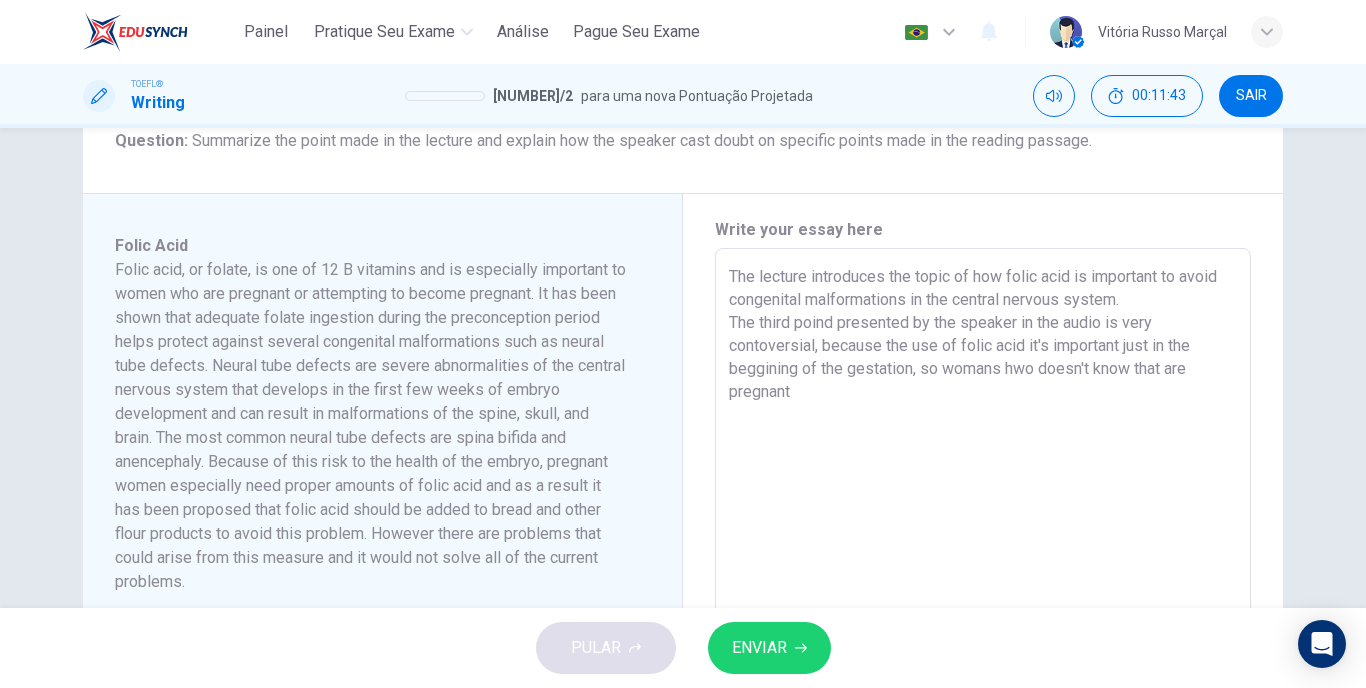 click on "The lecture introduces the topic of how folic acid is important to avoid congenital malformations in the central nervous system.
The third poind presented by the speaker in the audio is very contoversial, because the use of folic acid it's important just in the beggining of the gestation, so womans hwo doesn't know that are pregnant" at bounding box center (983, 533) 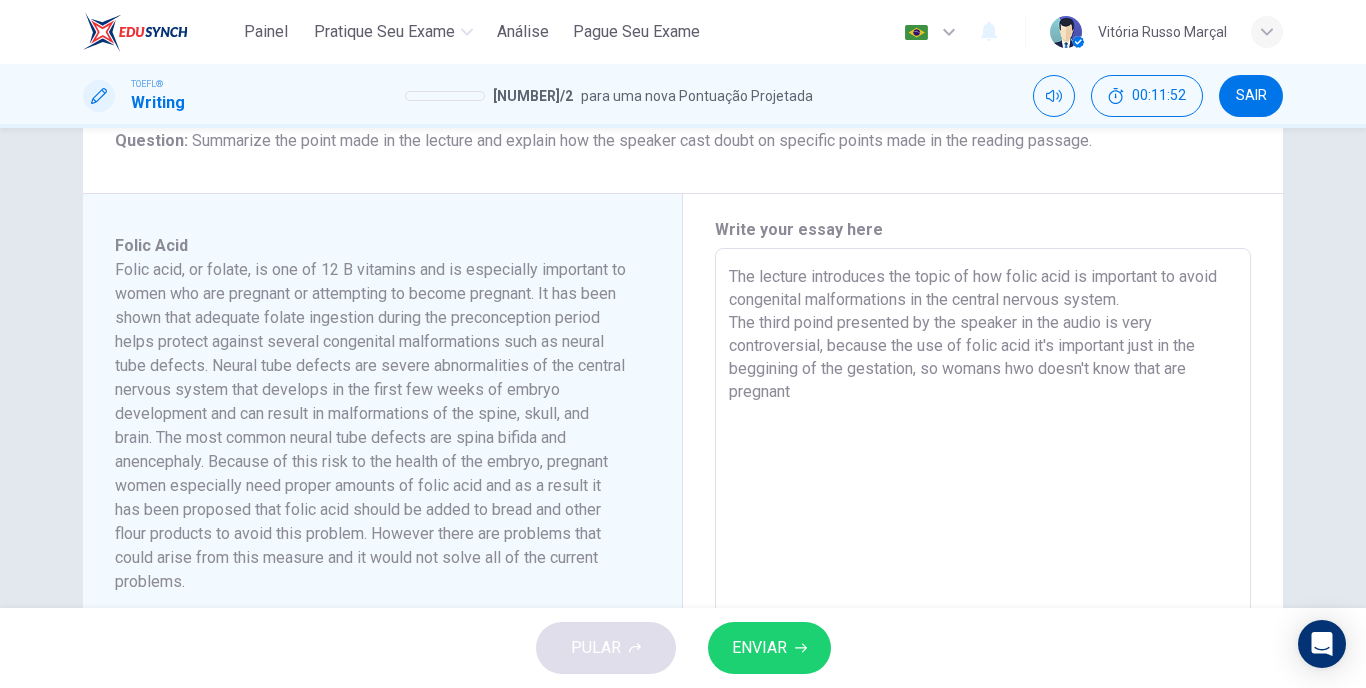 click on "The lecture introduces the topic of how folic acid is important to avoid congenital malformations in the central nervous system.
The third poind presented by the speaker in the audio is very controversial, because the use of folic acid it's important just in the beggining of the gestation, so womans hwo doesn't know that are pregnant" at bounding box center (983, 533) 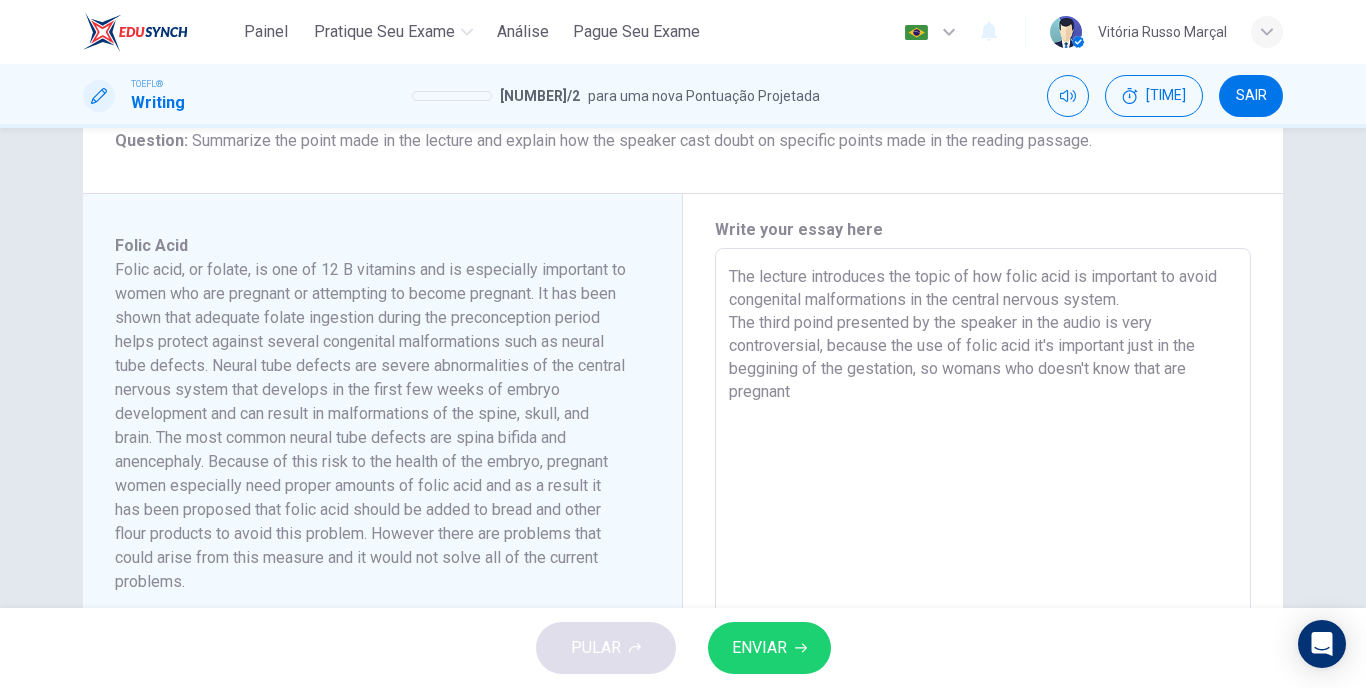 click on "The lecture introduces the topic of how folic acid is important to avoid congenital malformations in the central nervous system.
The third poind presented by the speaker in the audio is very controversial, because the use of folic acid it's important just in the beggining of the gestation, so womans who doesn't know that are pregnant" at bounding box center (983, 533) 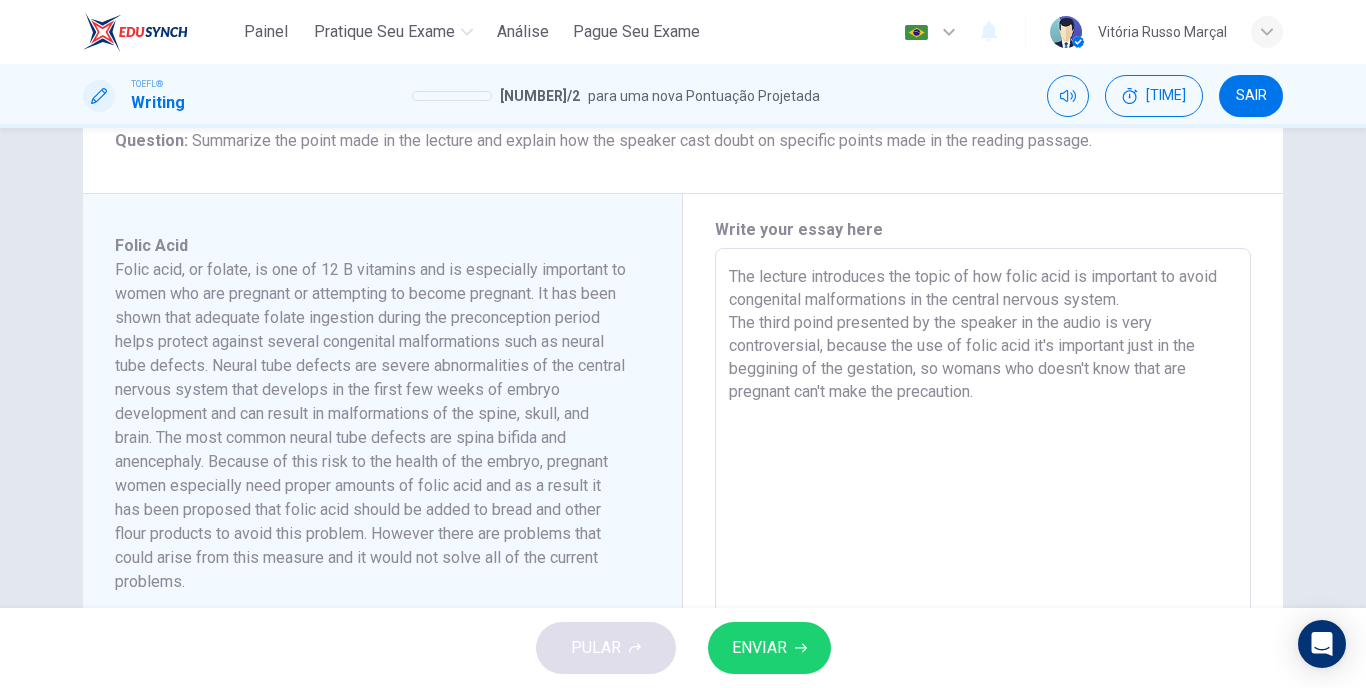 click on "The lecture introduces the topic of how folic acid is important to avoid congenital malformations in the central nervous system.
The third poind presented by the speaker in the audio is very controversial, because the use of folic acid it's important just in the beggining of the gestation, so womans who doesn't know that are pregnant can't make the precaution." at bounding box center (983, 533) 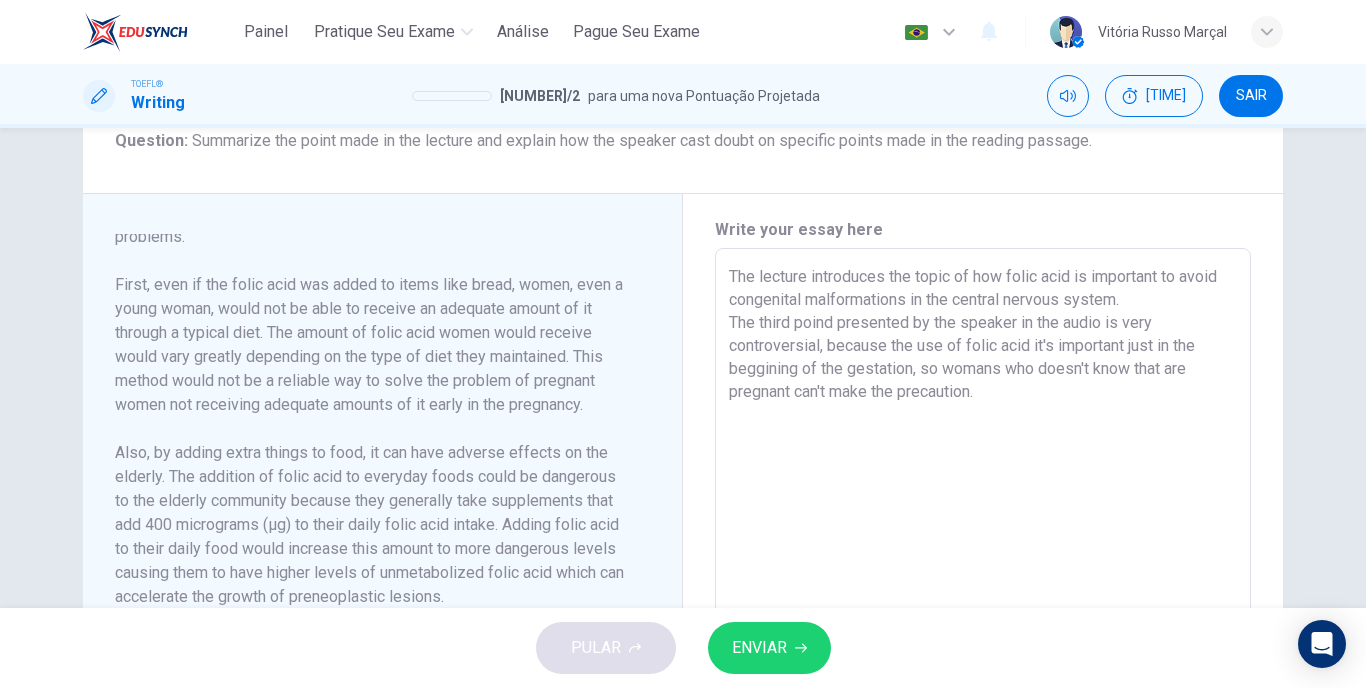 scroll, scrollTop: 345, scrollLeft: 0, axis: vertical 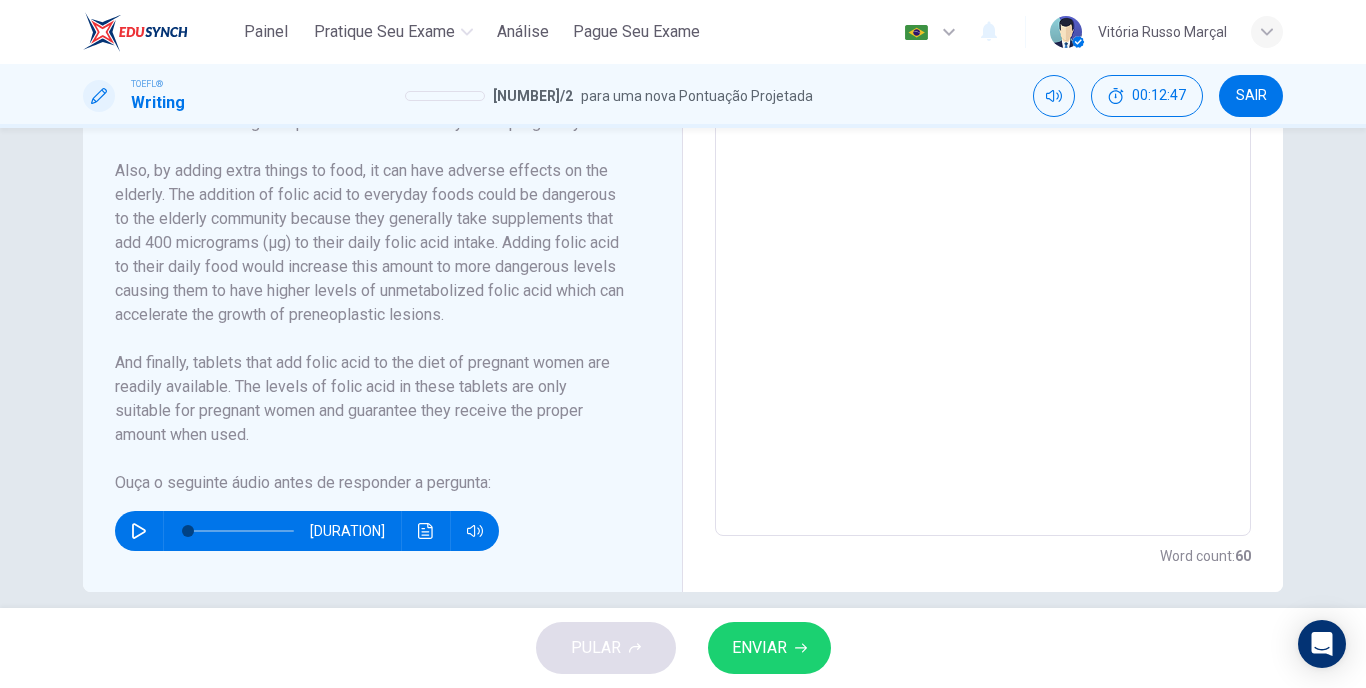 click at bounding box center (139, 531) 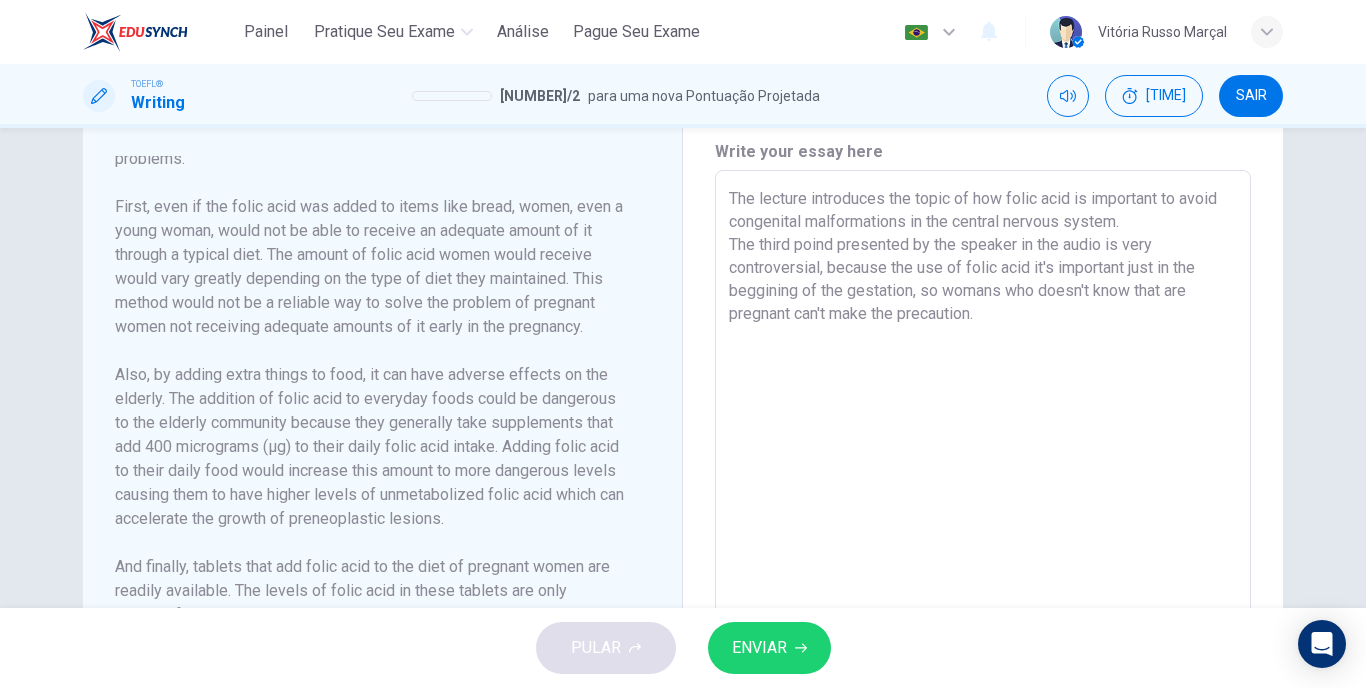 scroll, scrollTop: 459, scrollLeft: 0, axis: vertical 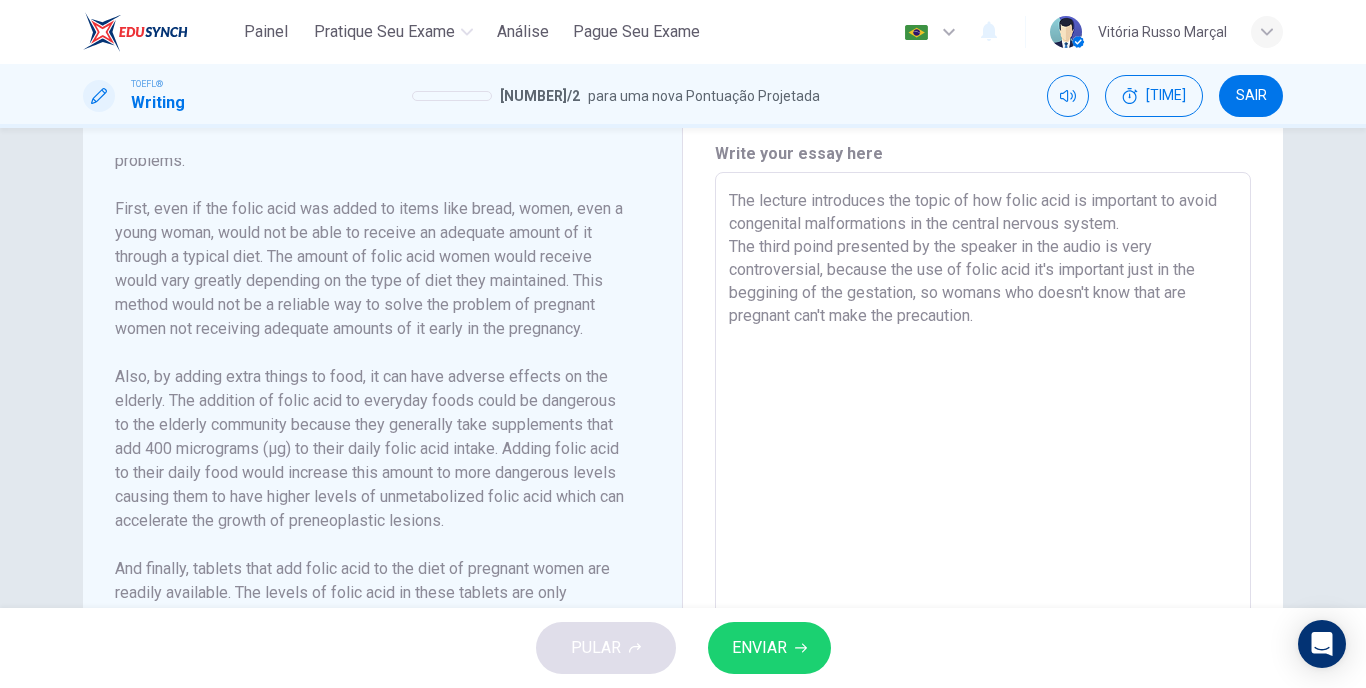 click on "The lecture introduces the topic of how folic acid is important to avoid congenital malformations in the central nervous system.
The third poind presented by the speaker in the audio is very controversial, because the use of folic acid it's important just in the beggining of the gestation, so womans who doesn't know that are pregnant can't make the precaution." at bounding box center [983, 457] 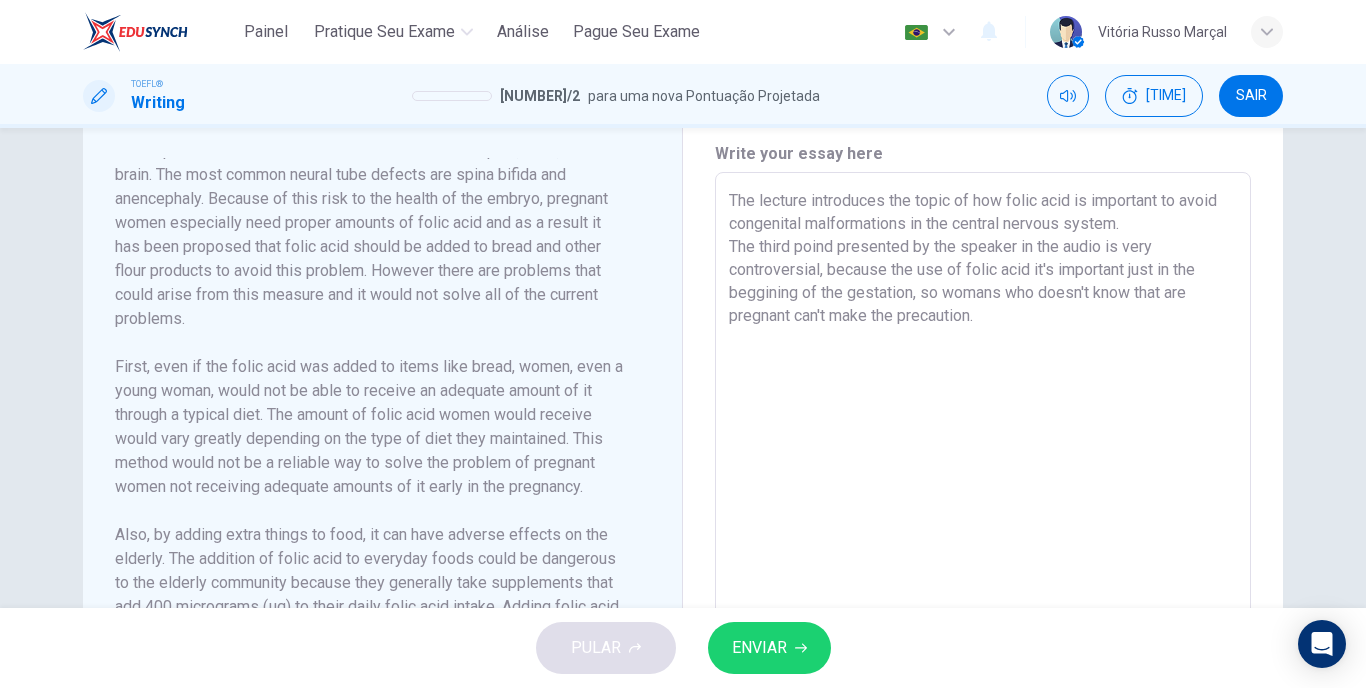 scroll, scrollTop: 173, scrollLeft: 0, axis: vertical 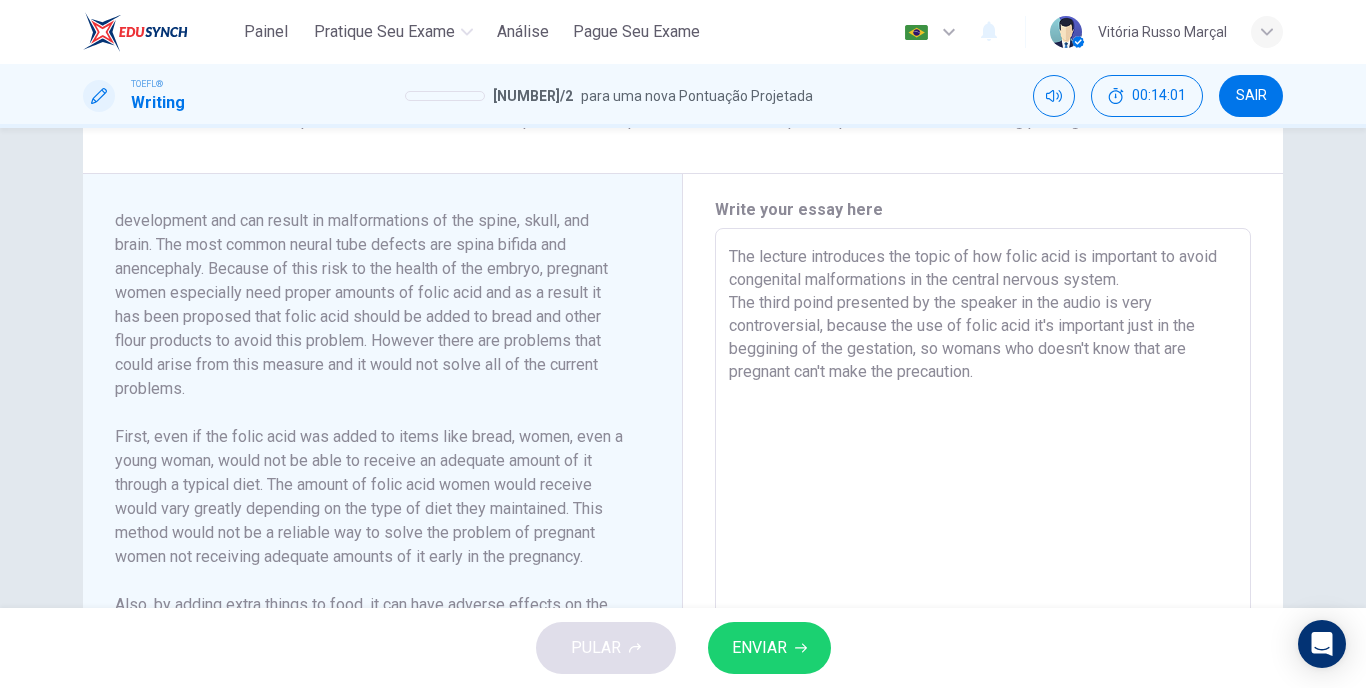 type on "The lecture introduces the topic of how folic acid is important to avoid congenital malformations in the central nervous system.
The third poind presented by the speaker in the audio is very controversial, because the use of folic acid it's important just in the beggining of the gestation, so womans who doesn't know that are pregnant can't make the precaution." 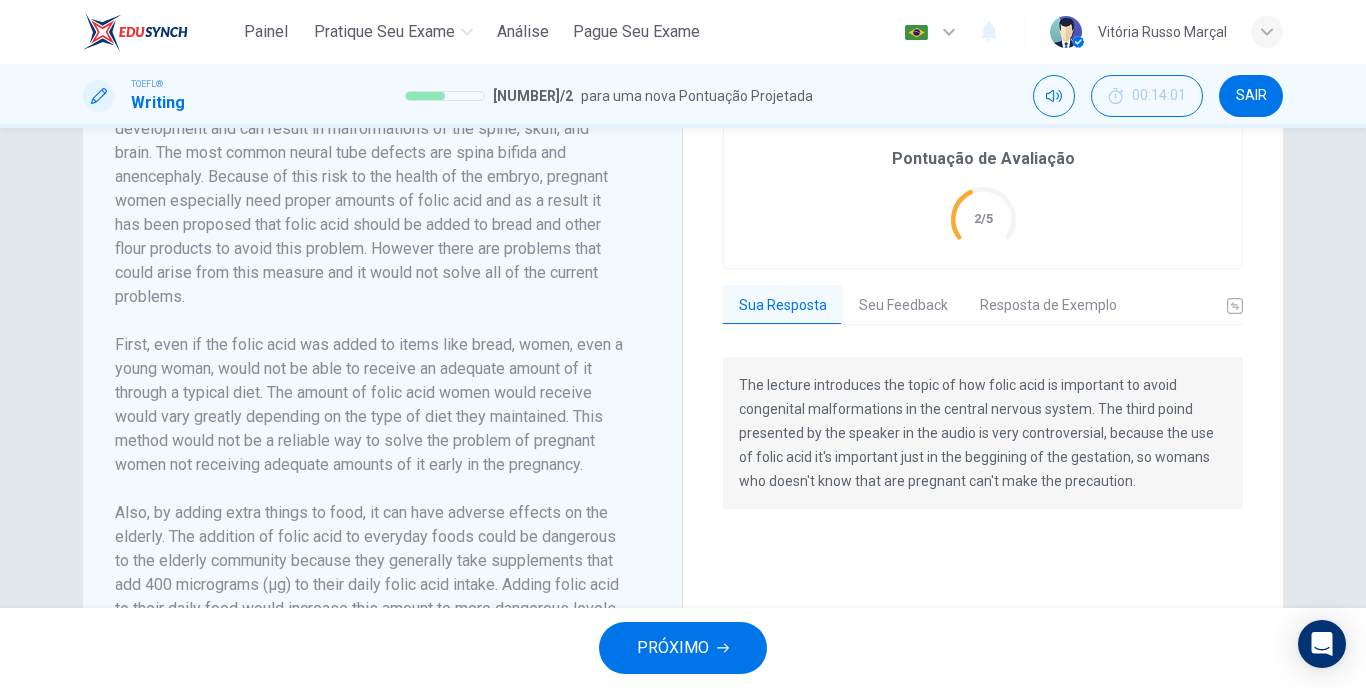 scroll, scrollTop: 496, scrollLeft: 0, axis: vertical 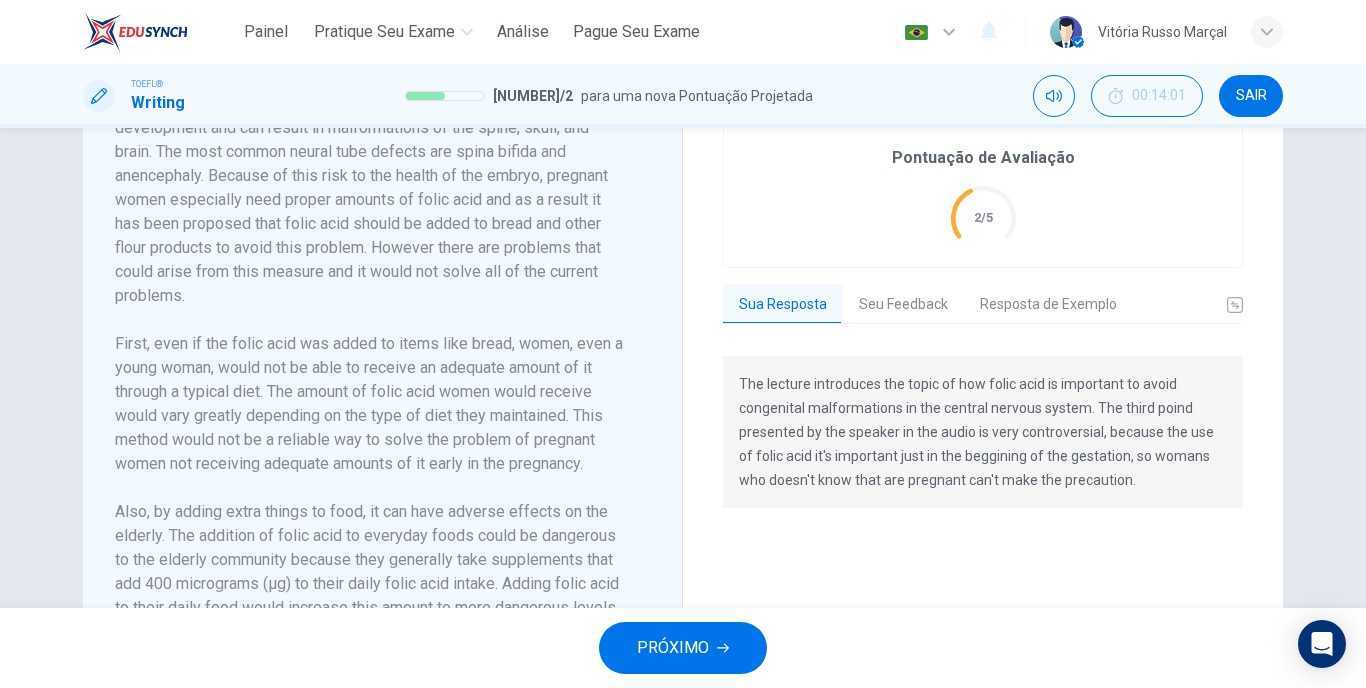 click on "Seu Feedback" at bounding box center [903, 305] 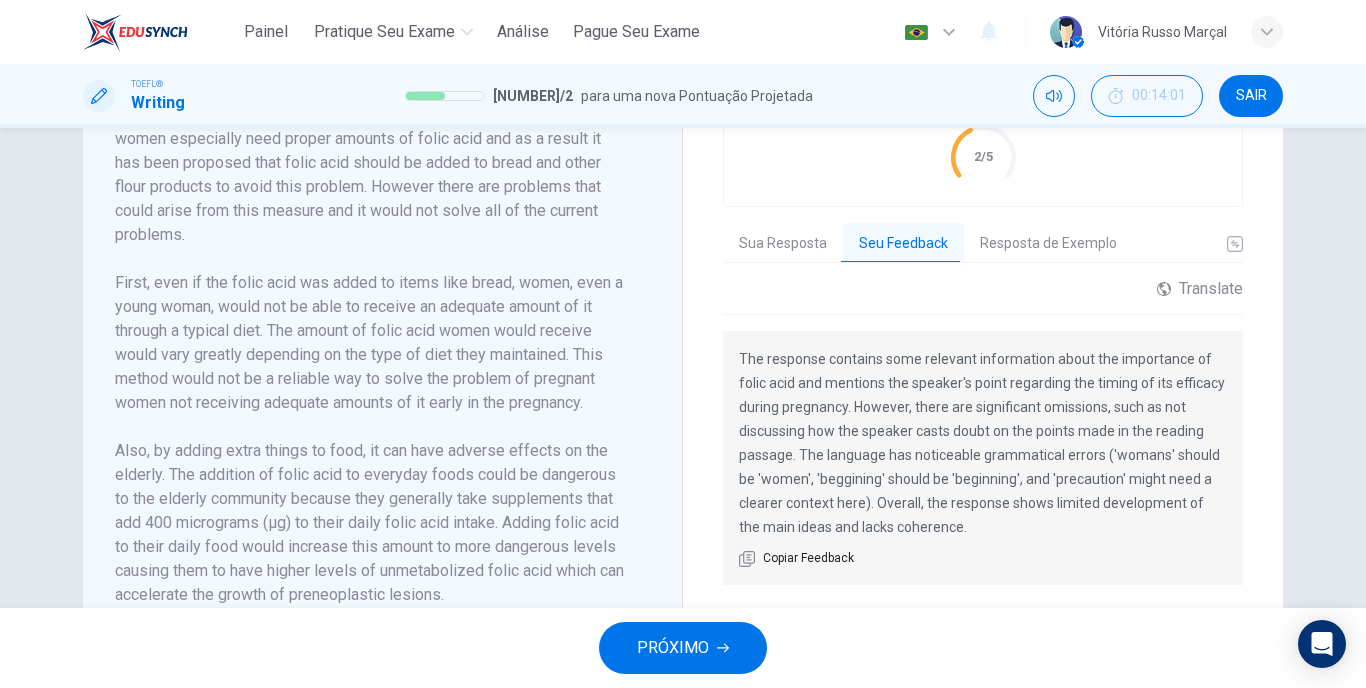 scroll, scrollTop: 563, scrollLeft: 0, axis: vertical 